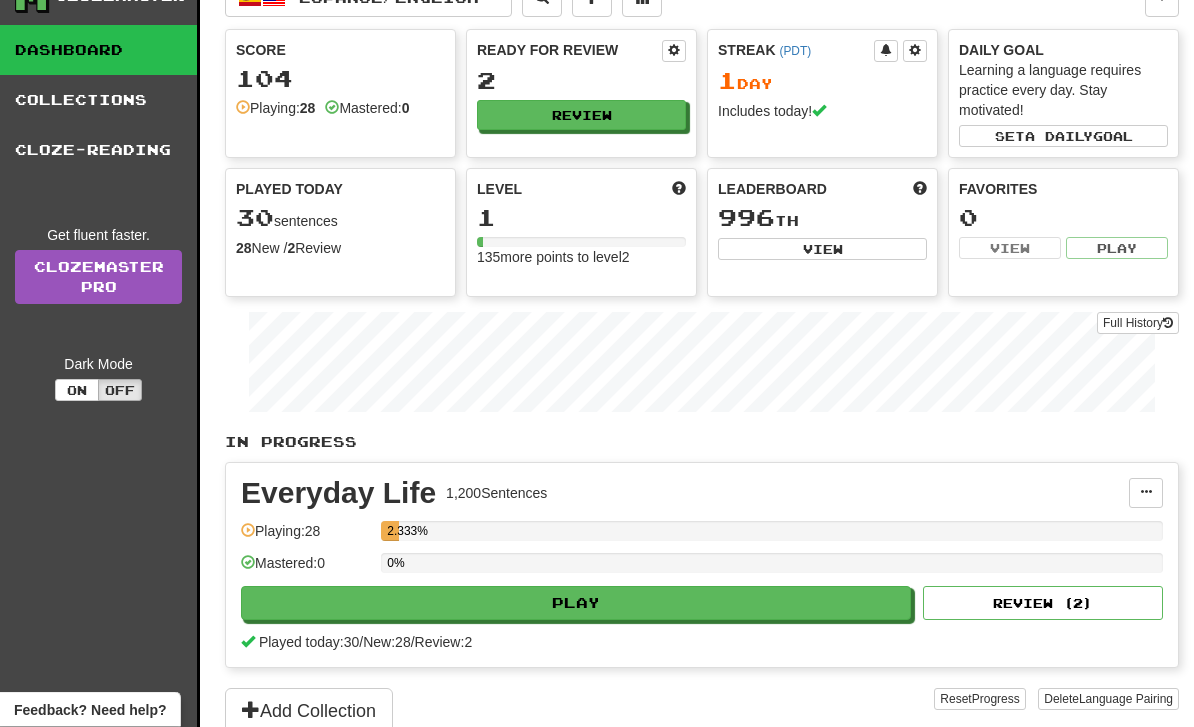 scroll, scrollTop: 33, scrollLeft: 0, axis: vertical 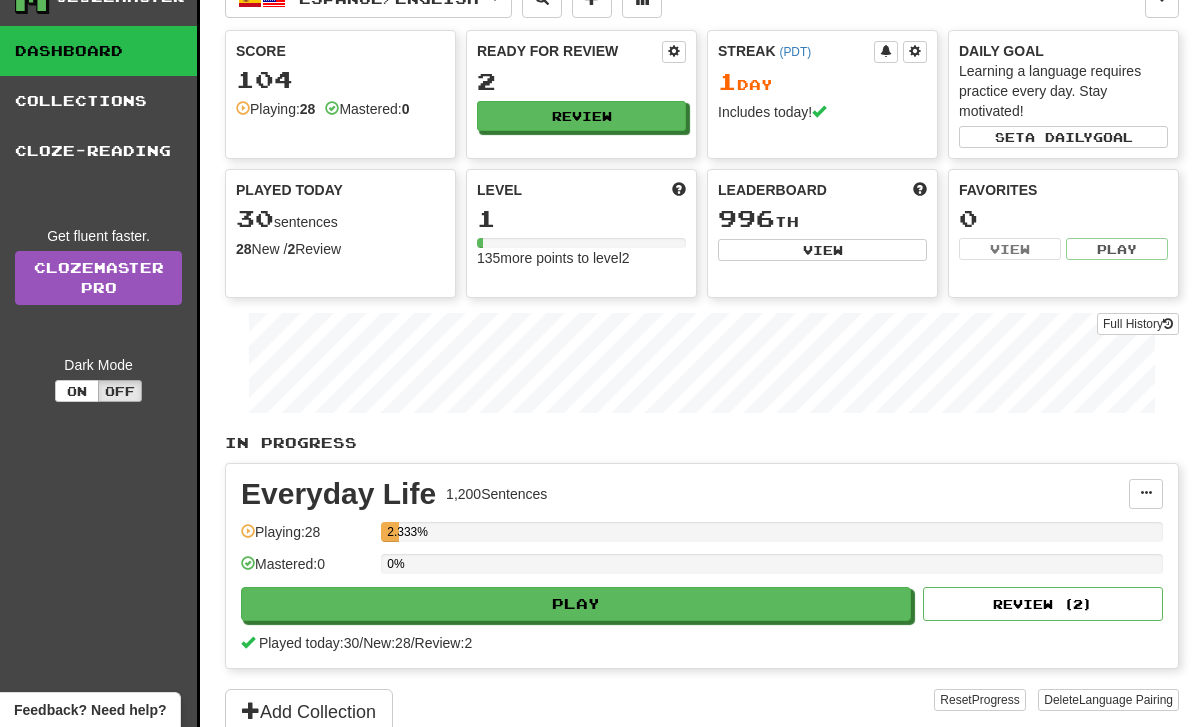 click on "Play" at bounding box center [576, 604] 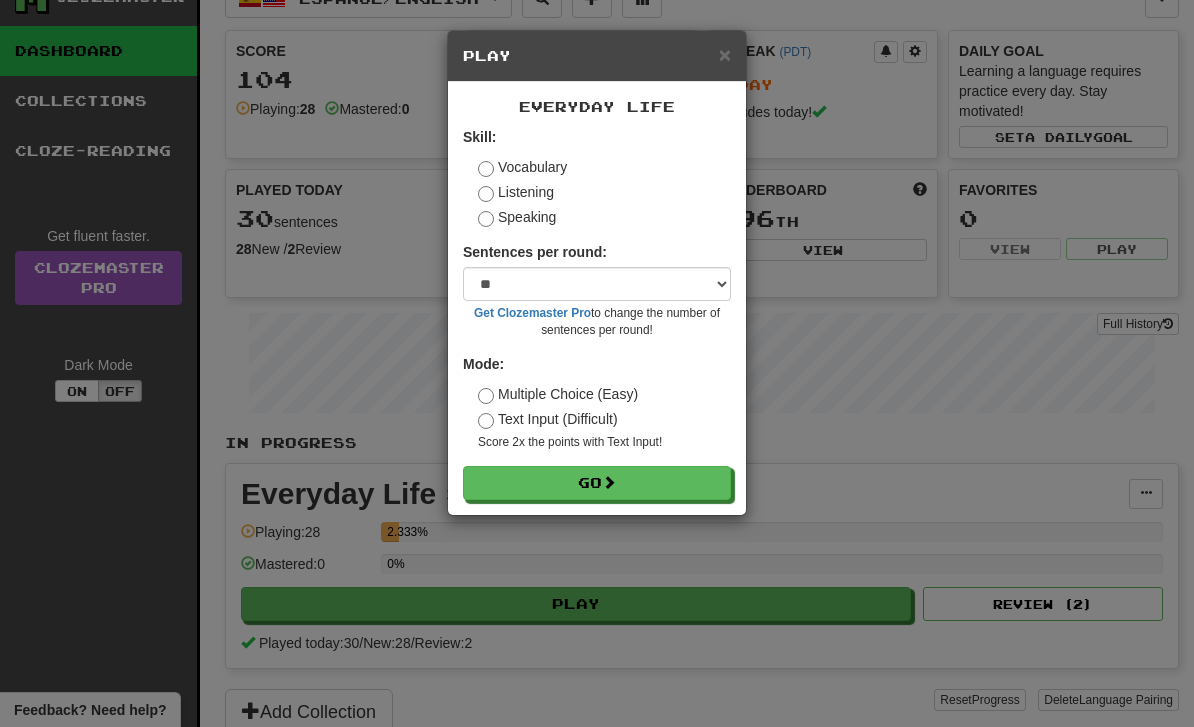 click on "Speaking" at bounding box center (517, 217) 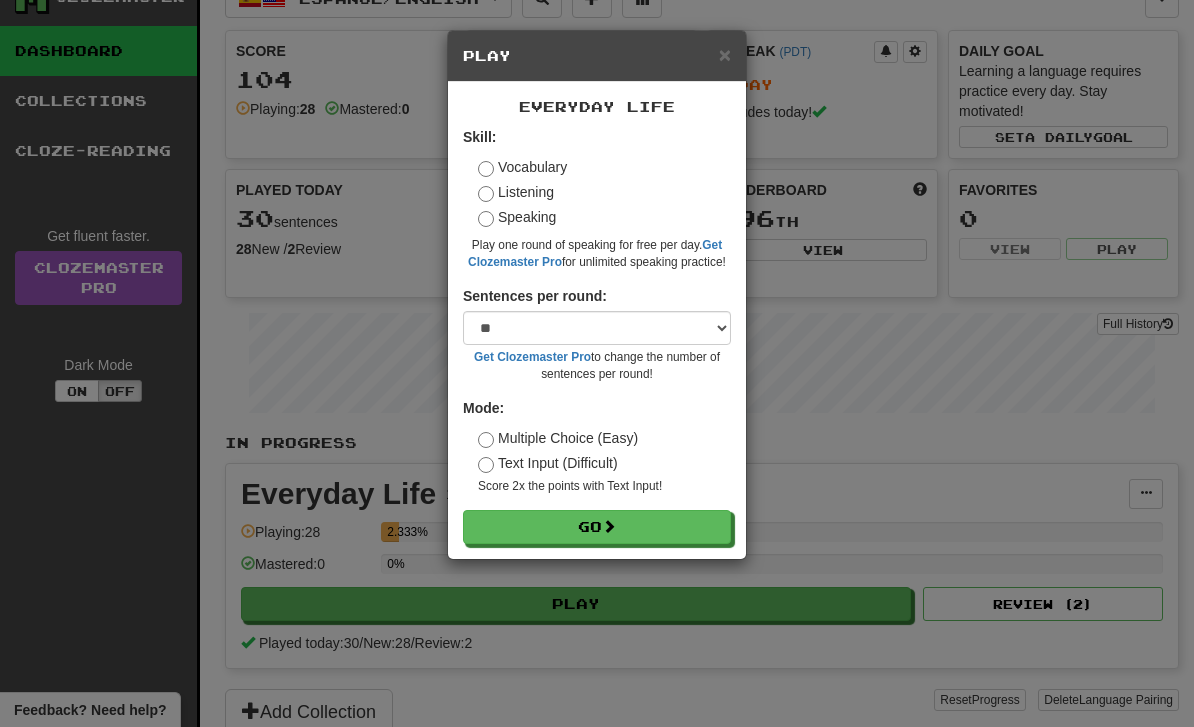 click on "Go" at bounding box center (597, 527) 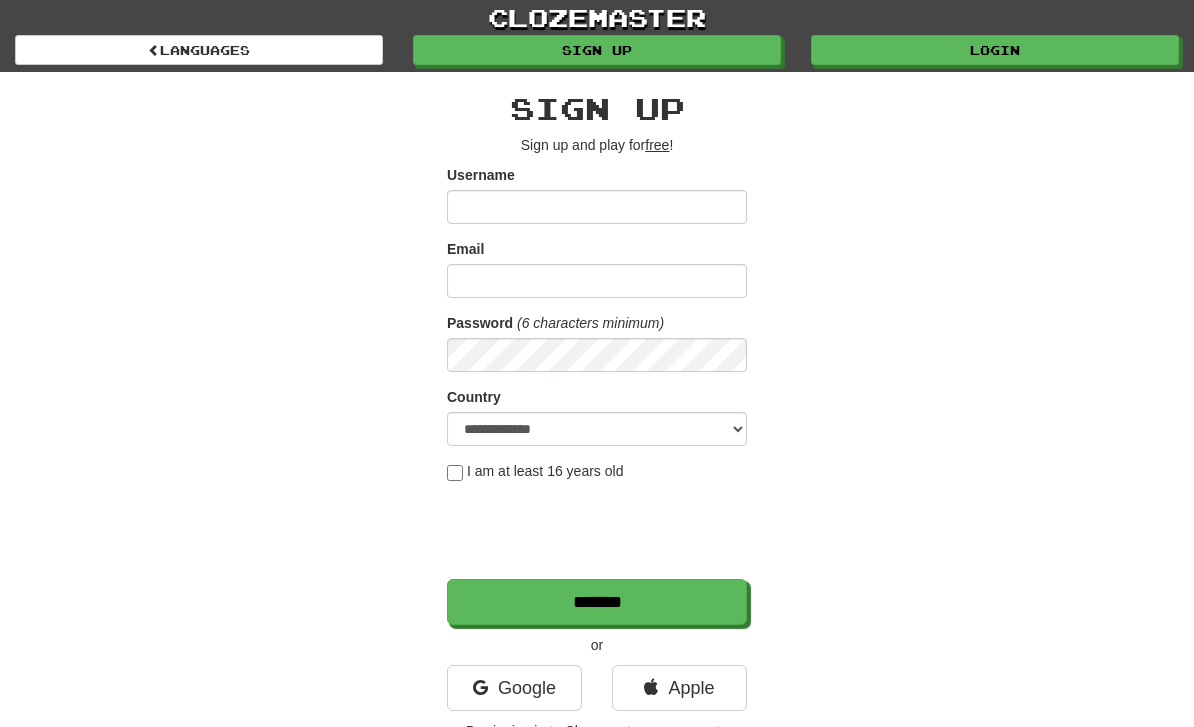 scroll, scrollTop: 0, scrollLeft: 0, axis: both 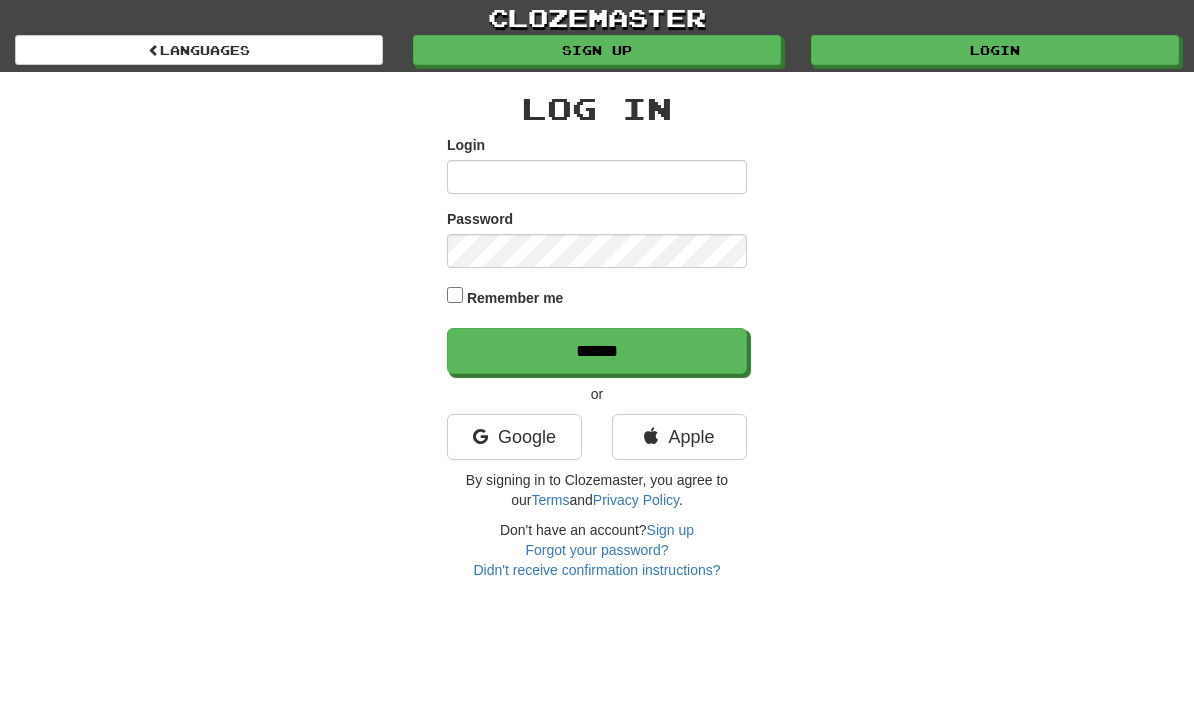 click on "Google" at bounding box center (514, 437) 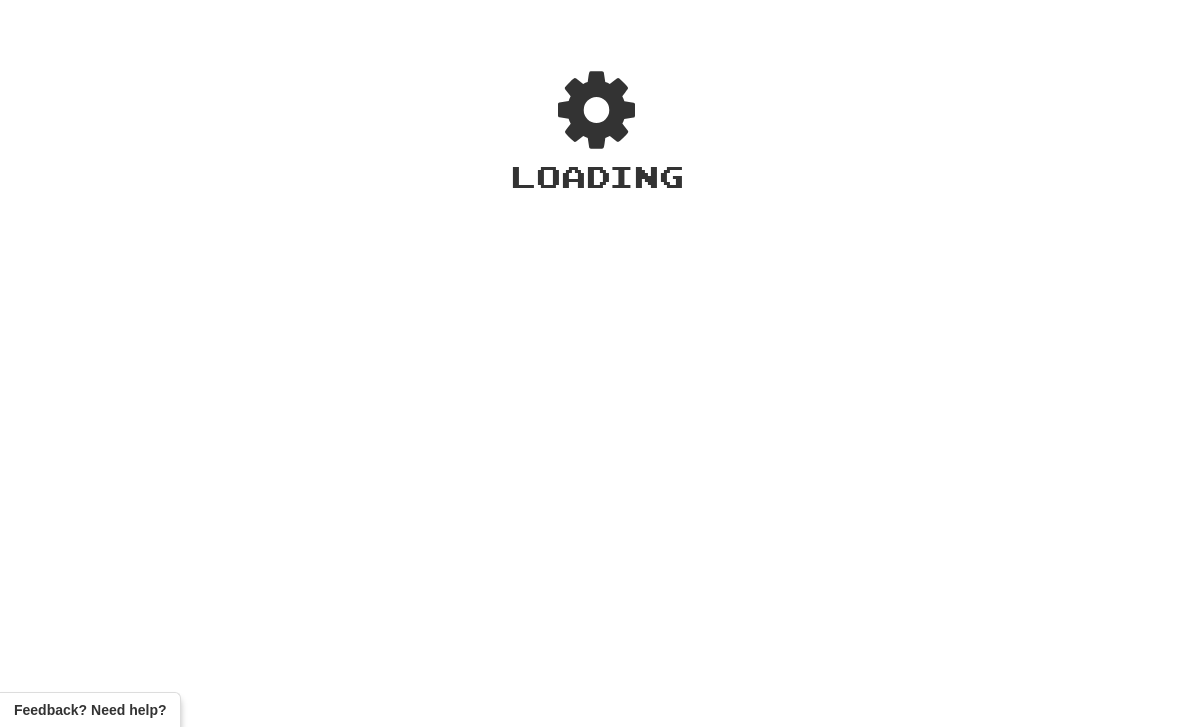 scroll, scrollTop: 0, scrollLeft: 0, axis: both 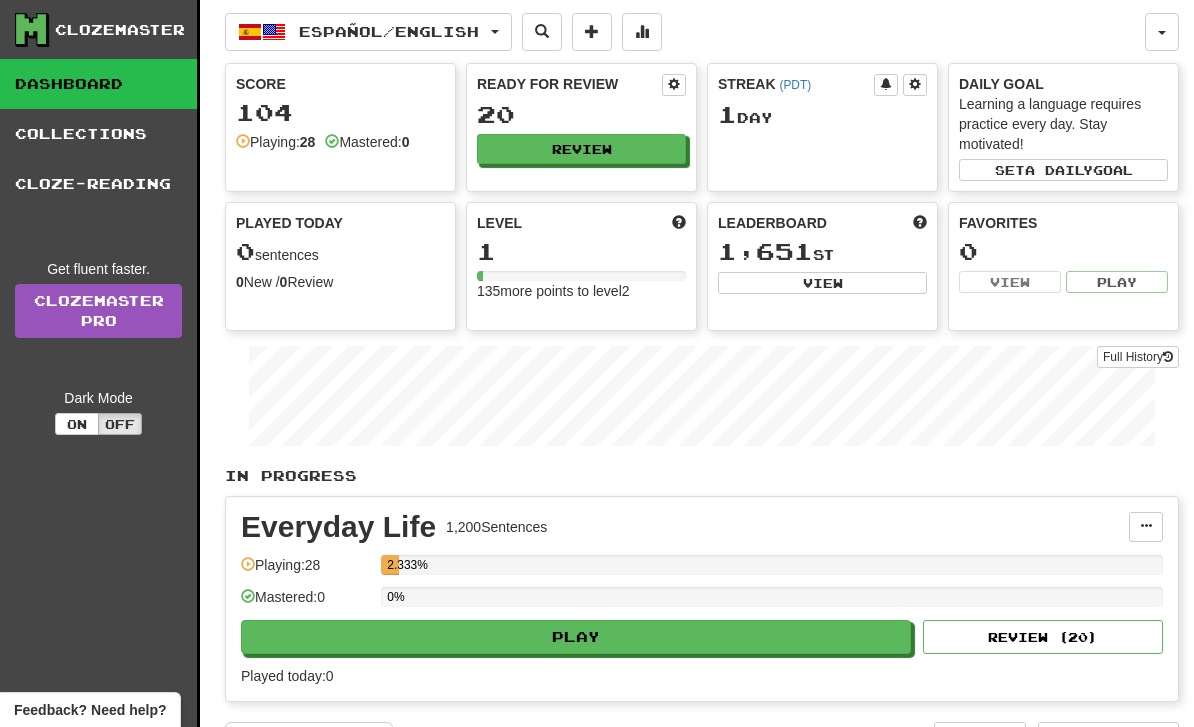 click on "Play" at bounding box center (576, 637) 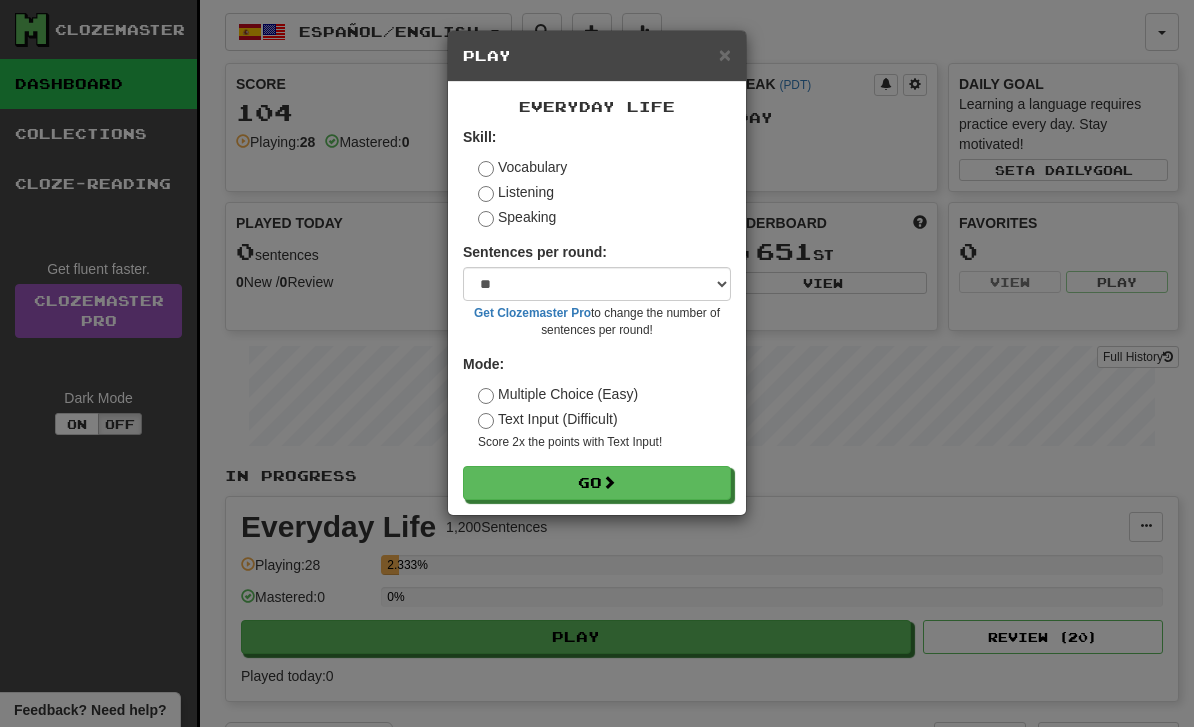 click on "Speaking" at bounding box center (517, 217) 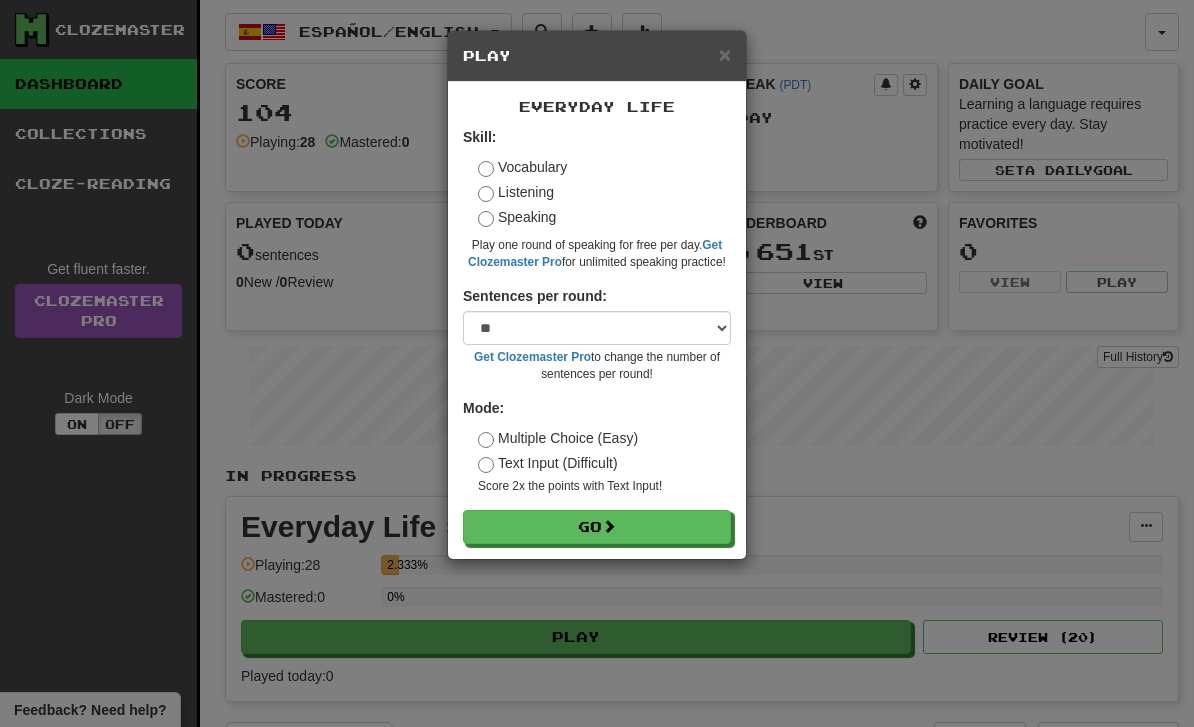 click on "Go" at bounding box center (597, 527) 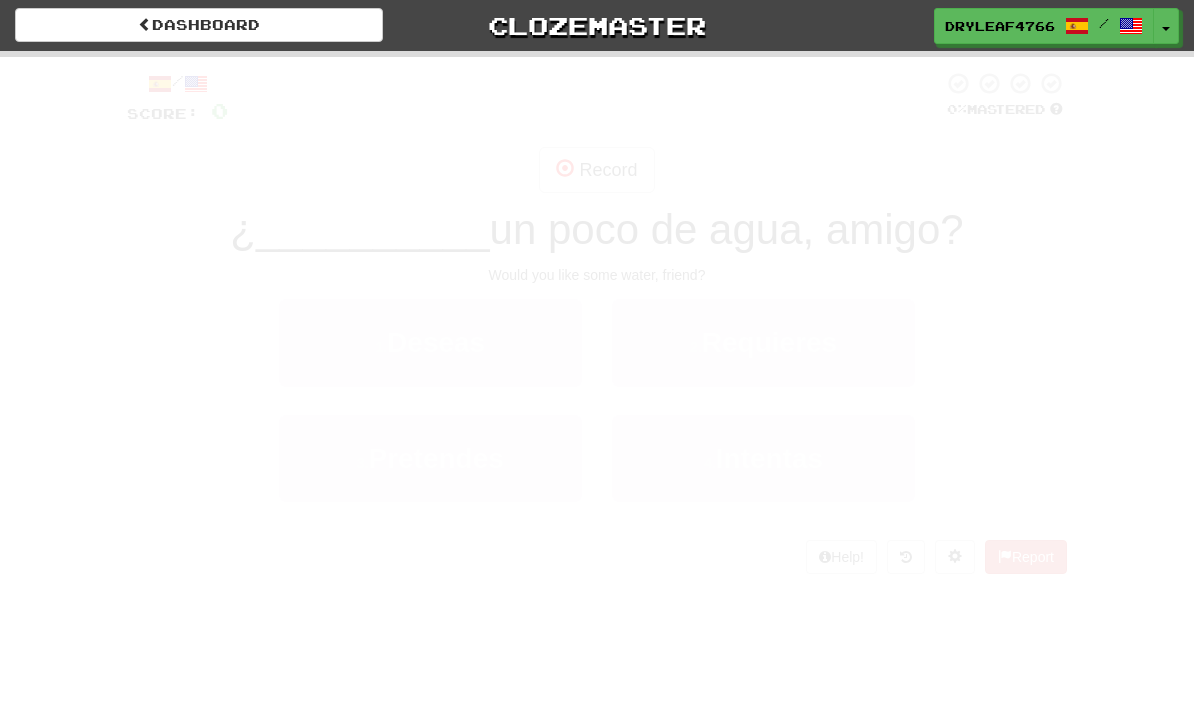 scroll, scrollTop: 0, scrollLeft: 0, axis: both 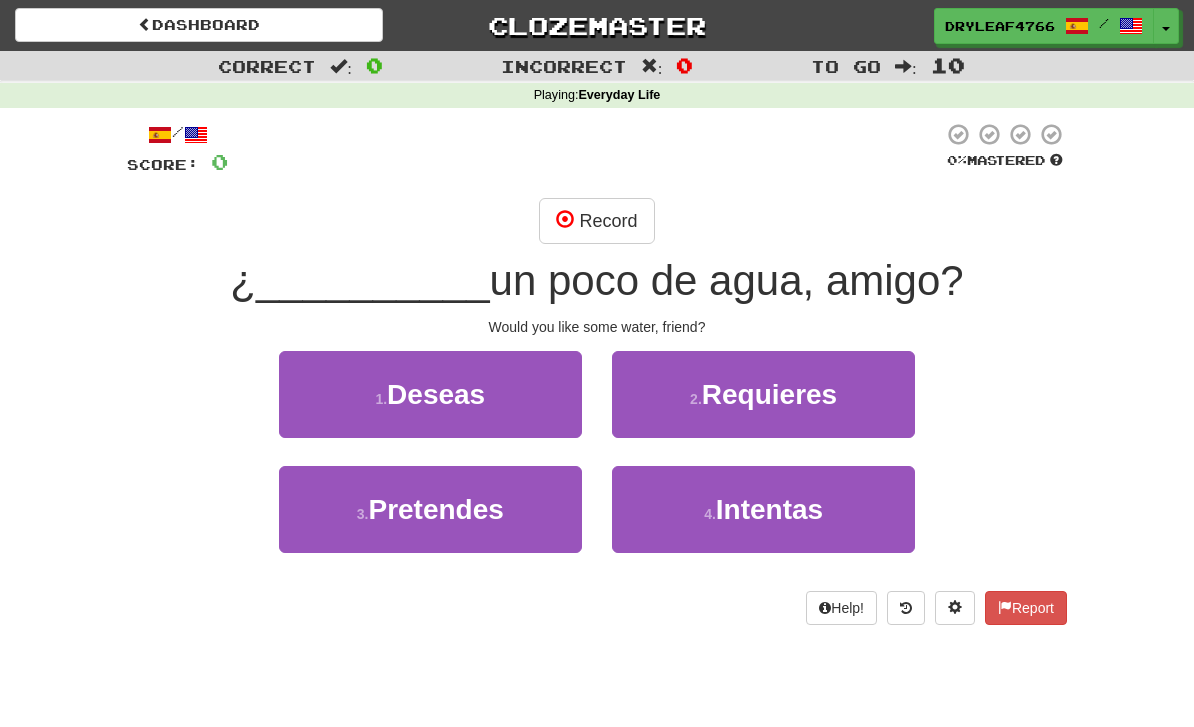 click on "1 .  Deseas" at bounding box center [430, 394] 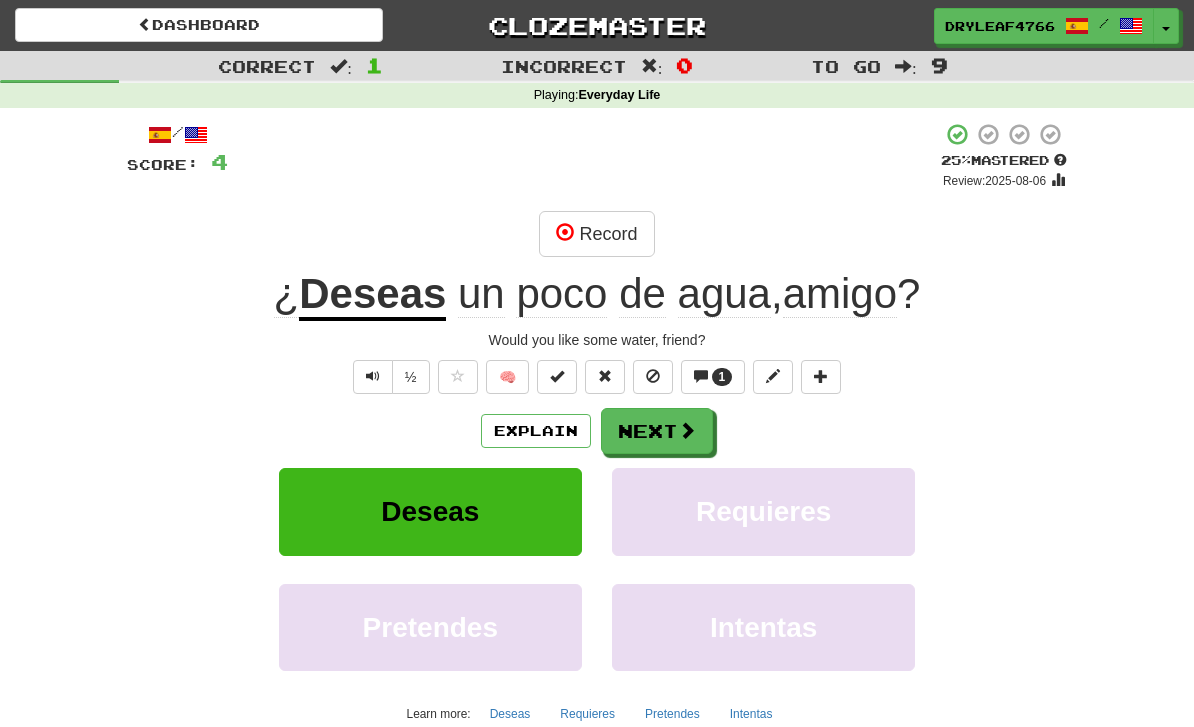 click on "Next" at bounding box center [657, 431] 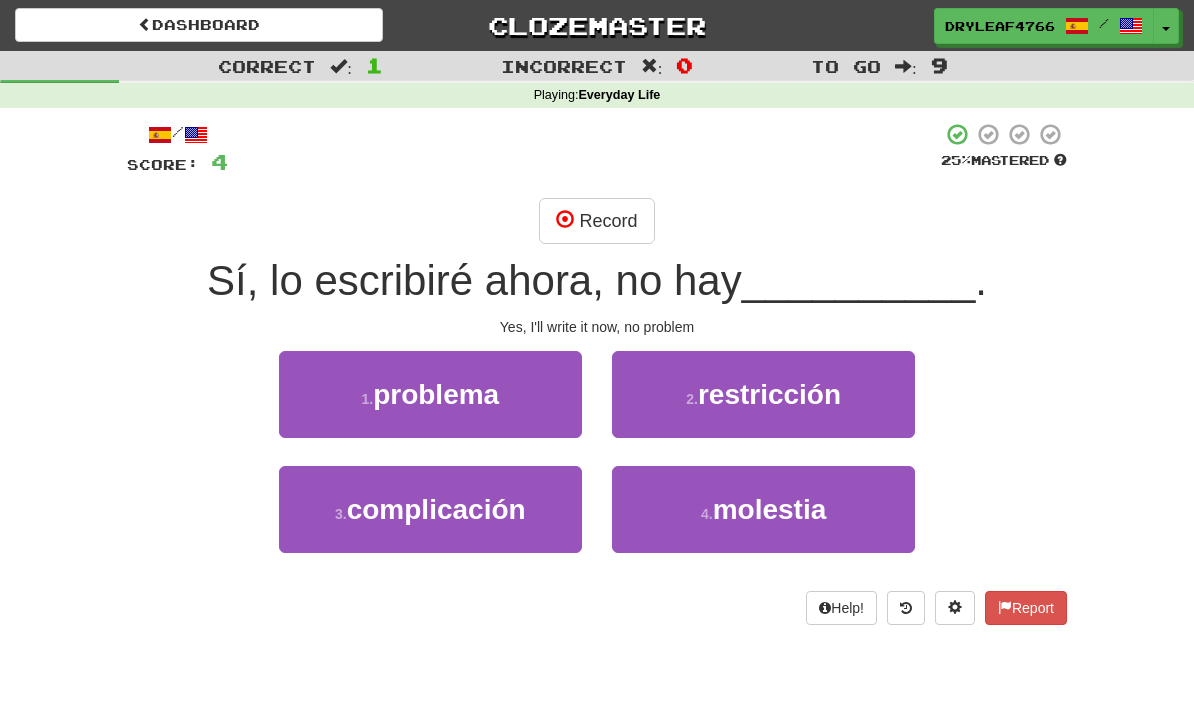 click on "1 .  problema" at bounding box center (430, 394) 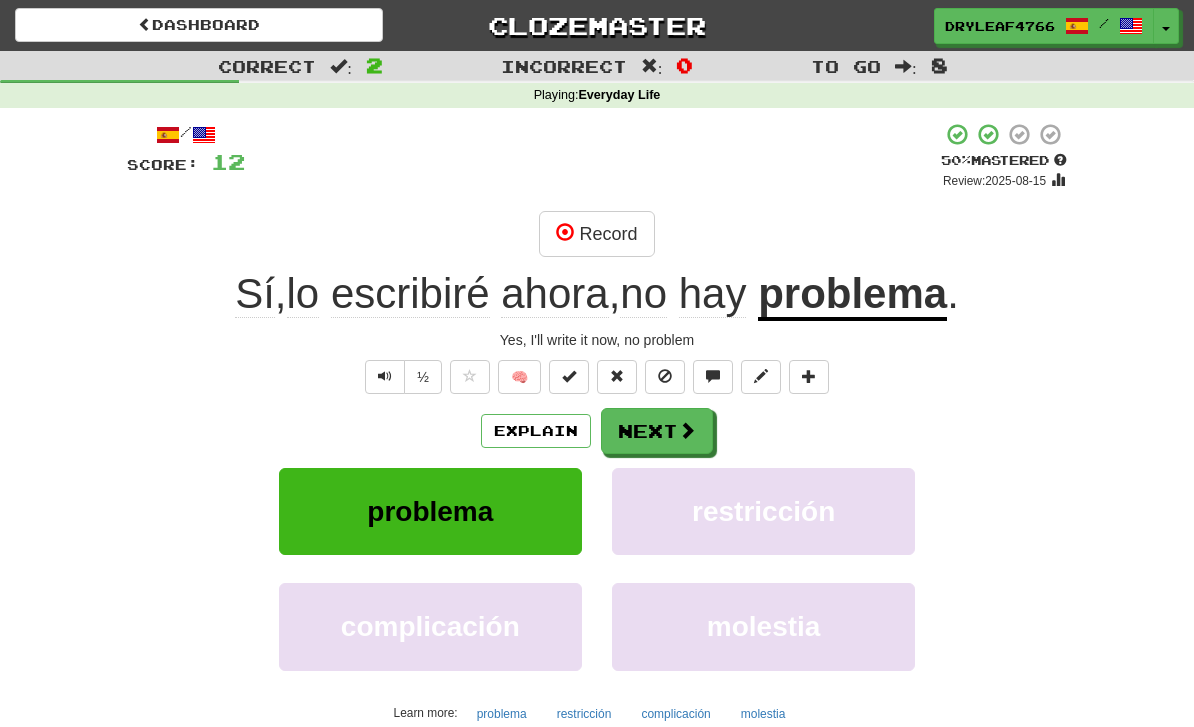 click at bounding box center (687, 430) 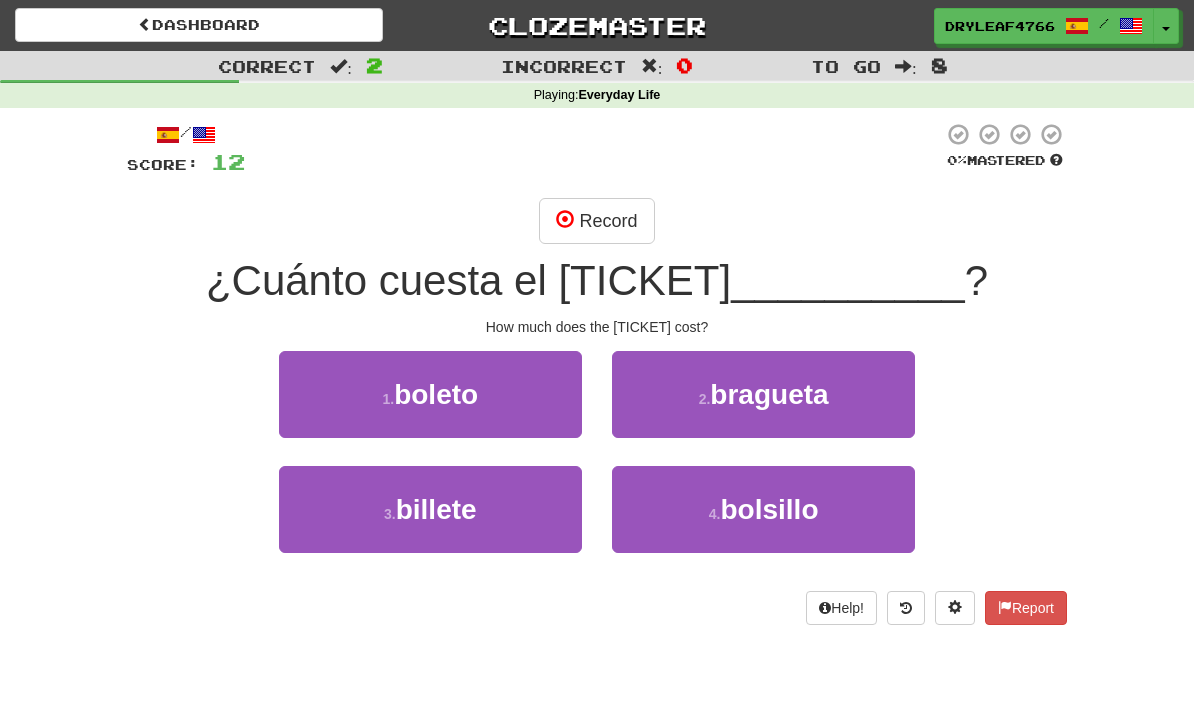 click on "1 .  boleto" at bounding box center (430, 394) 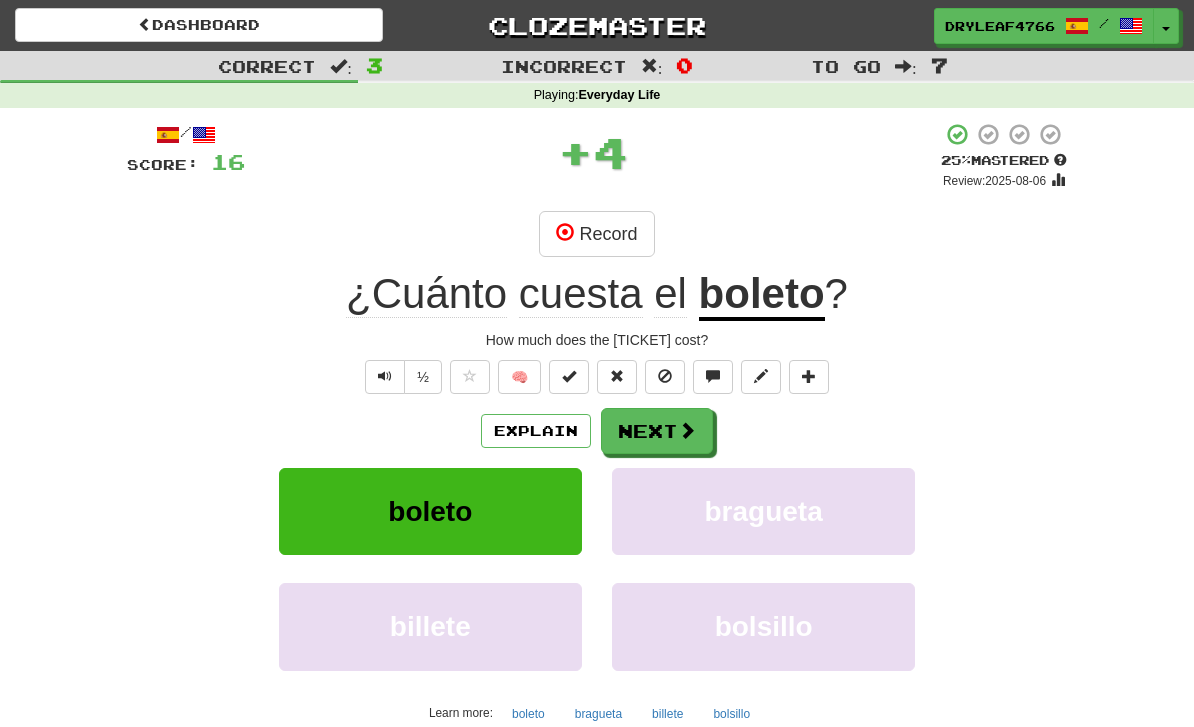 click on "Next" at bounding box center [657, 431] 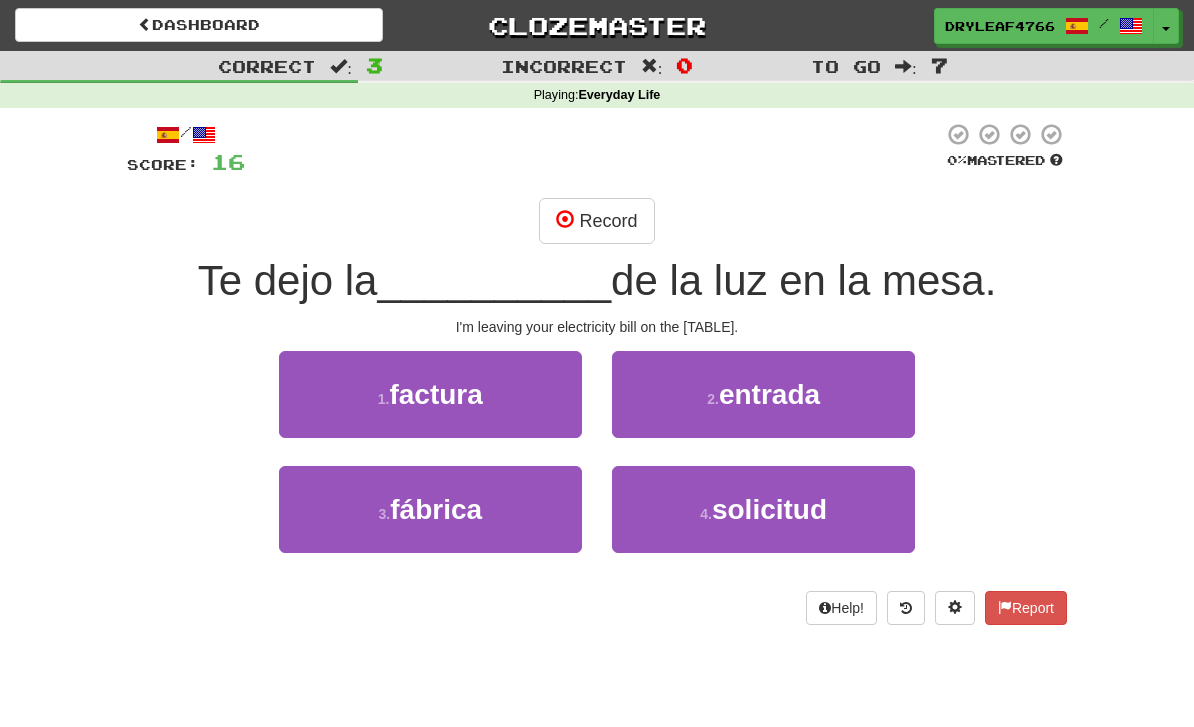 click on "1 .  factura" at bounding box center (430, 394) 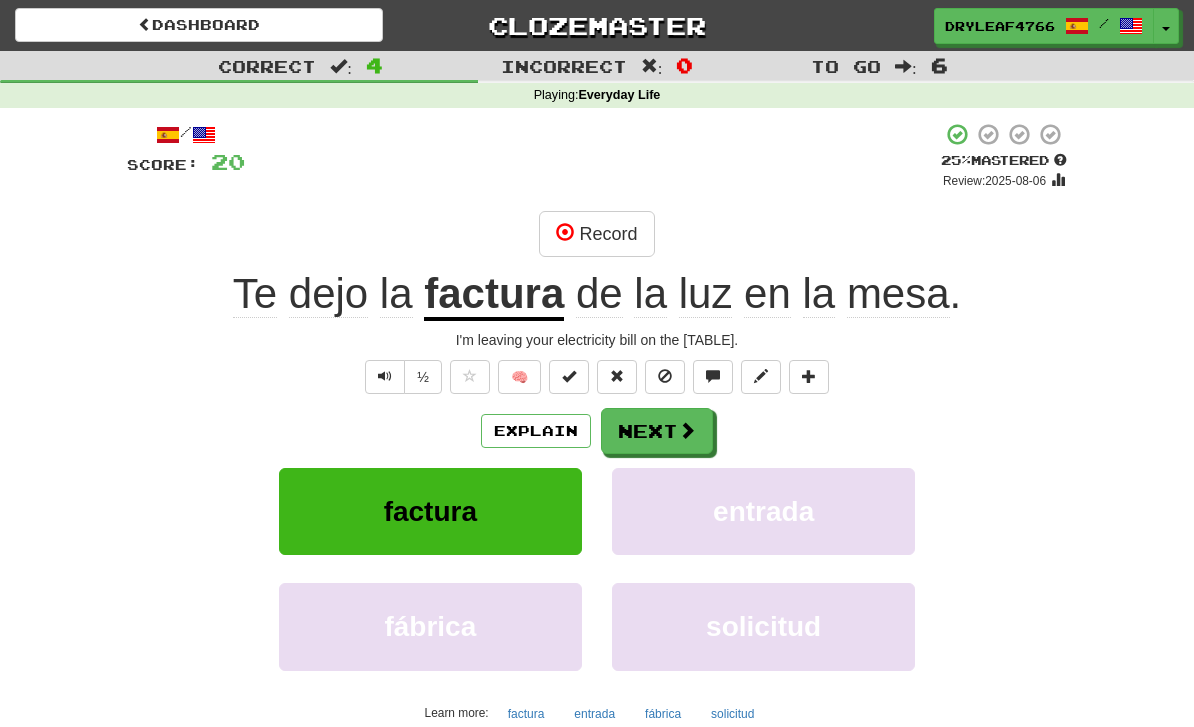 click on "Next" at bounding box center (657, 431) 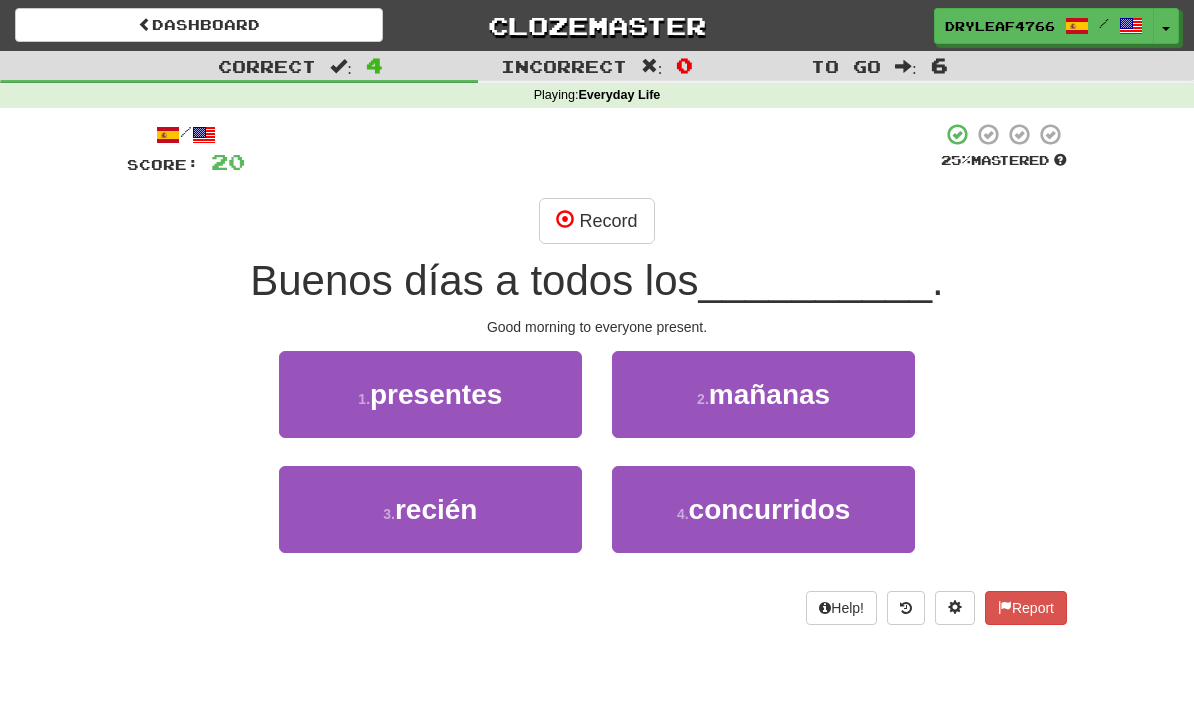 click on "1 .  presentes" at bounding box center (430, 394) 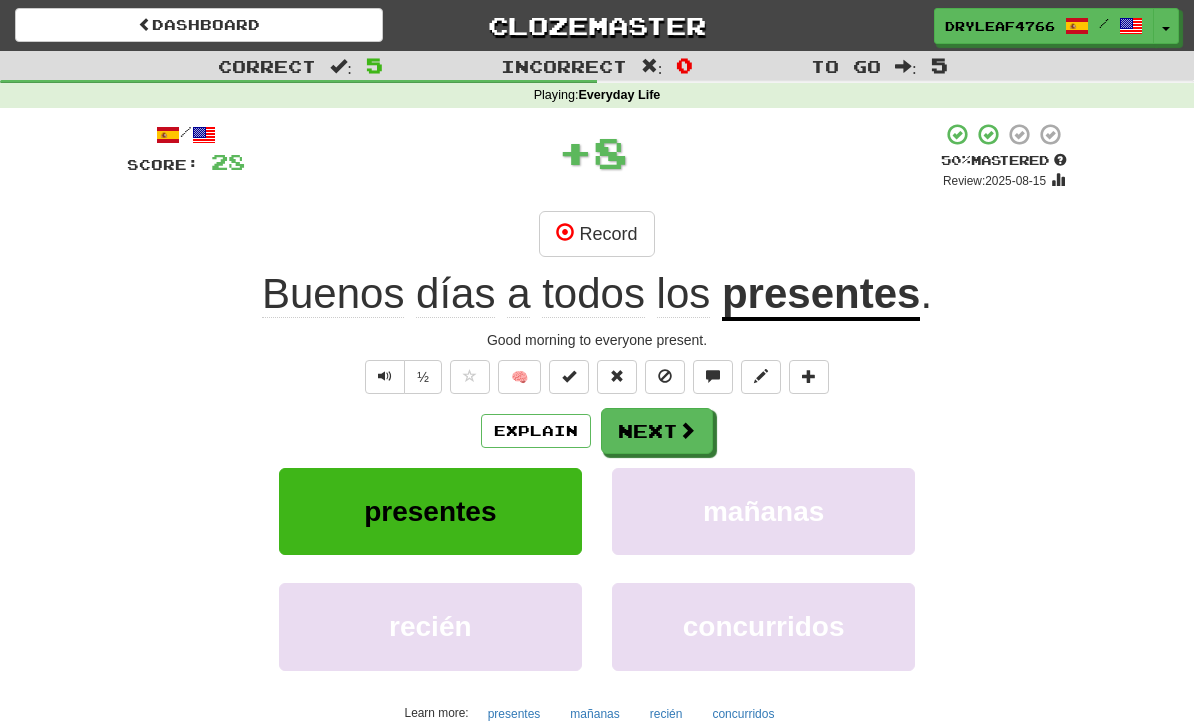click on "Next" at bounding box center (657, 431) 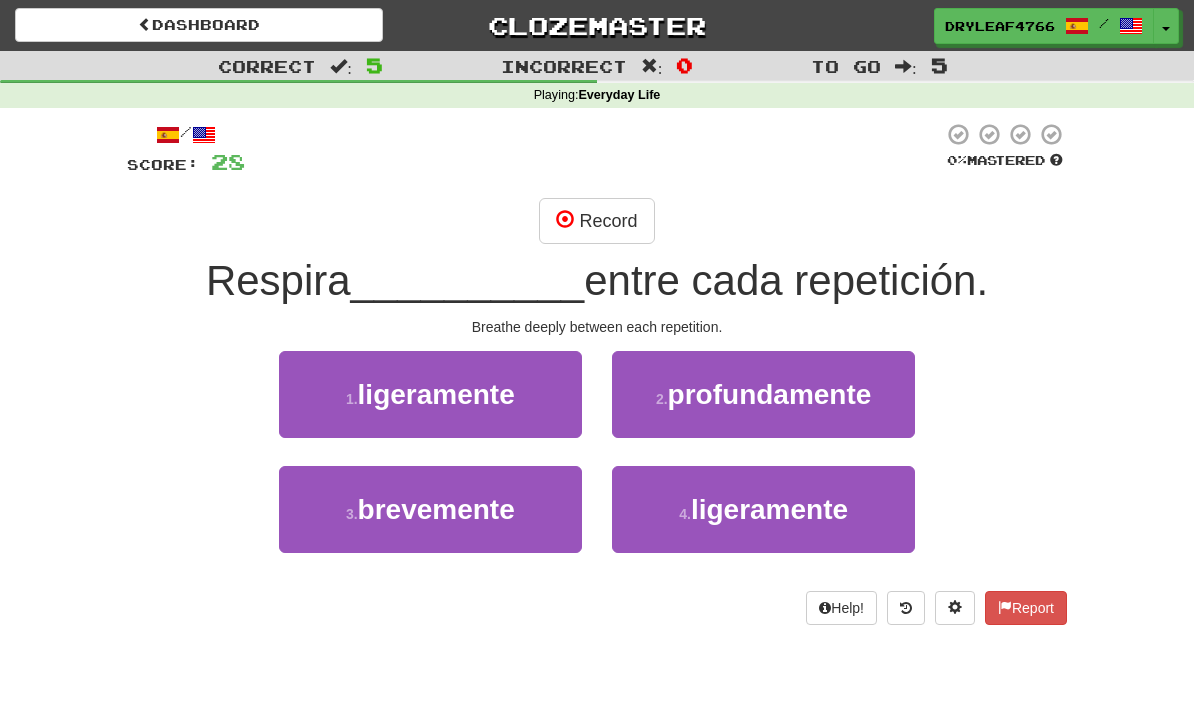 click on "profundamente" at bounding box center [770, 394] 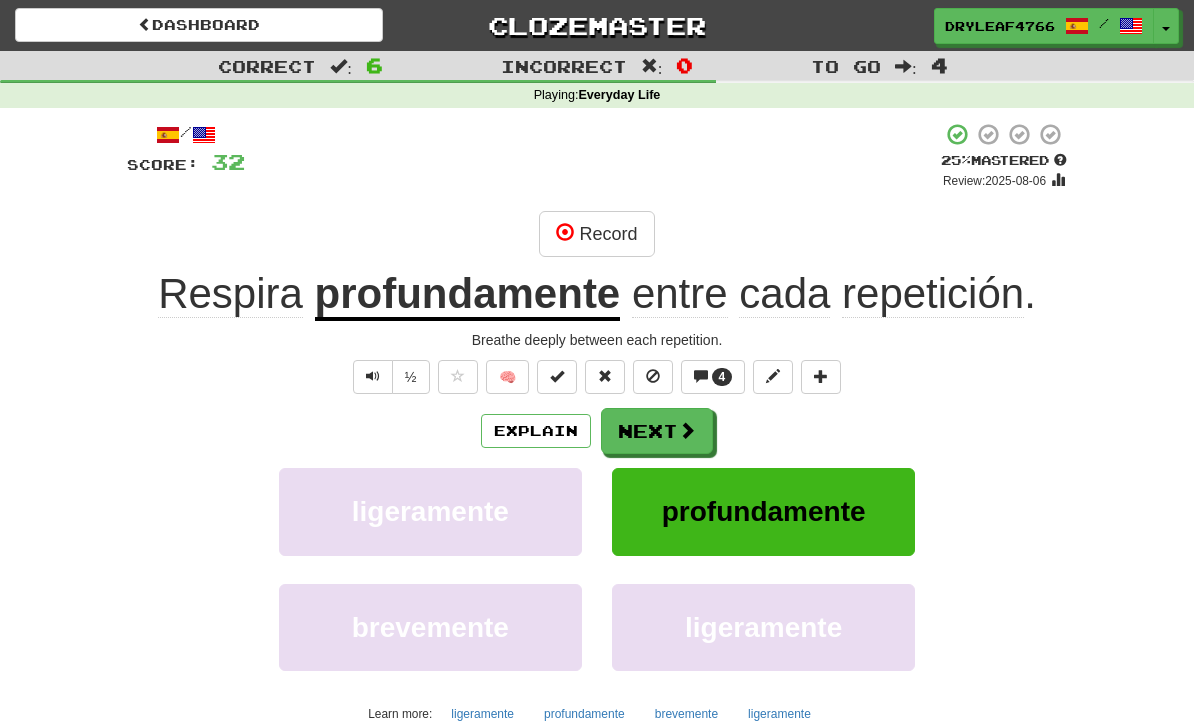 click at bounding box center (373, 377) 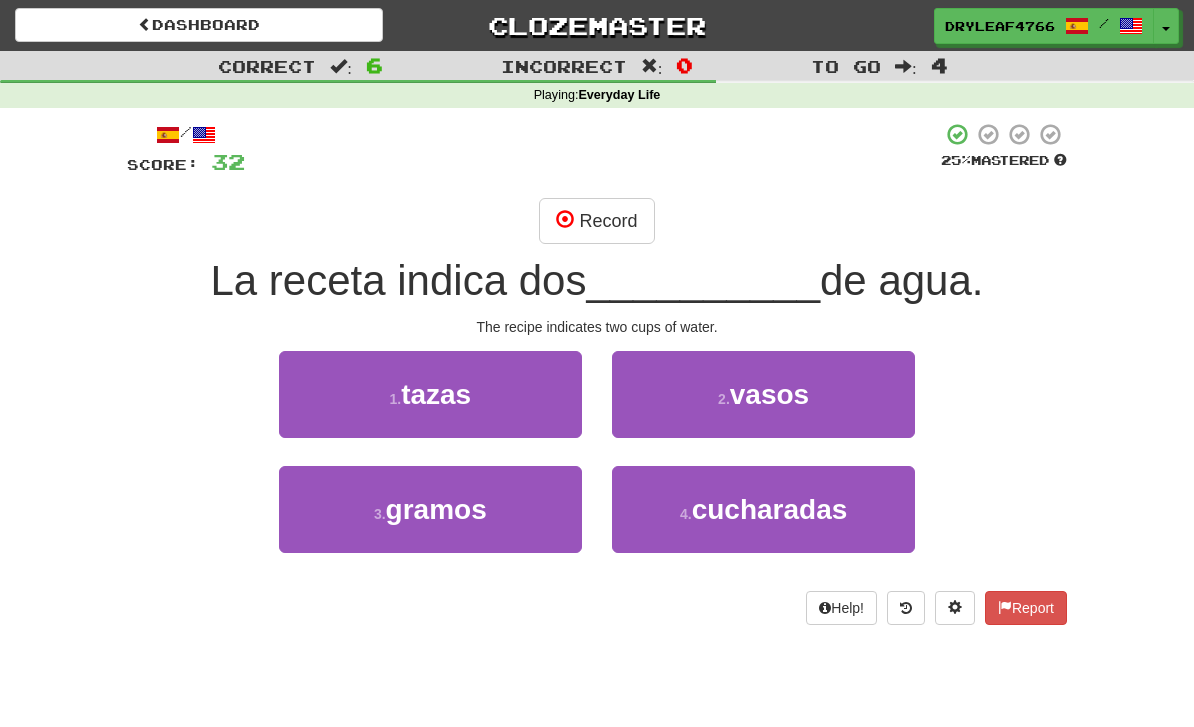 click on "1 .  tazas" at bounding box center [430, 394] 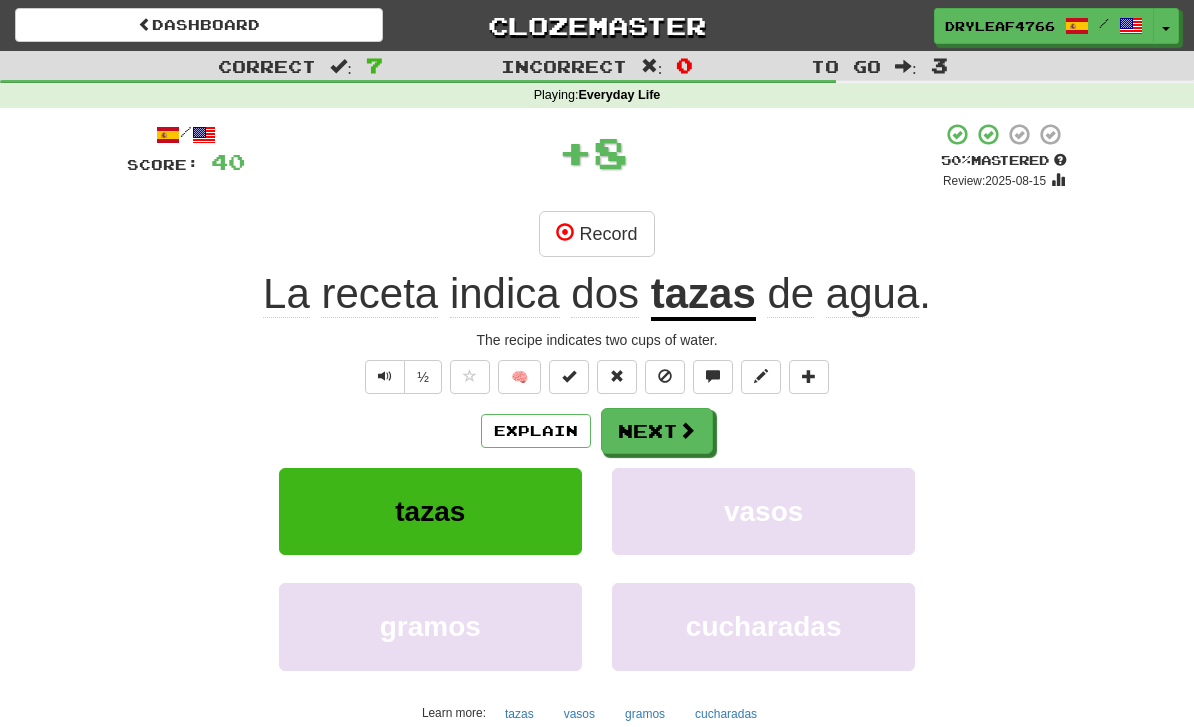 click on "Next" at bounding box center [657, 431] 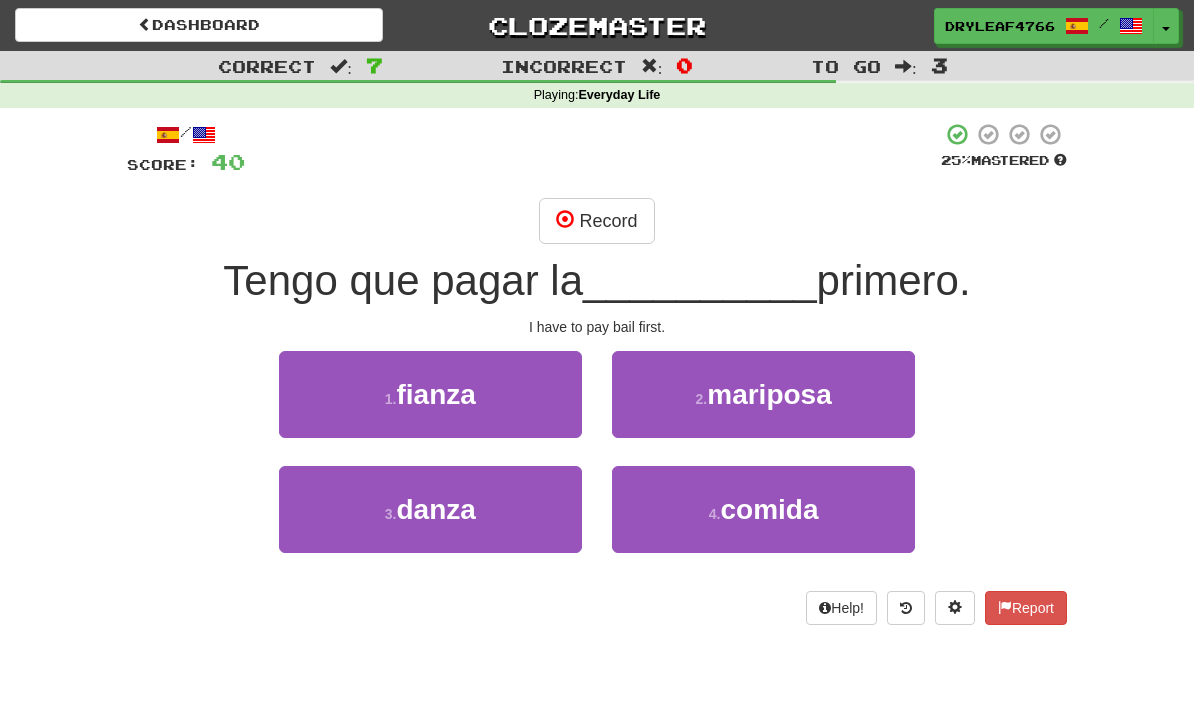 click on "1 .  fianza" at bounding box center (430, 394) 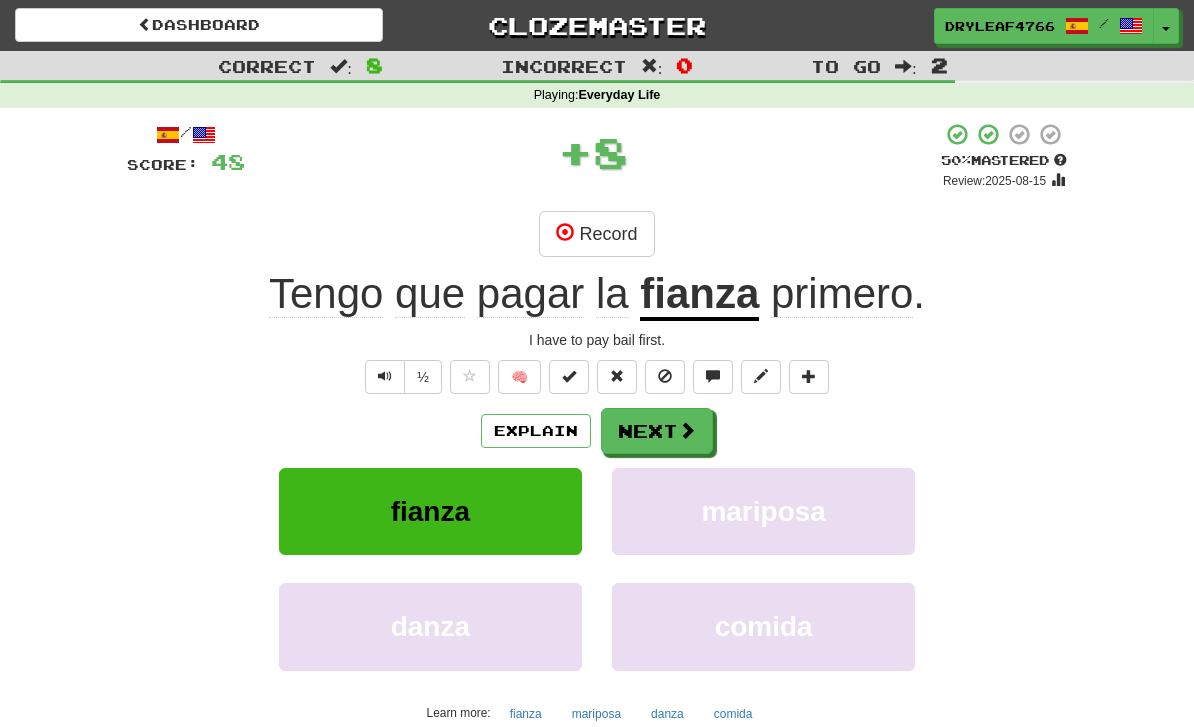 click on "Next" at bounding box center [657, 431] 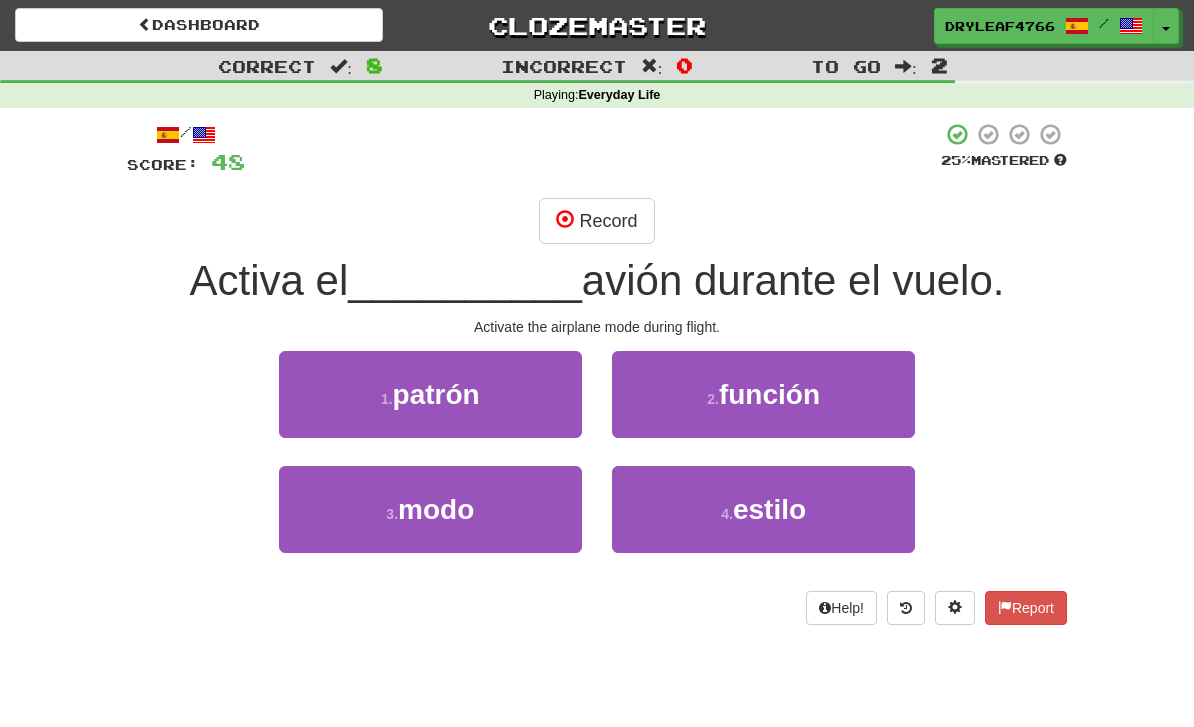 click on "3 .  modo" at bounding box center [430, 509] 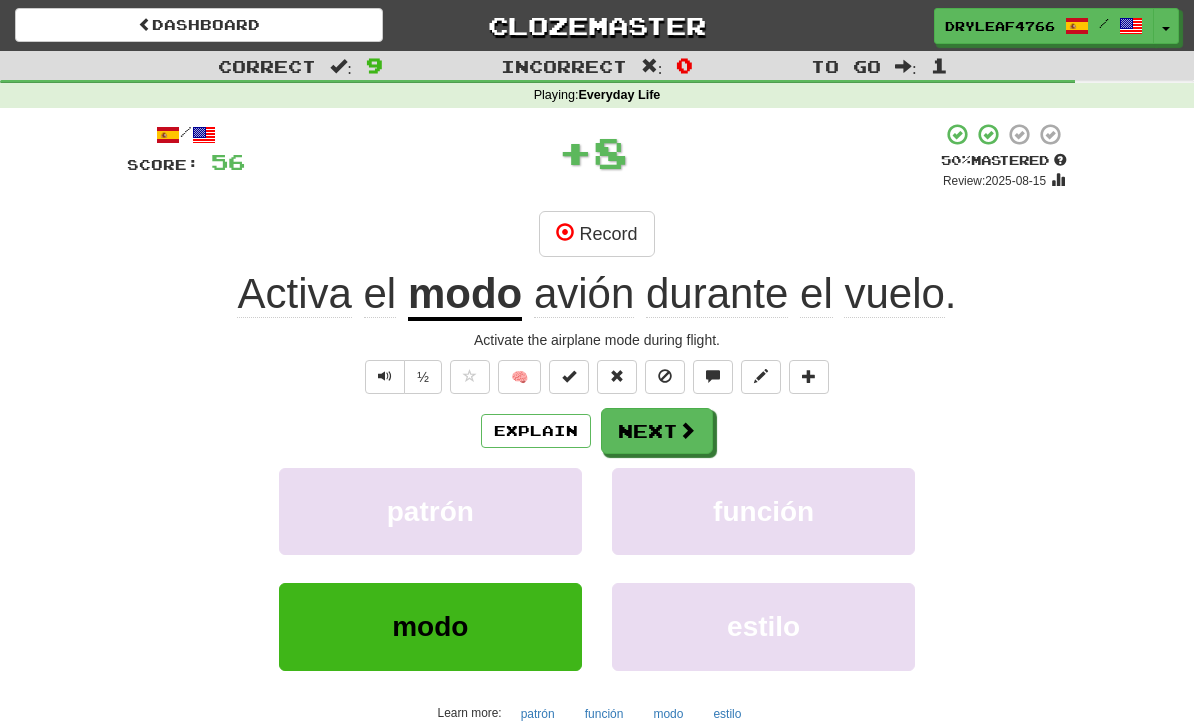 click at bounding box center [687, 430] 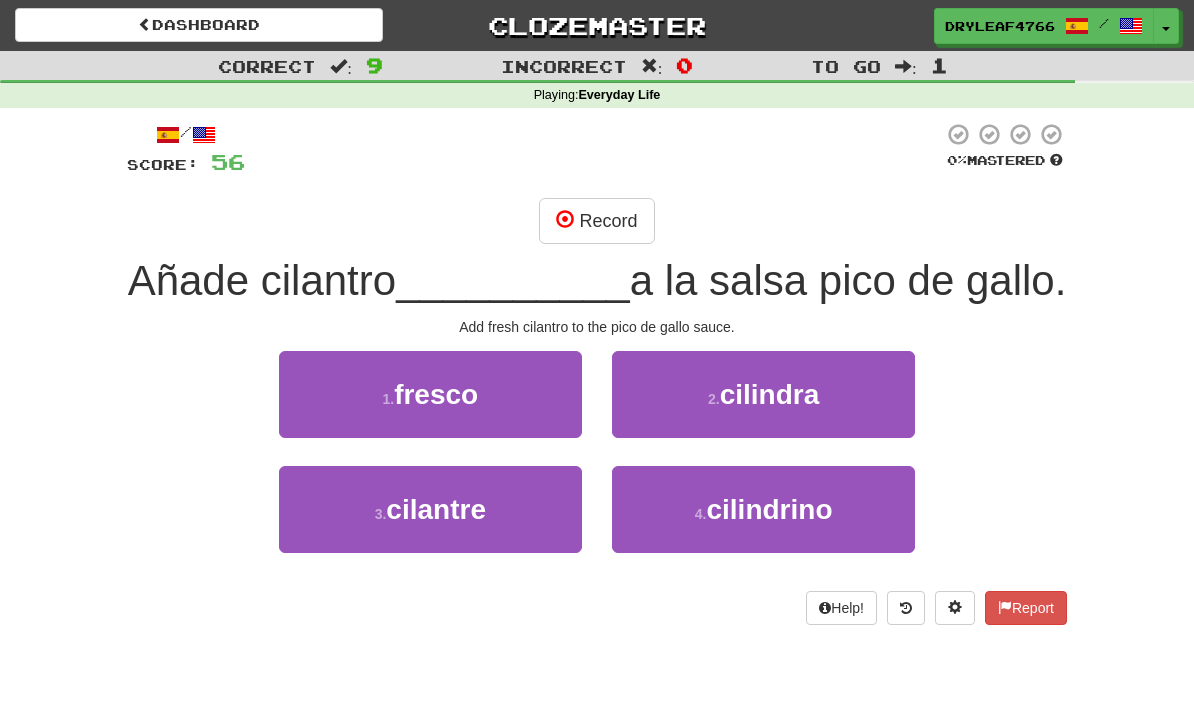 click on "1 .  fresco" at bounding box center [430, 394] 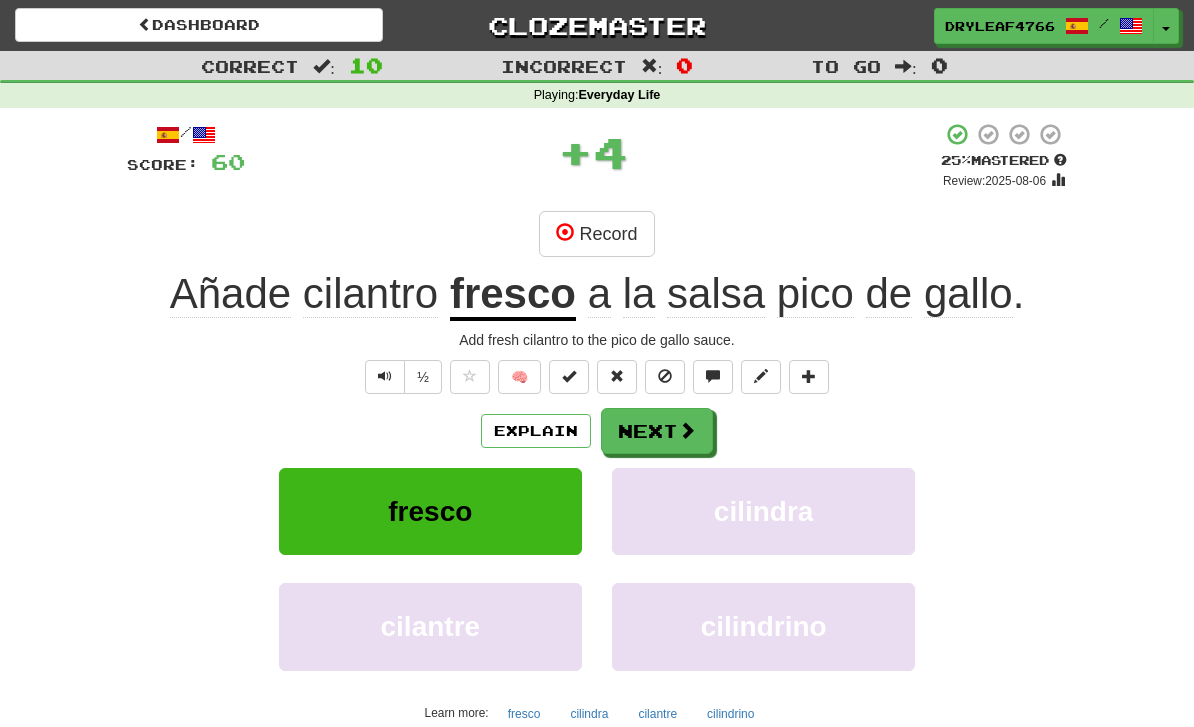 click on "Next" at bounding box center [657, 431] 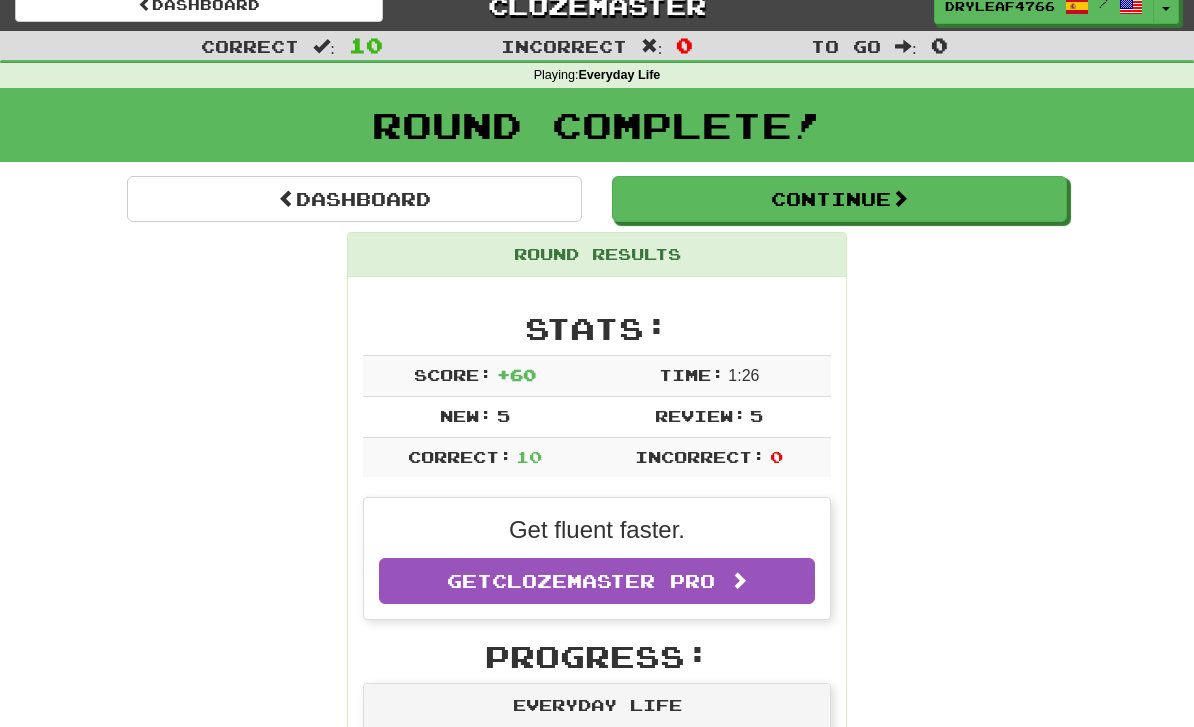 scroll, scrollTop: 24, scrollLeft: 0, axis: vertical 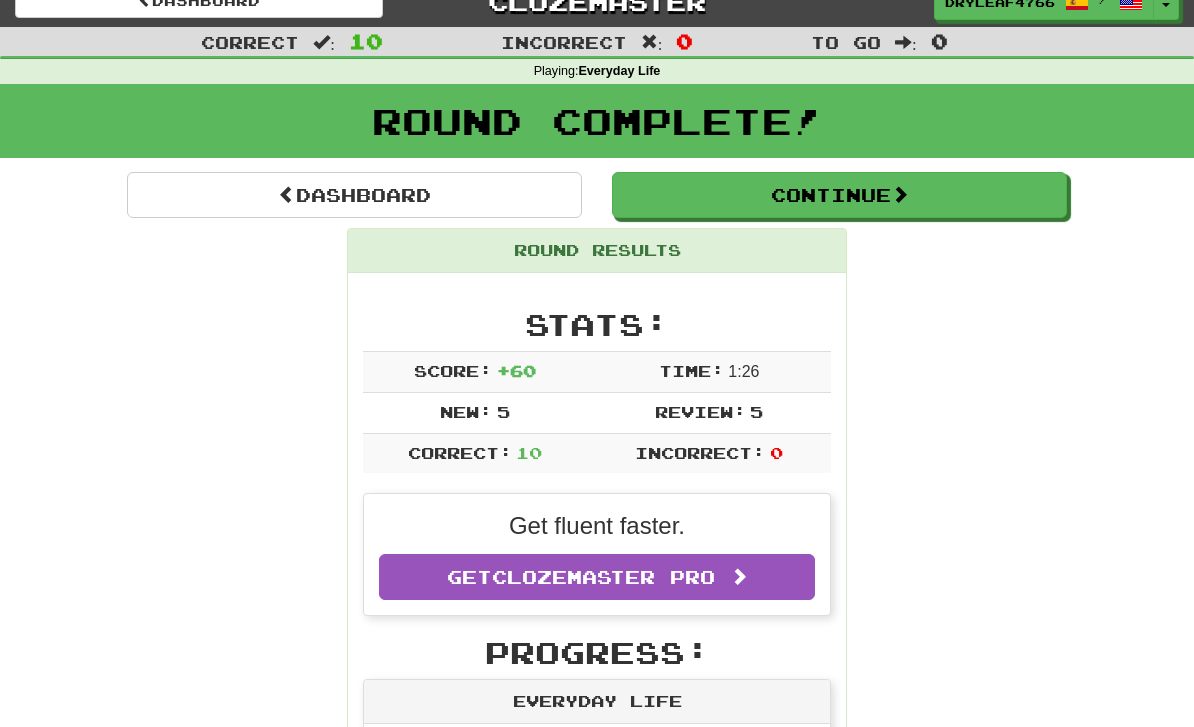 click on "Continue" at bounding box center (839, 195) 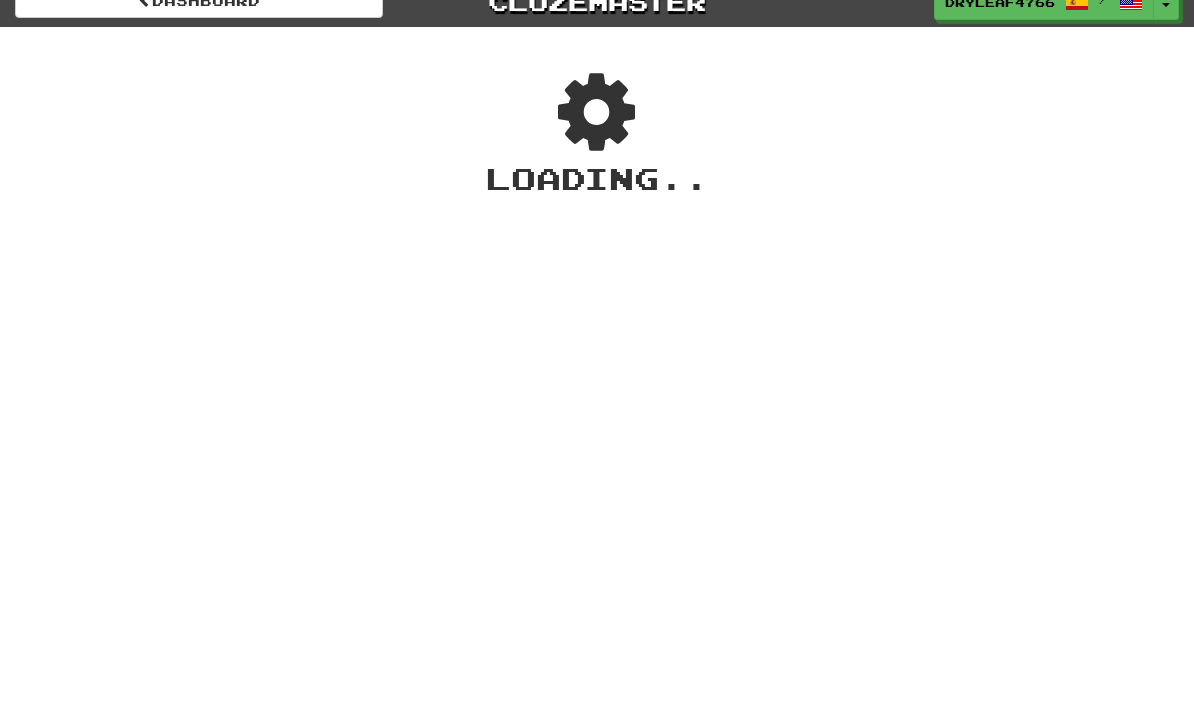 scroll, scrollTop: 0, scrollLeft: 0, axis: both 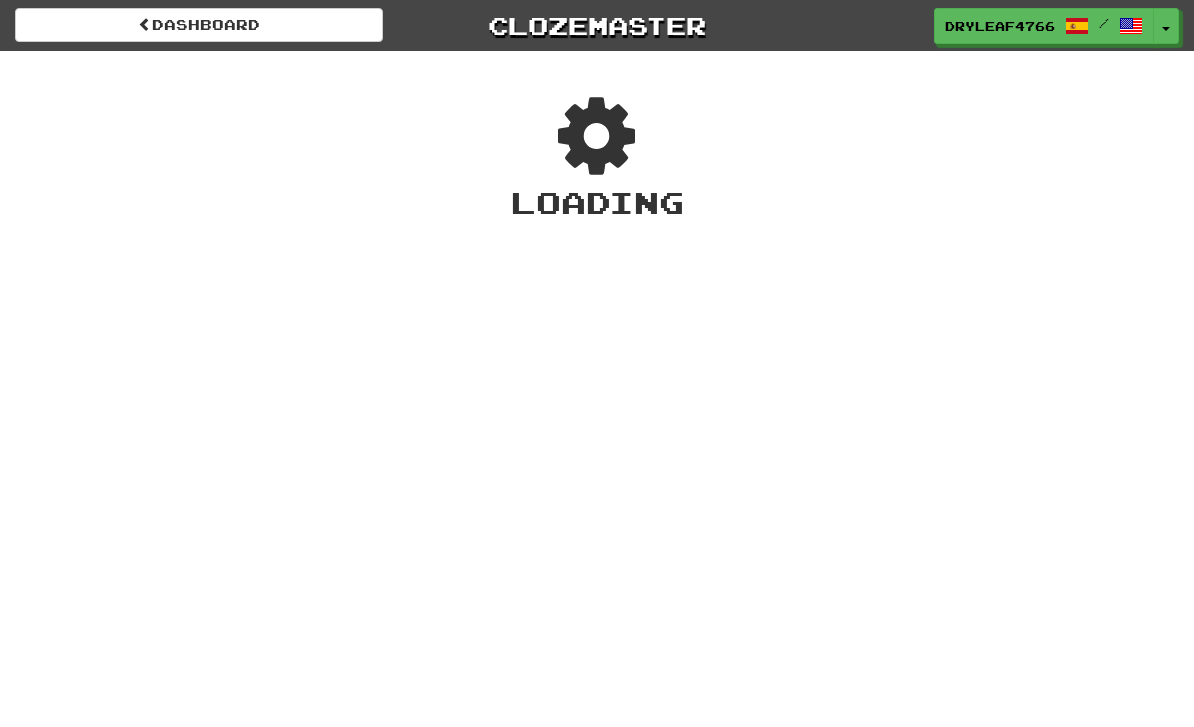 click on "Dashboard" at bounding box center (199, 25) 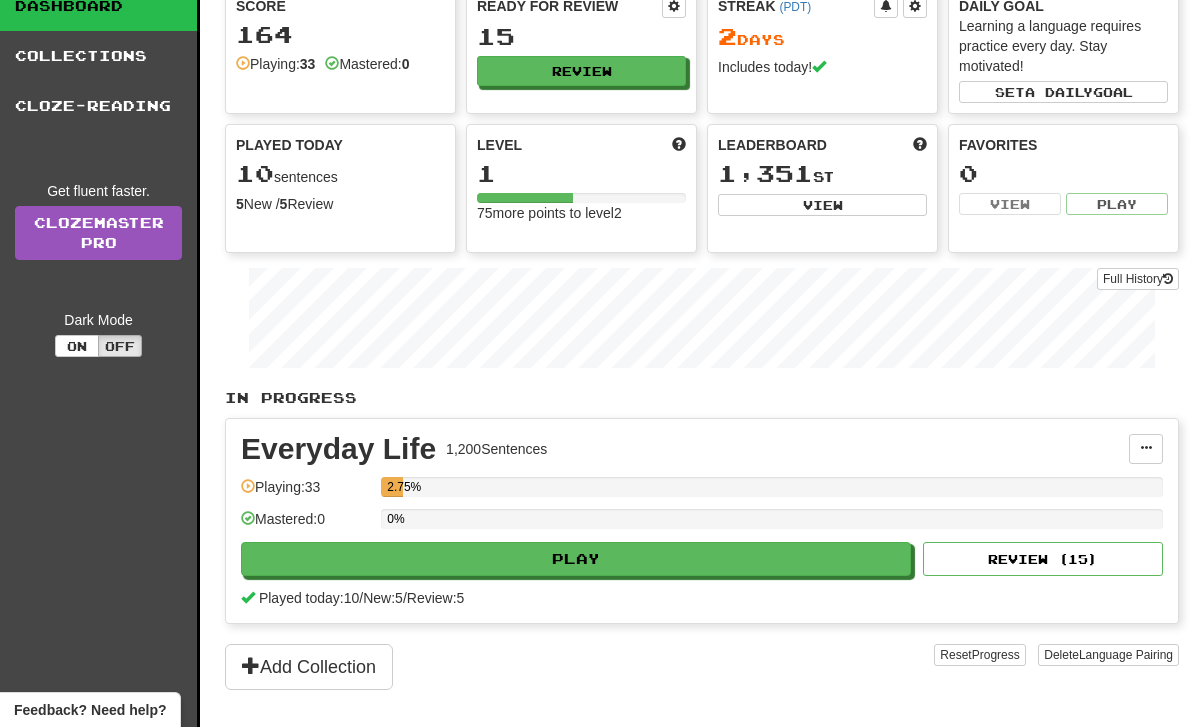 scroll, scrollTop: 94, scrollLeft: 0, axis: vertical 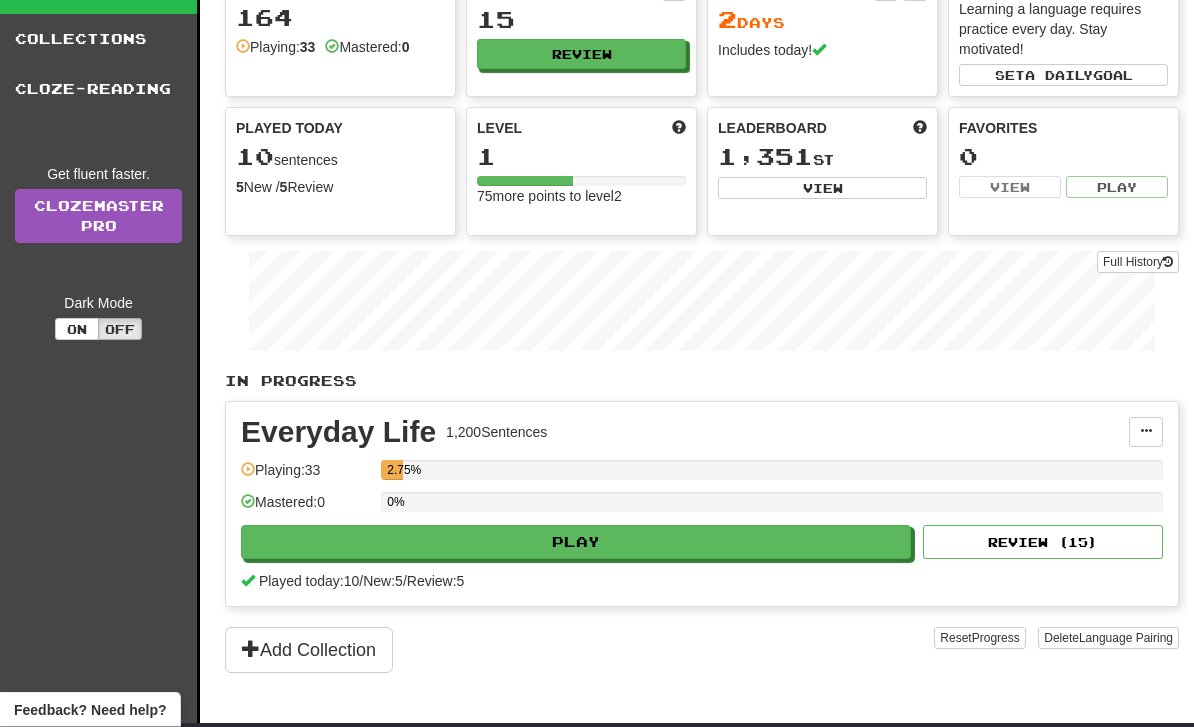 click on "Review ( 15 )" at bounding box center (1043, 543) 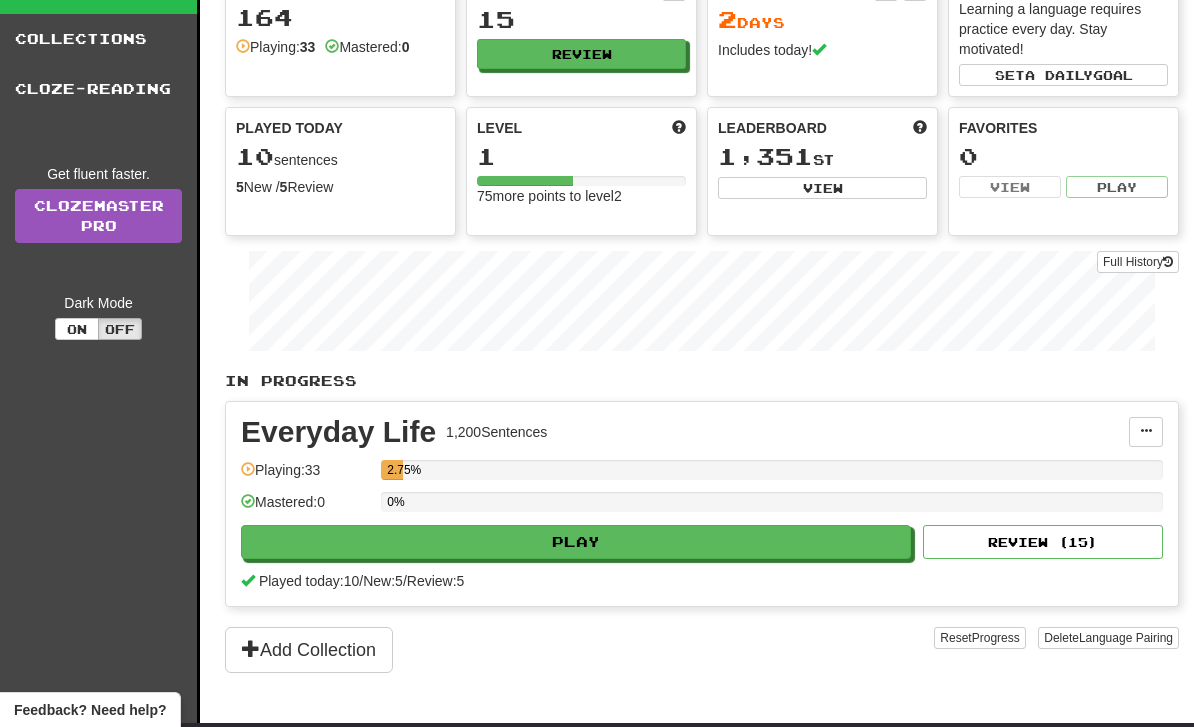 select on "**" 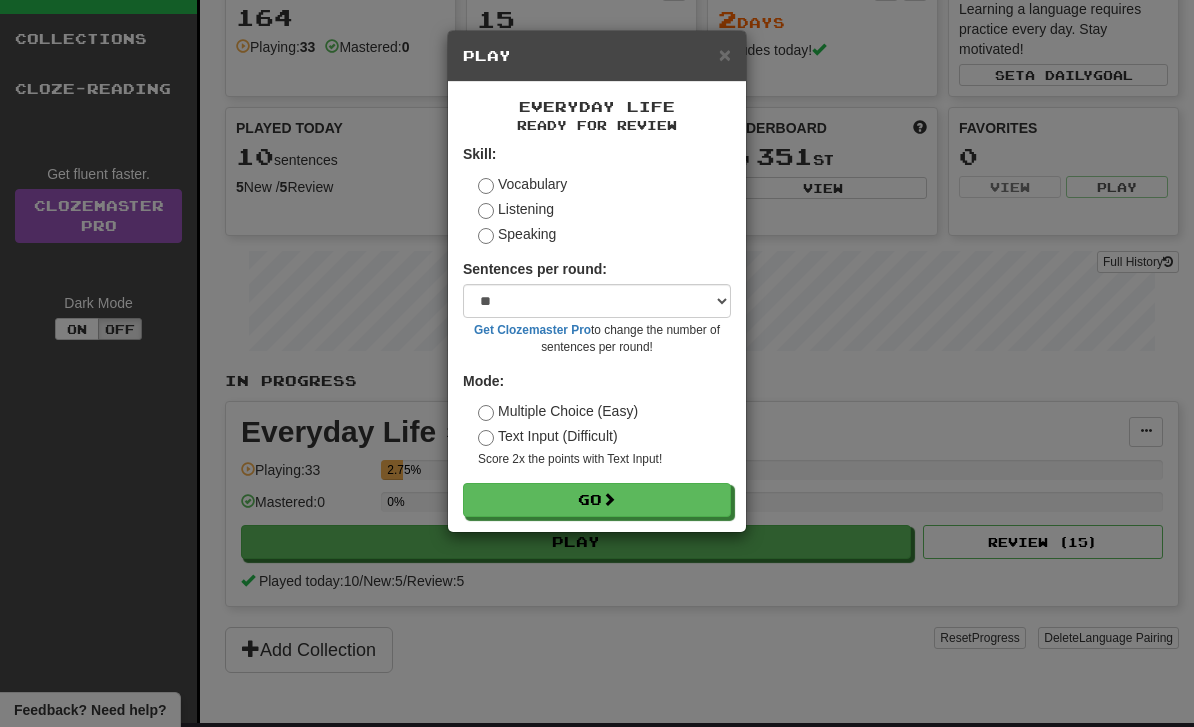 click on "×" at bounding box center [725, 54] 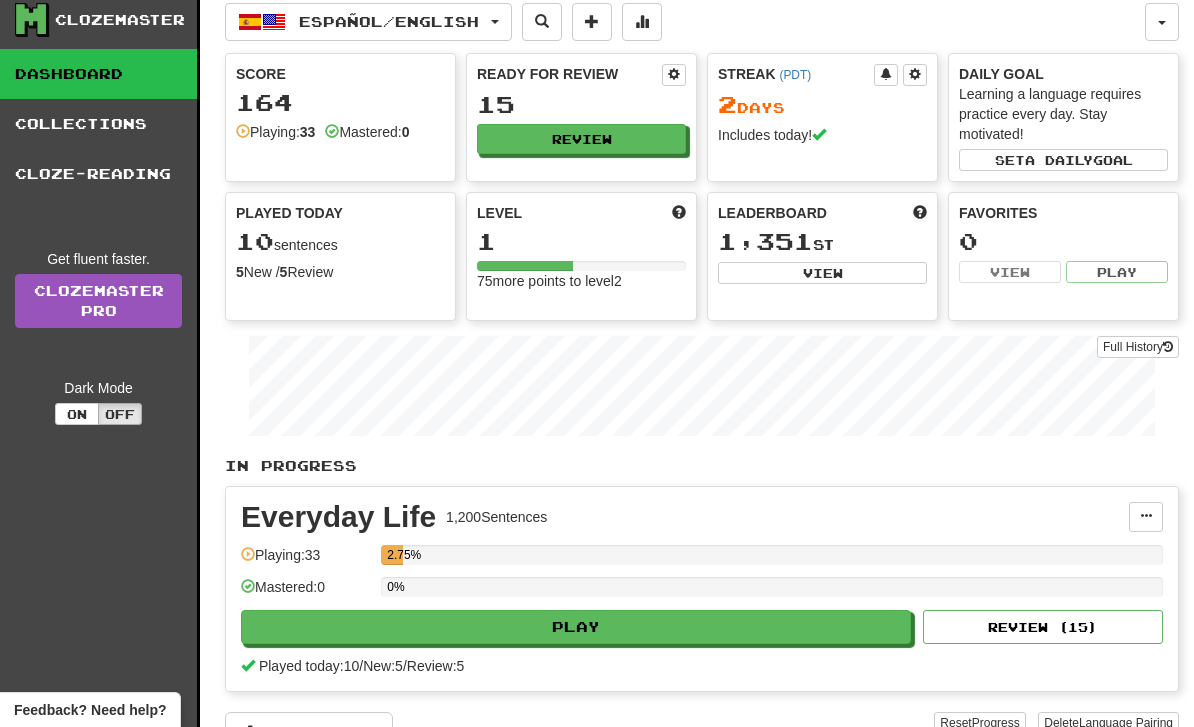 scroll, scrollTop: 0, scrollLeft: 0, axis: both 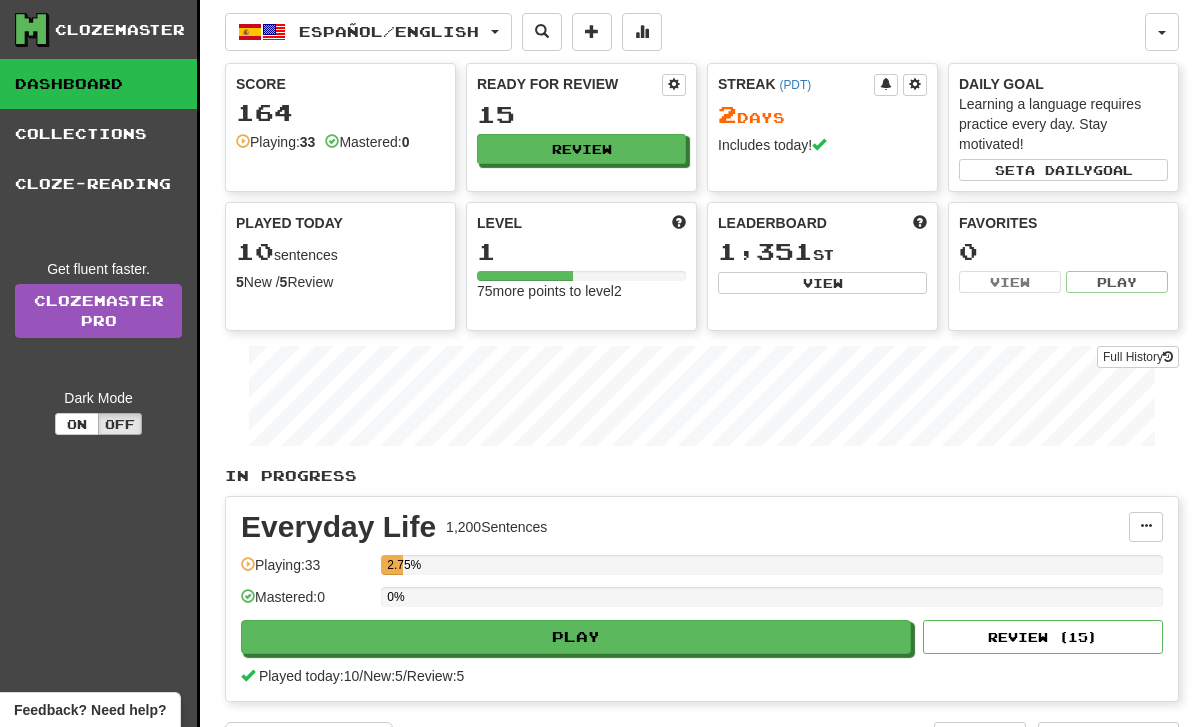 click on "Review" at bounding box center [581, 149] 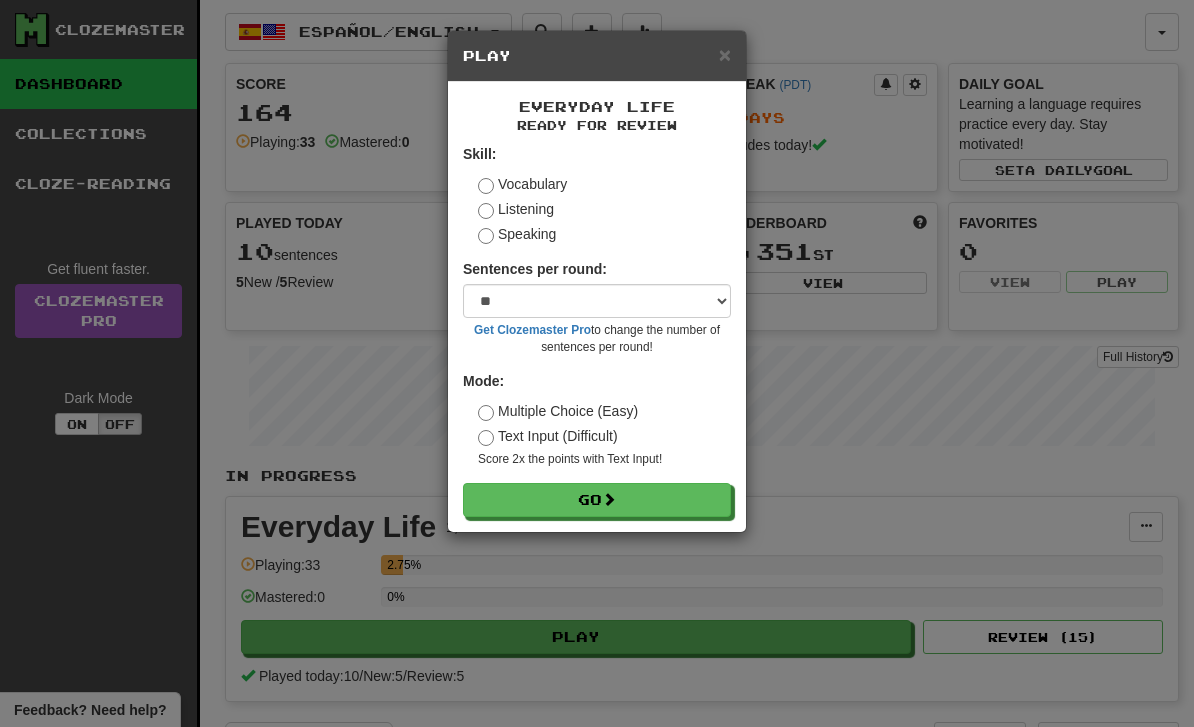 click on "×" at bounding box center (725, 54) 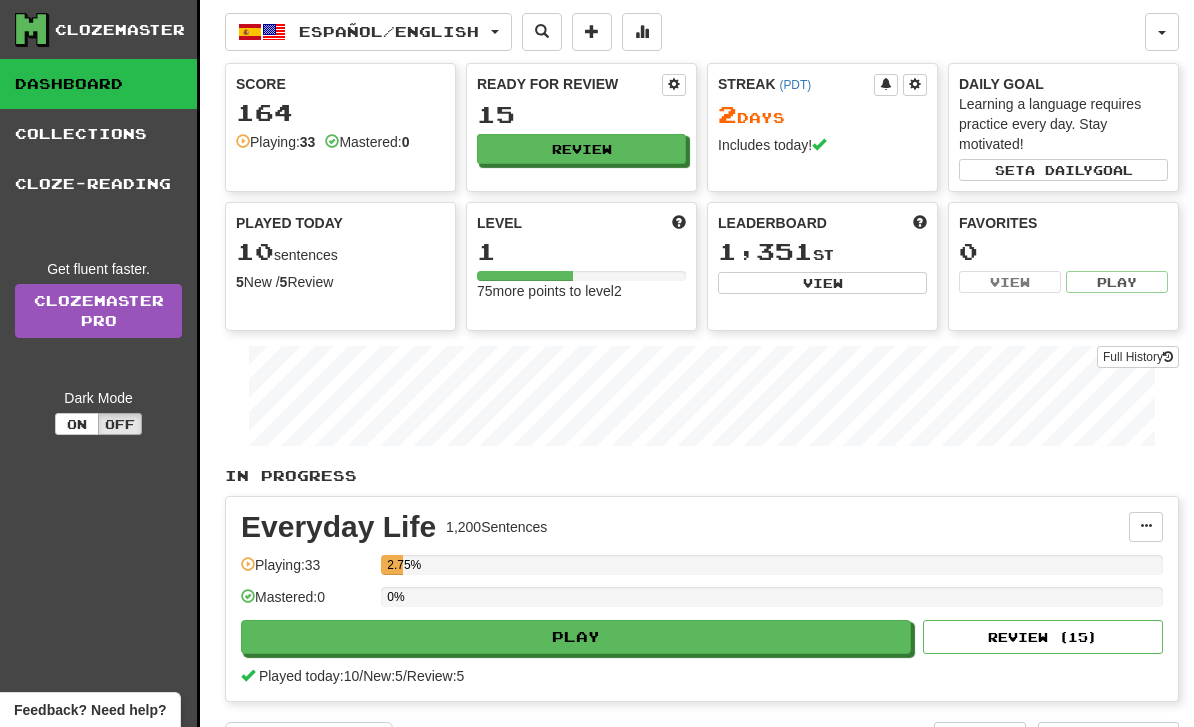click on "Play" at bounding box center (576, 637) 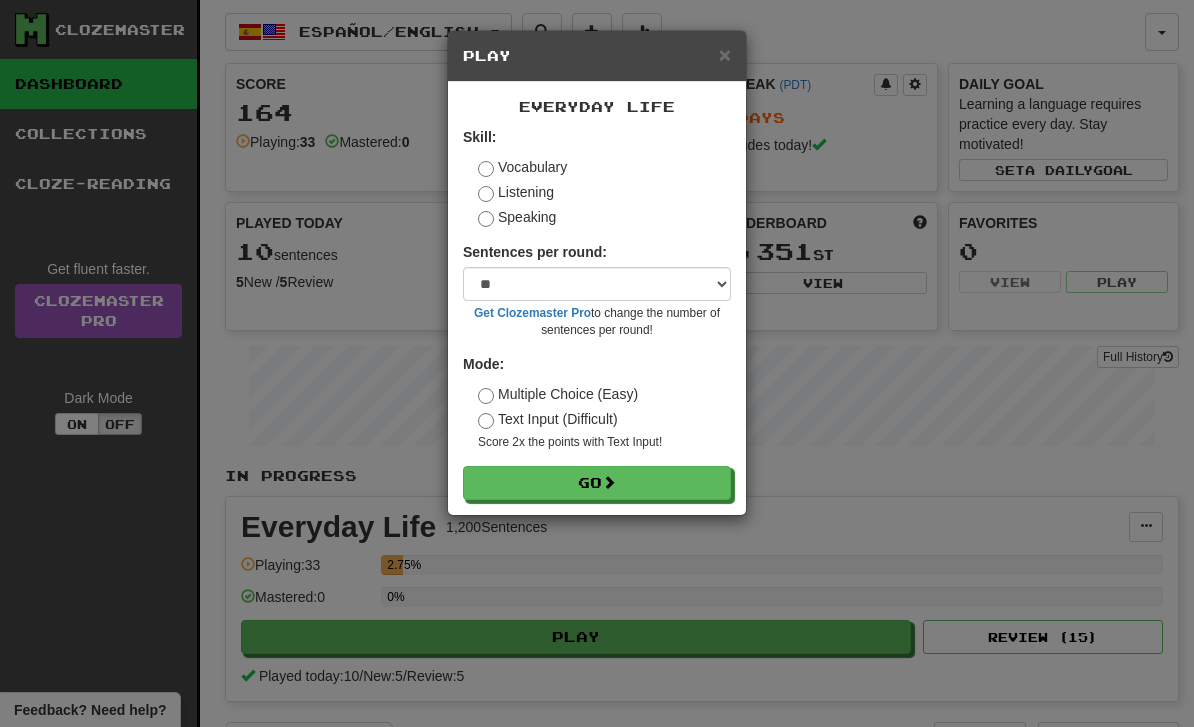 click on "Go" at bounding box center [597, 483] 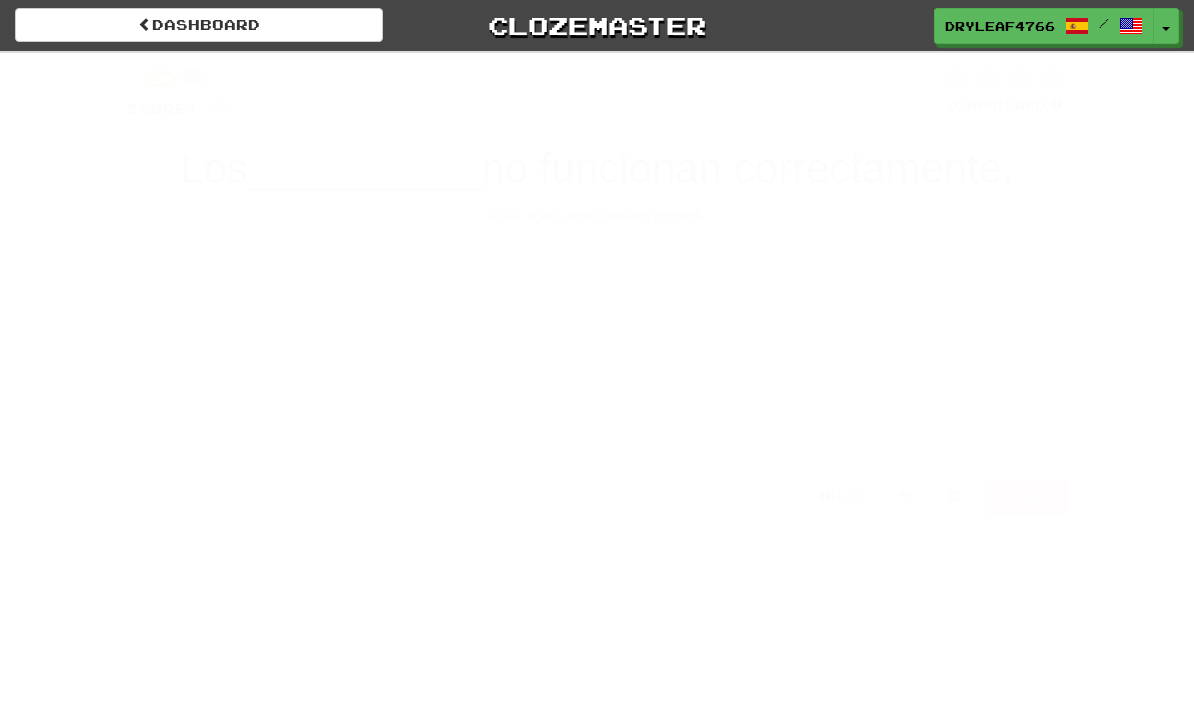 scroll, scrollTop: 0, scrollLeft: 0, axis: both 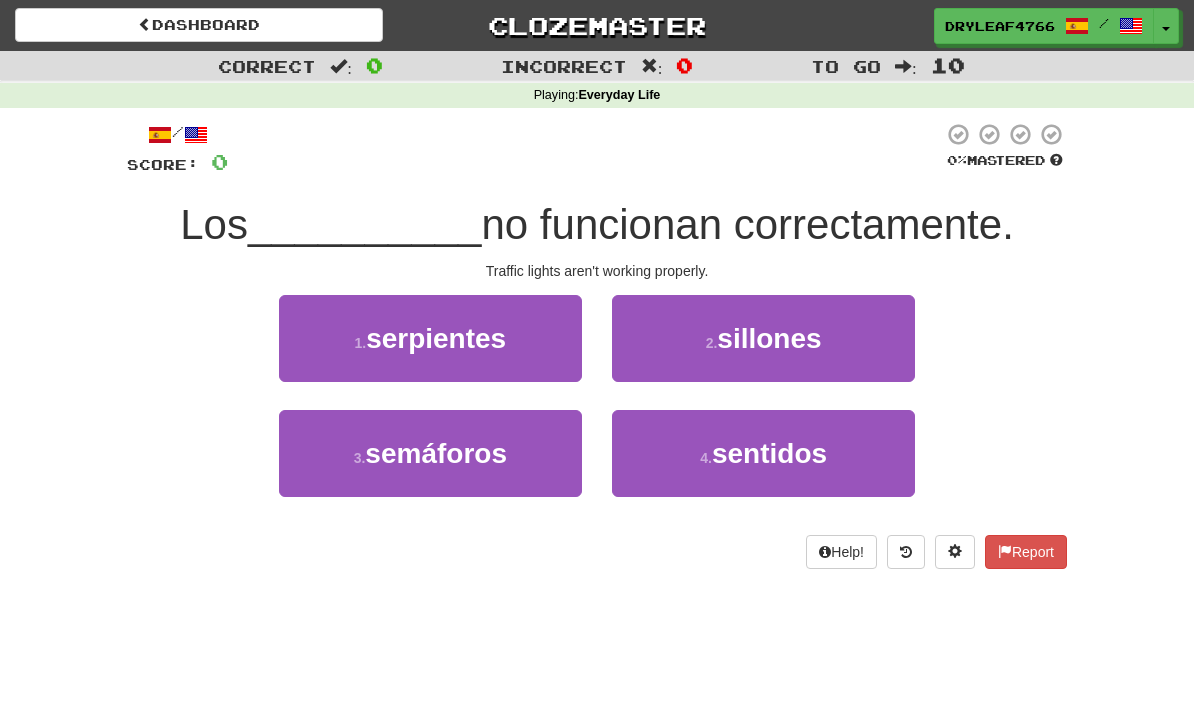 click on "3 .  semáforos" at bounding box center (430, 453) 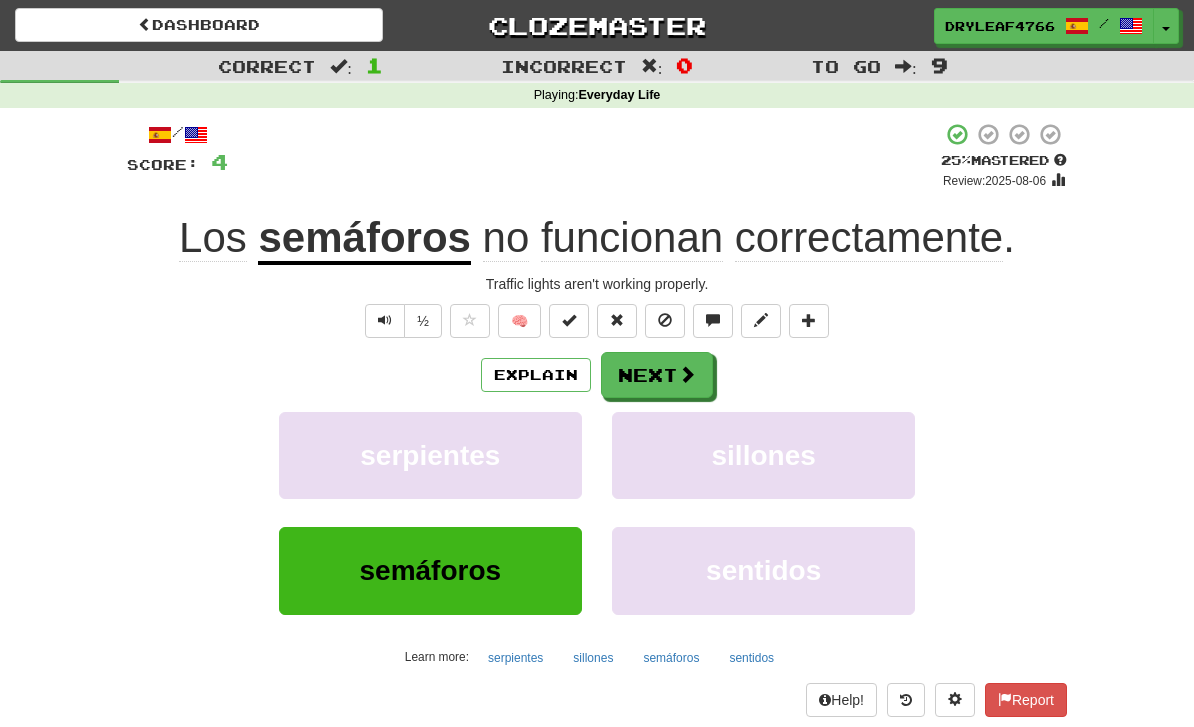 click on "Next" at bounding box center (657, 375) 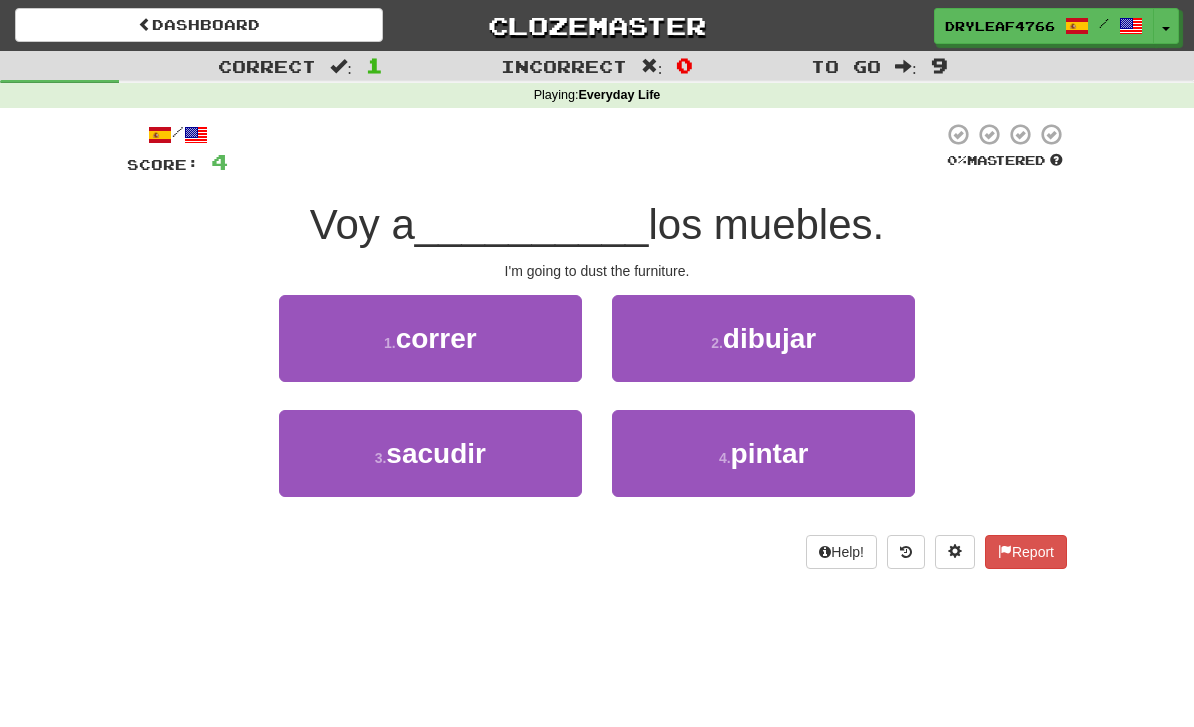 click on "3 .  sacudir" at bounding box center (430, 453) 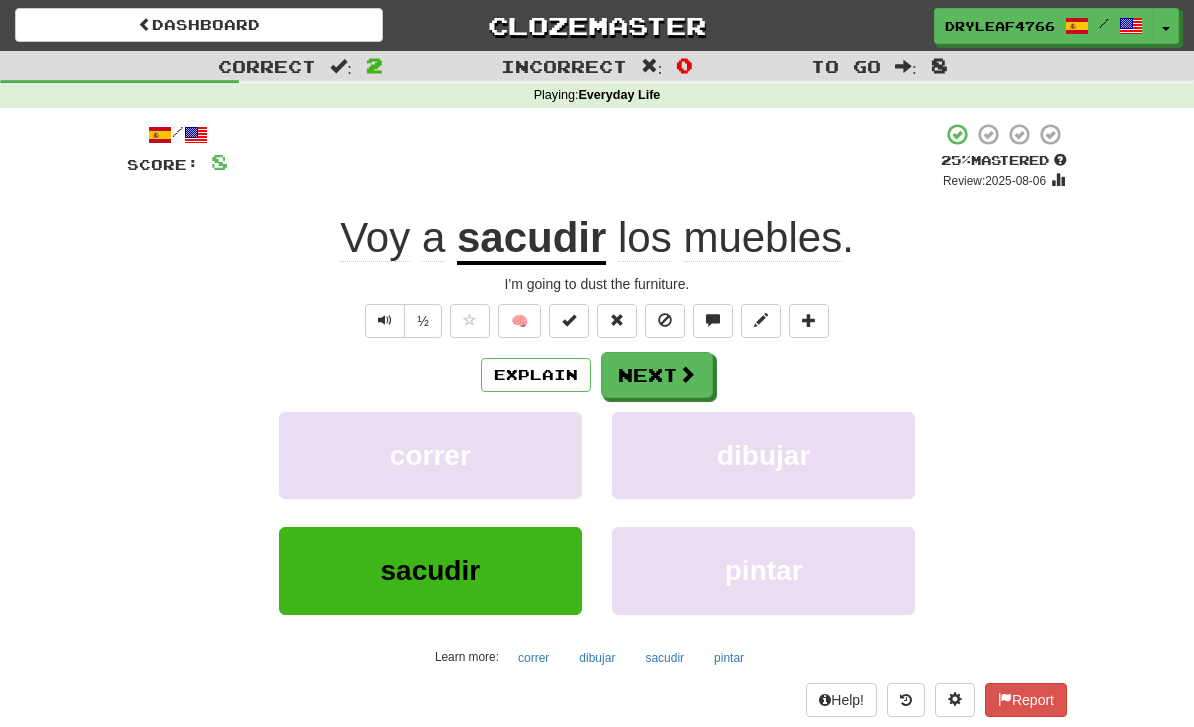click on "Next" at bounding box center [657, 375] 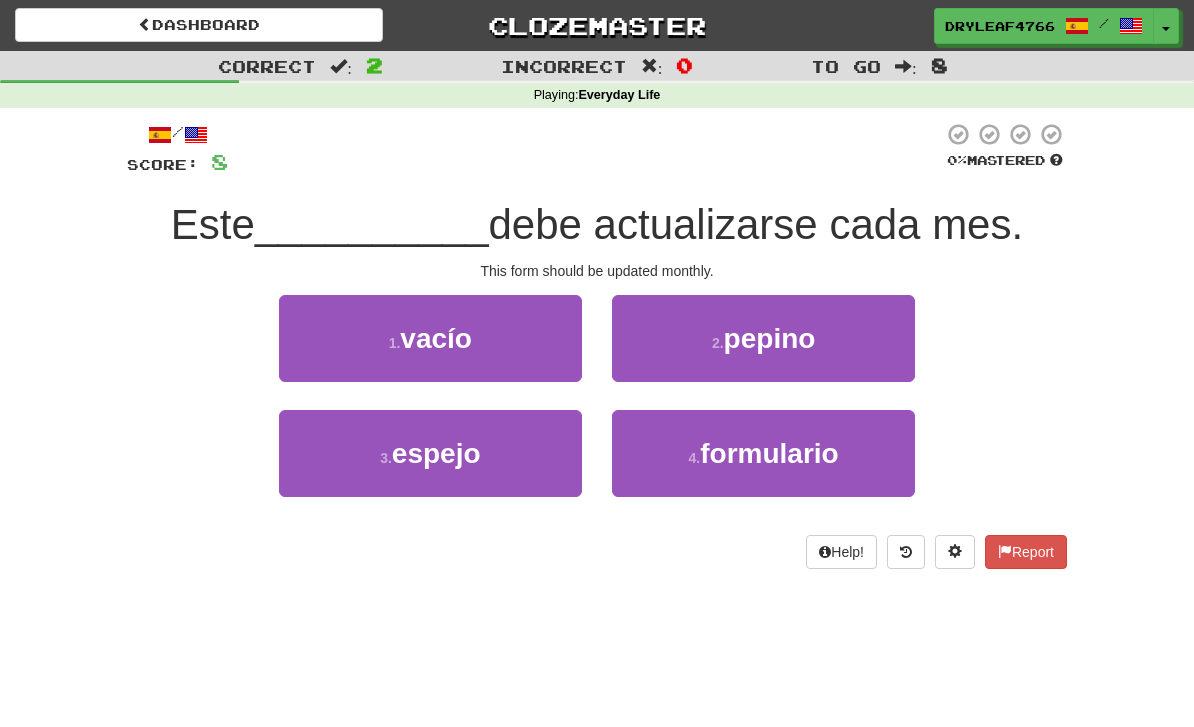 click on "4 .  formulario" at bounding box center [763, 453] 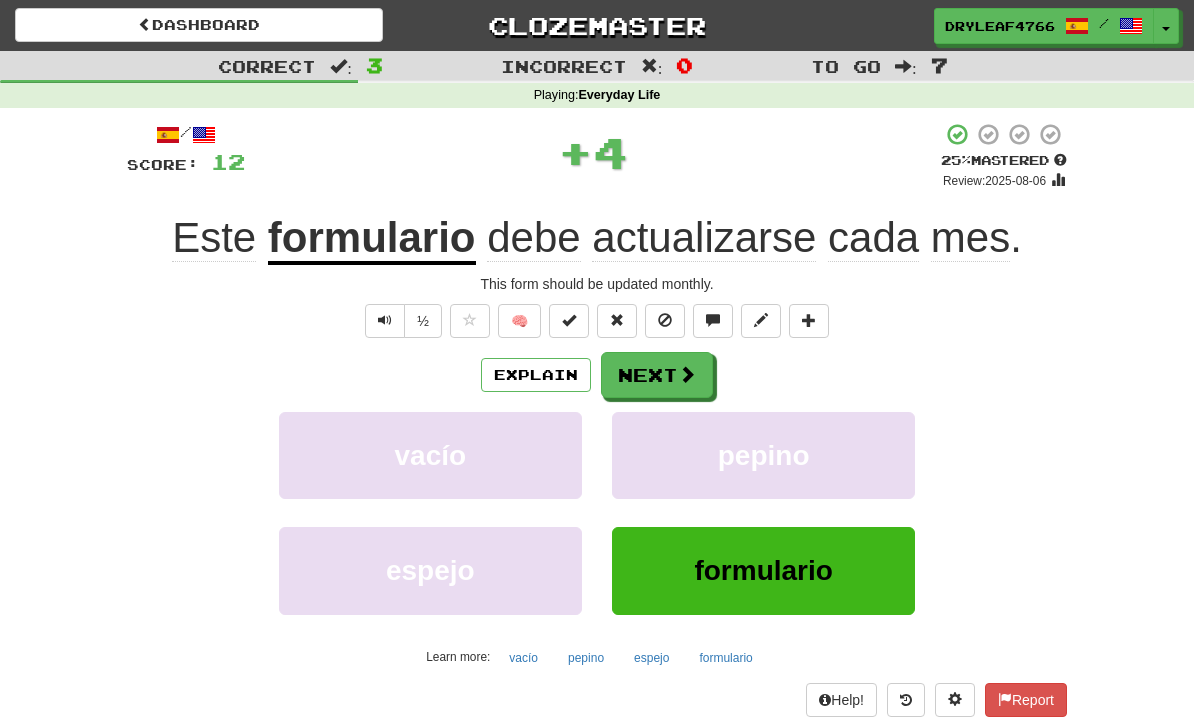 click on "Next" at bounding box center [657, 375] 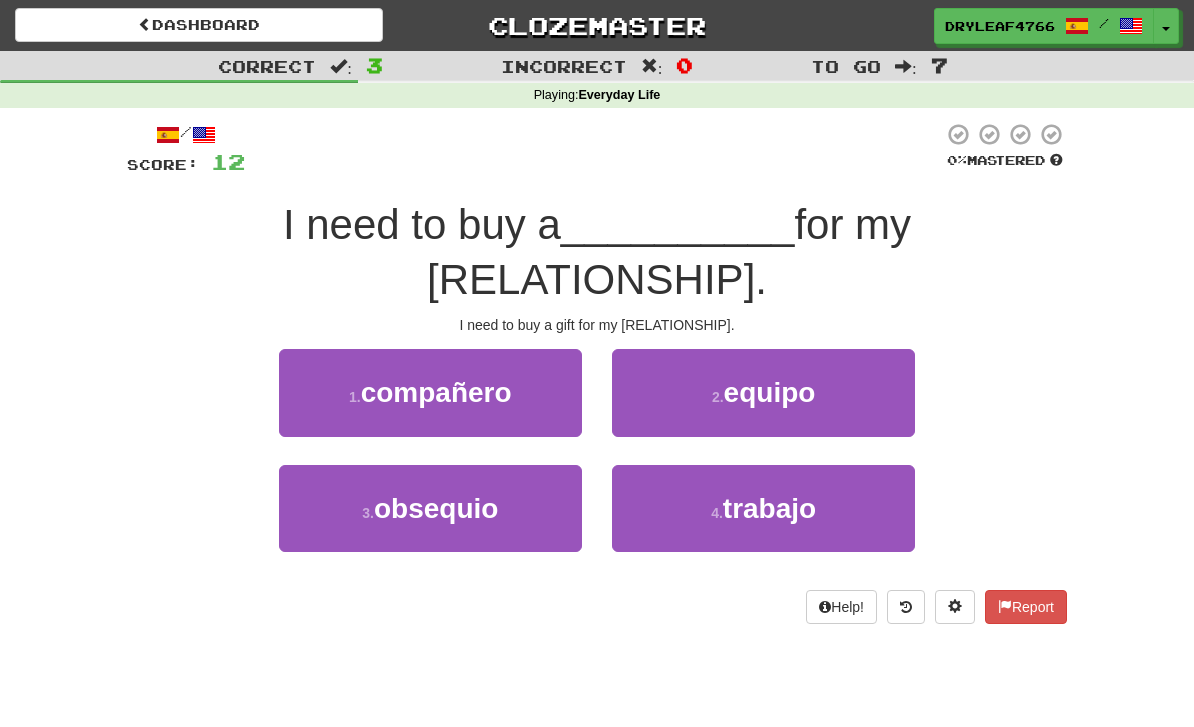 click on "3 .  obsequio" at bounding box center [430, 508] 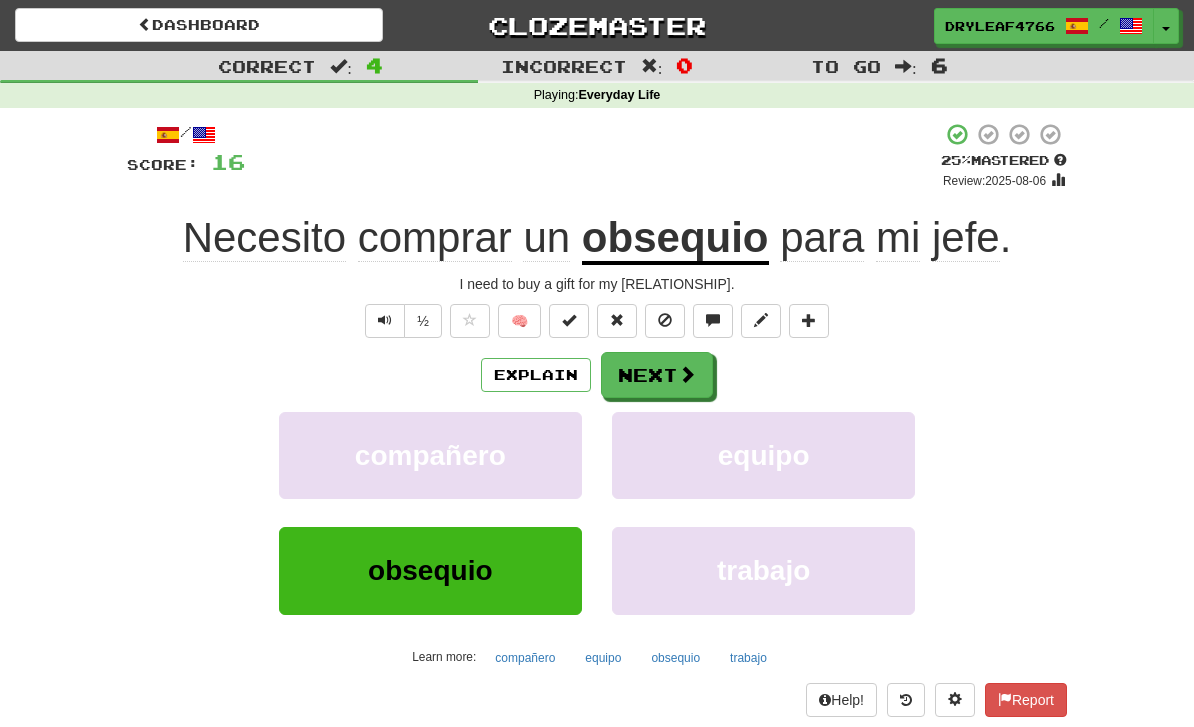 click on "Next" at bounding box center [657, 375] 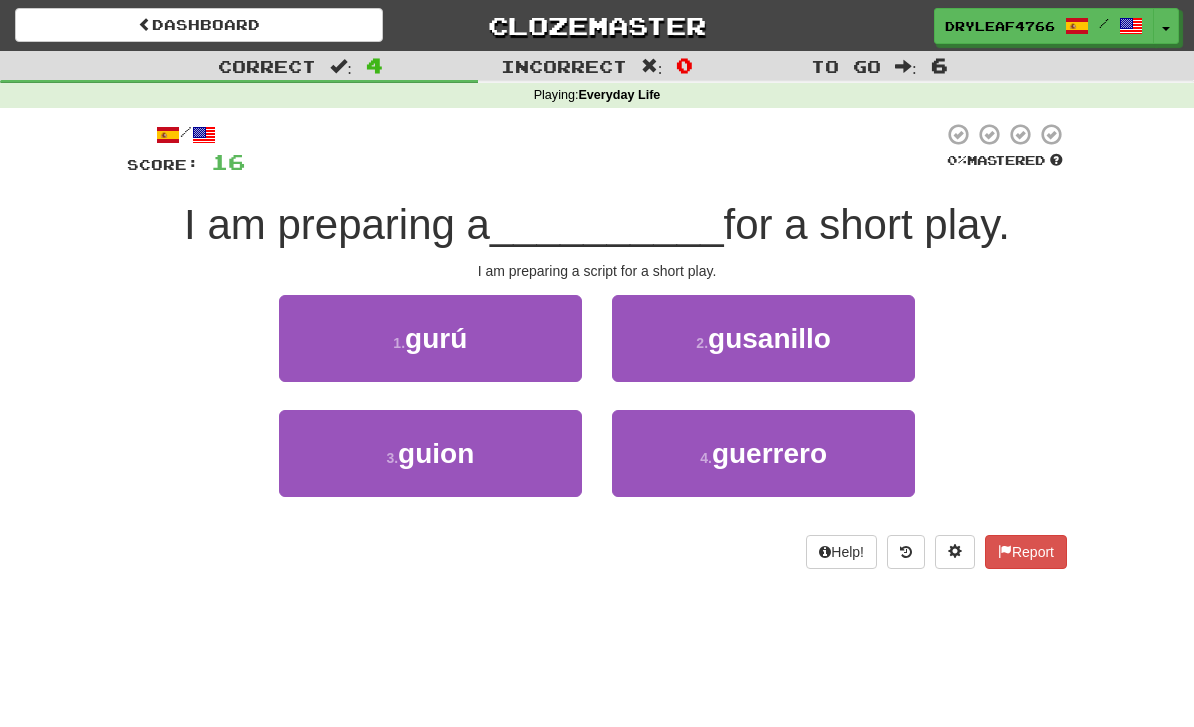 click on "3 .  guion" at bounding box center (430, 453) 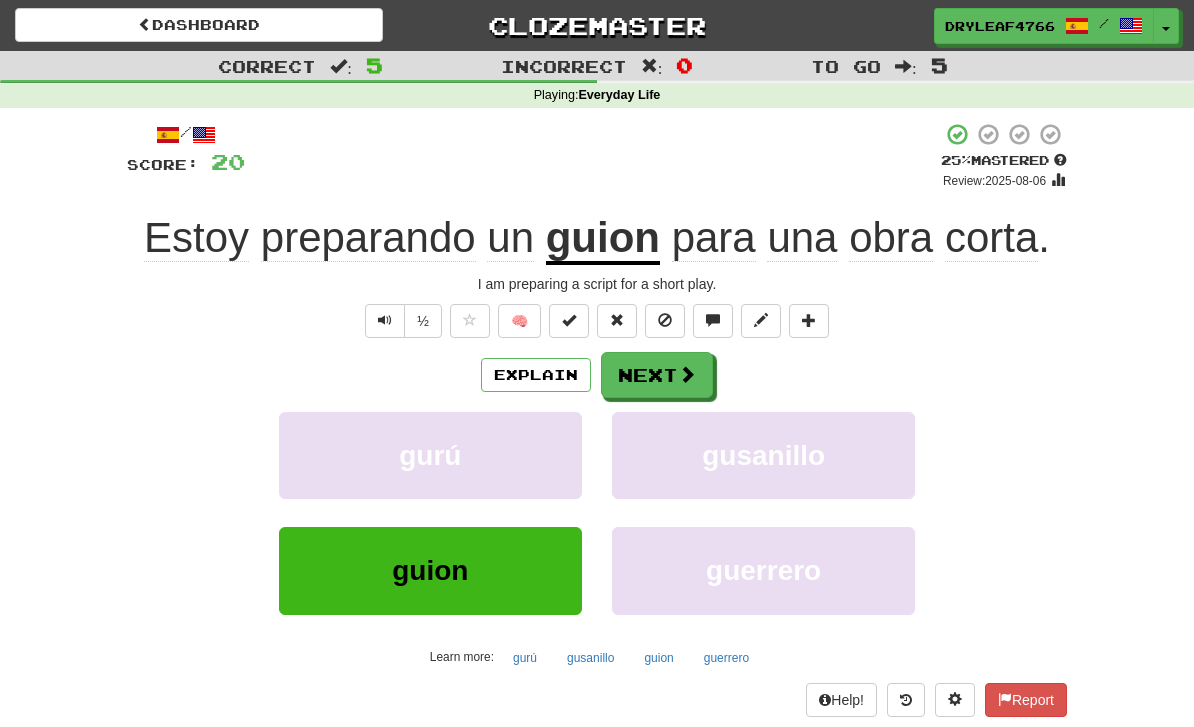 click on "Next" at bounding box center [657, 375] 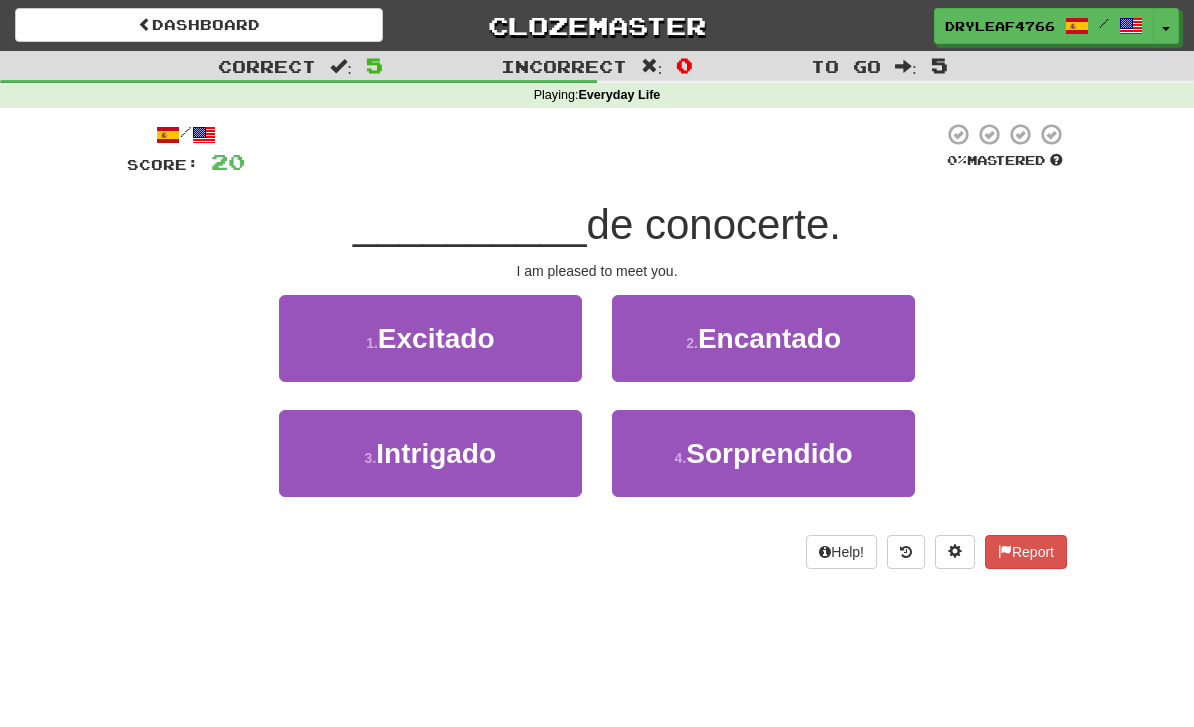 click on "2 .  Encantado" at bounding box center (763, 338) 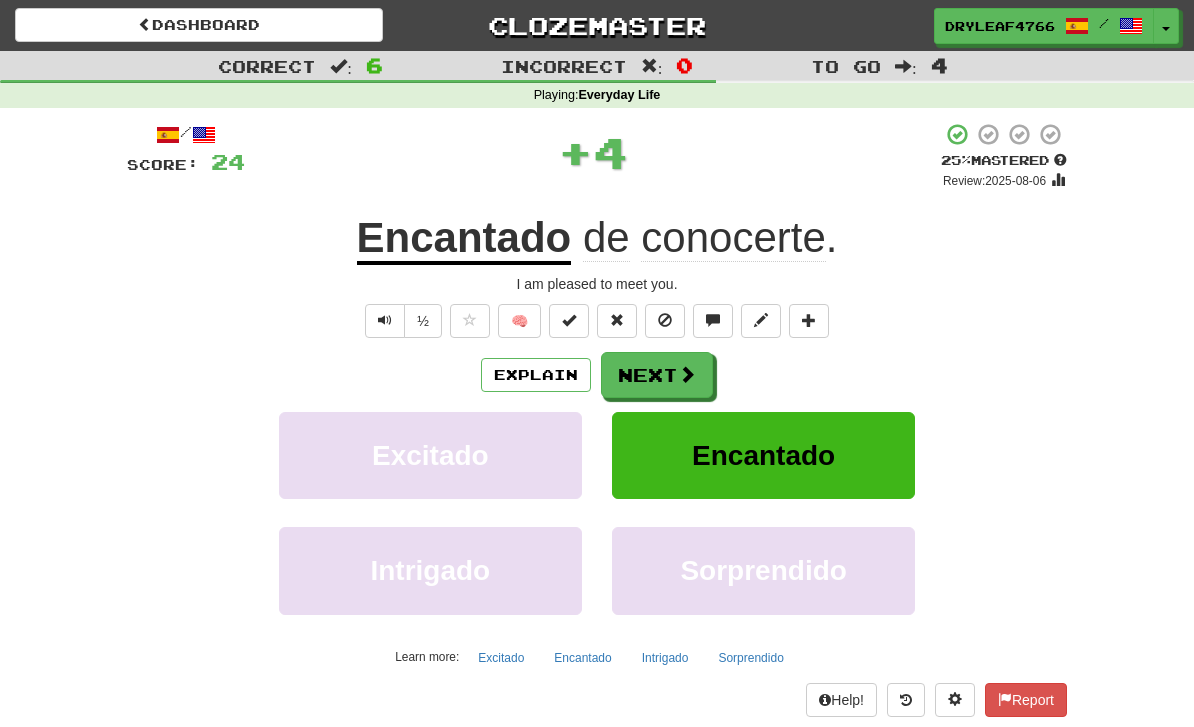 click at bounding box center (687, 374) 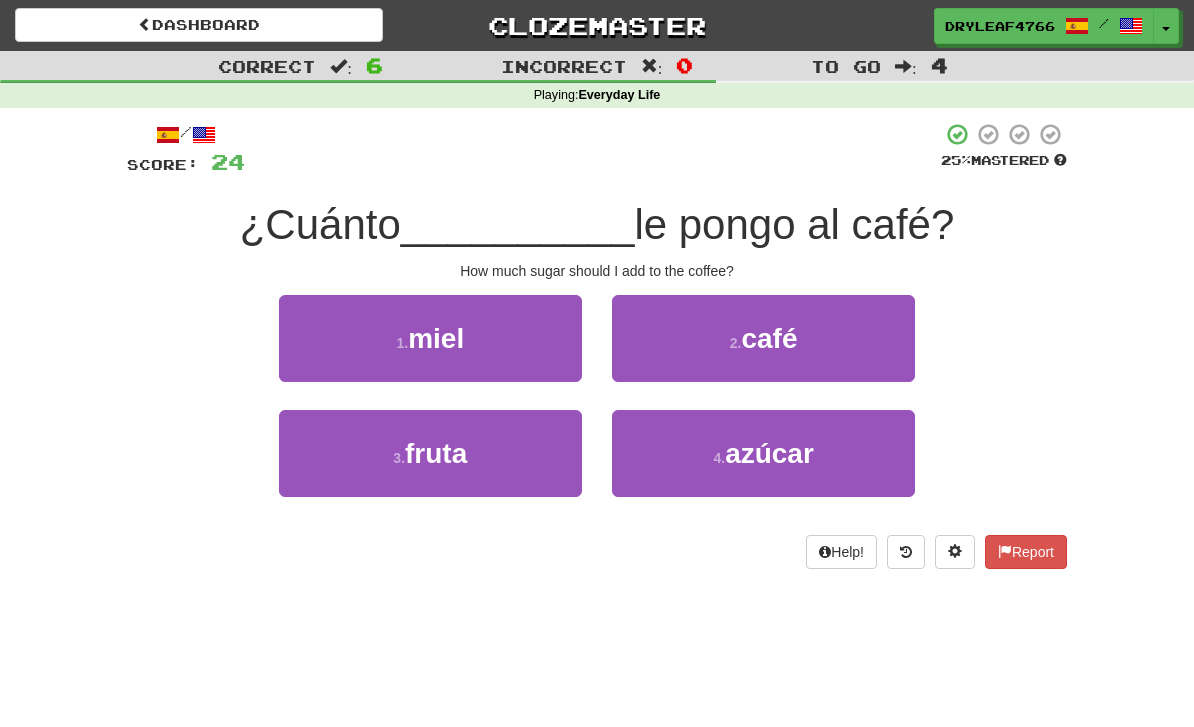 click on "4 .  azúcar" at bounding box center (763, 453) 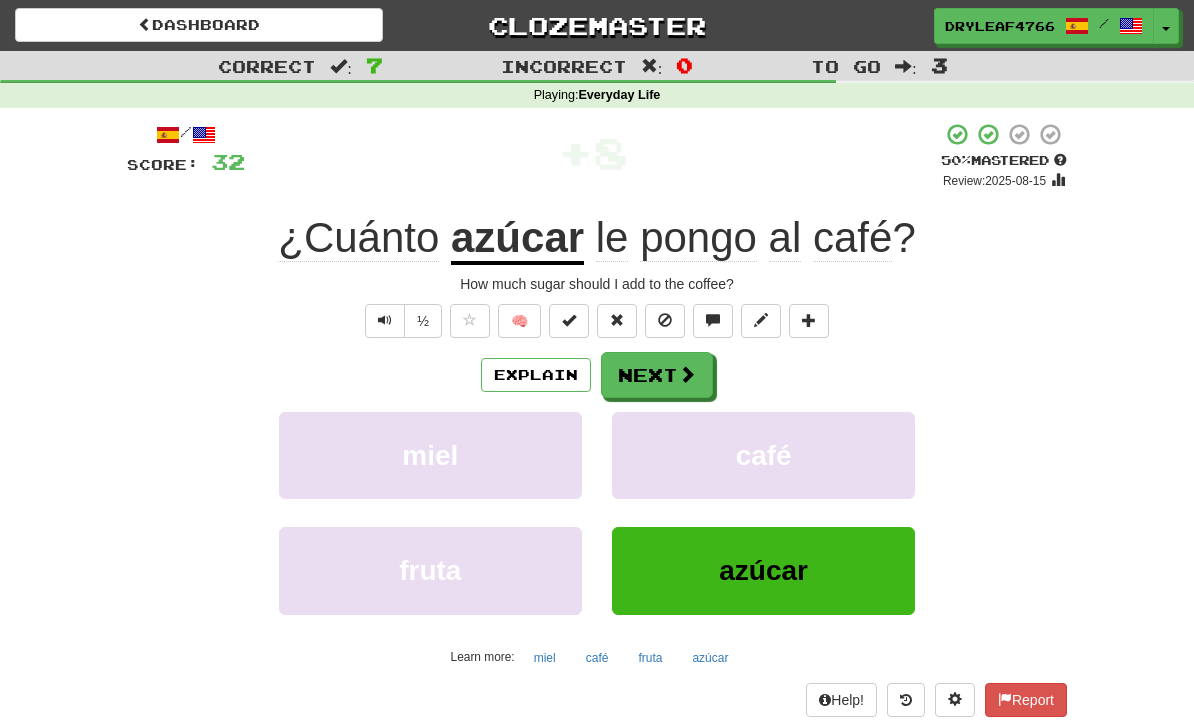 click on "Next" at bounding box center [657, 375] 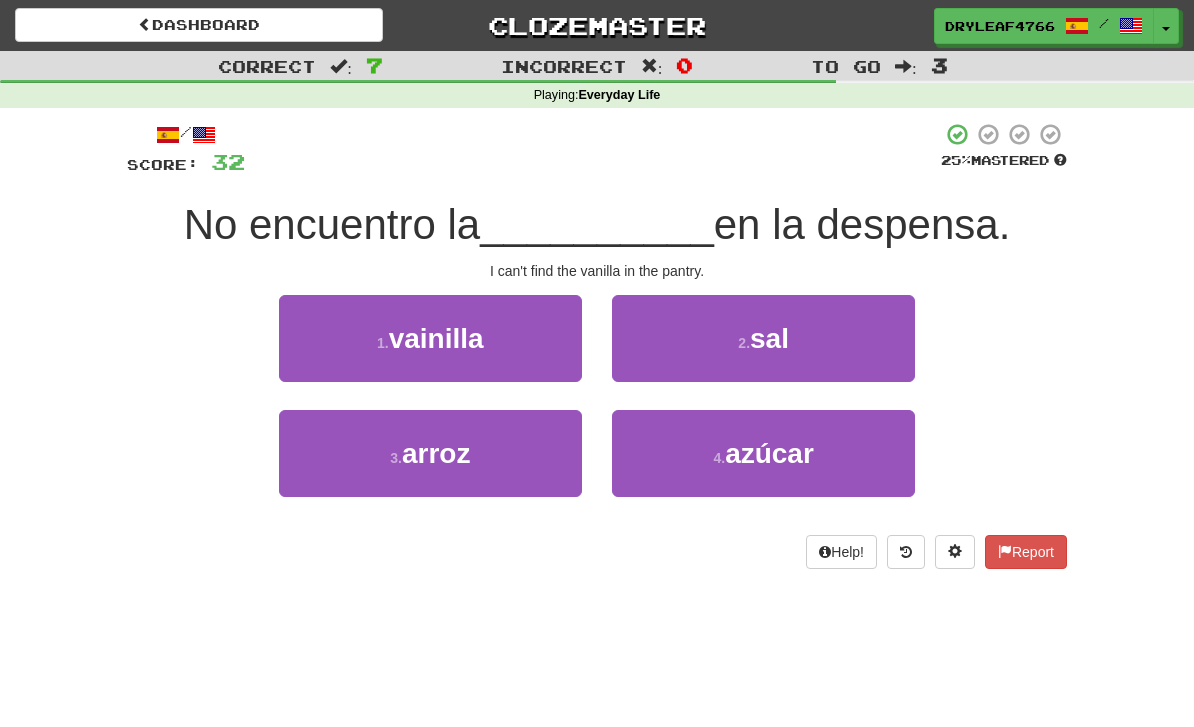 click on "1 .  vainilla" at bounding box center (430, 338) 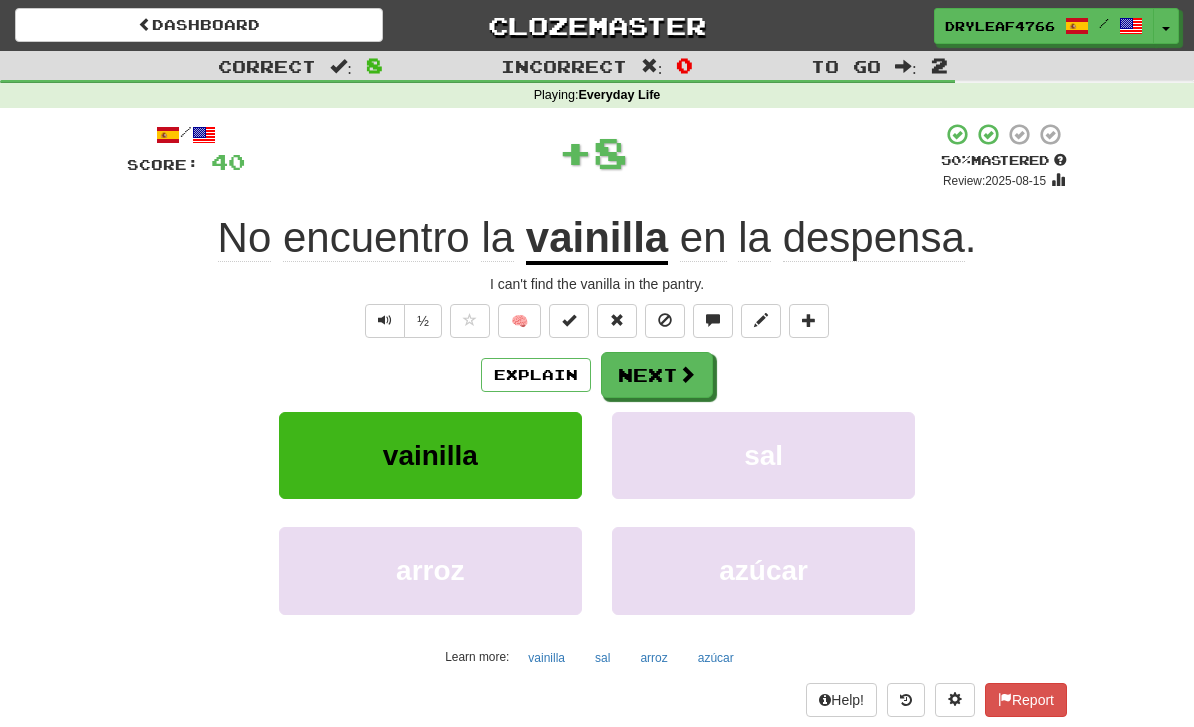 click on "Next" at bounding box center [657, 375] 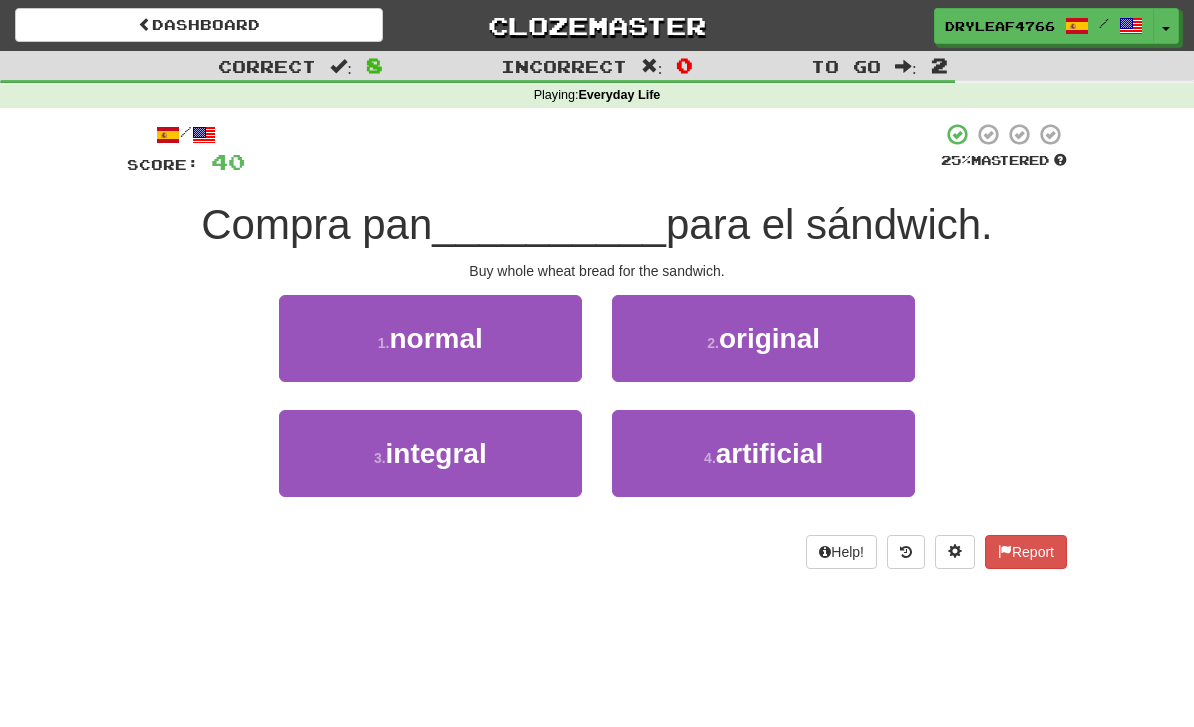 click on "integral" at bounding box center [436, 453] 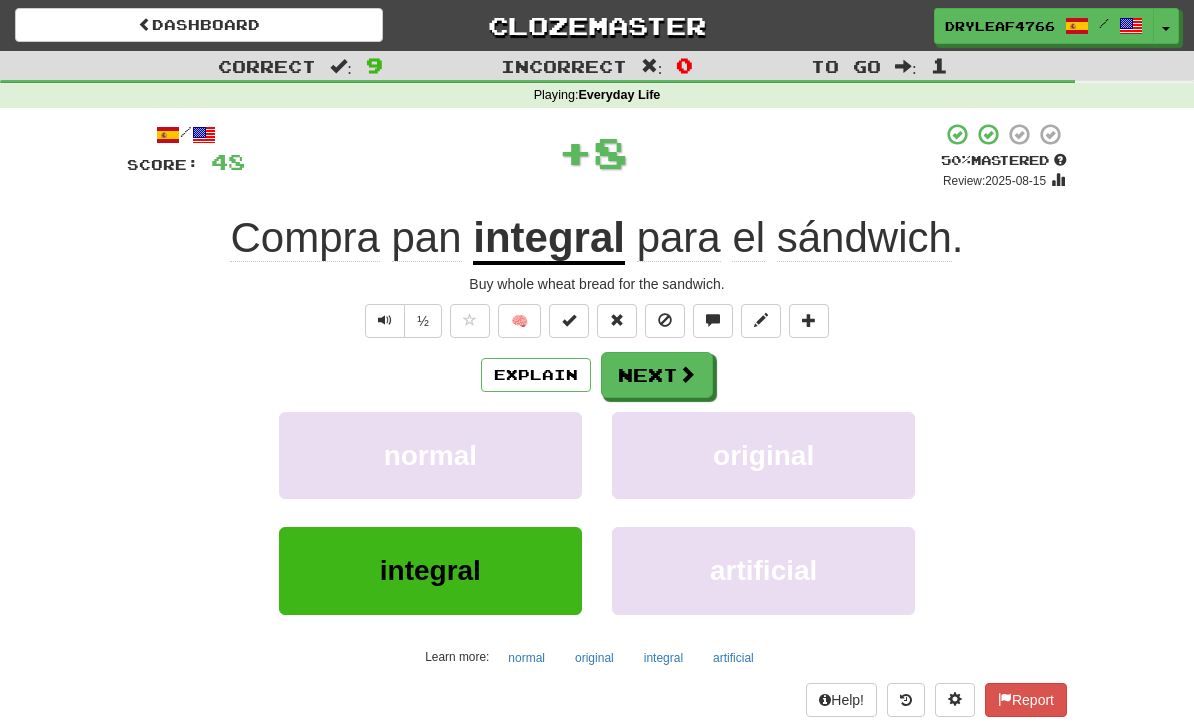 click on "Next" at bounding box center [657, 375] 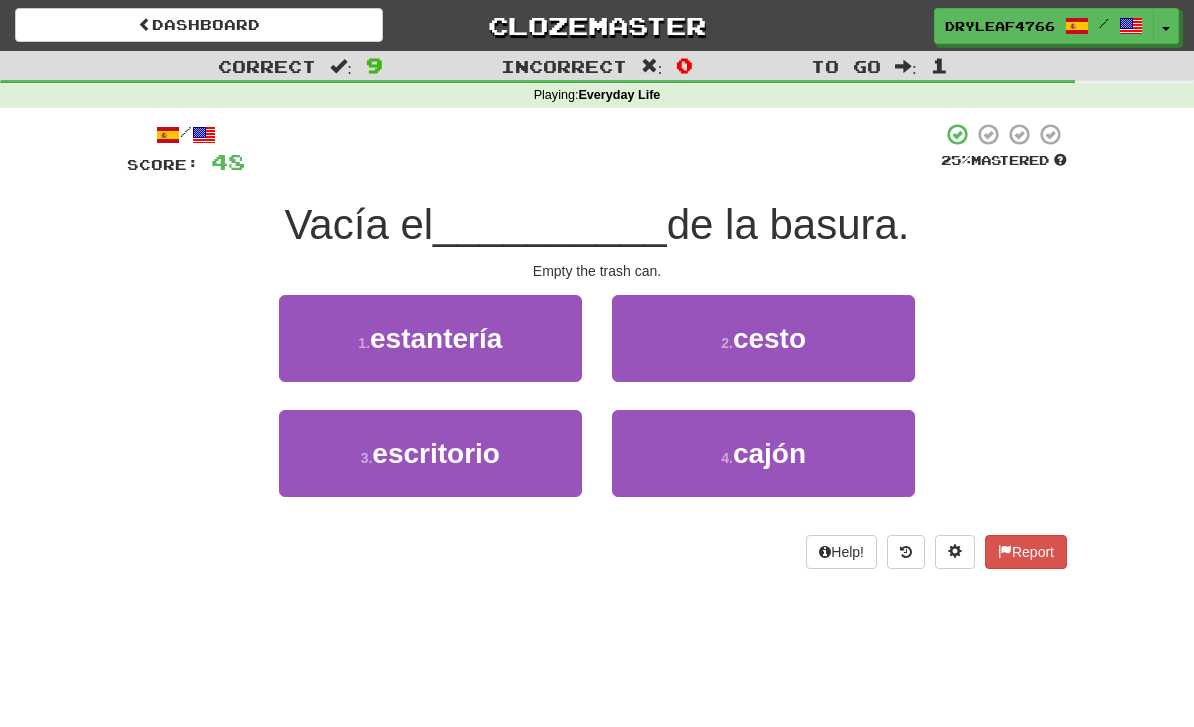 click on "2 .  cesto" at bounding box center (763, 338) 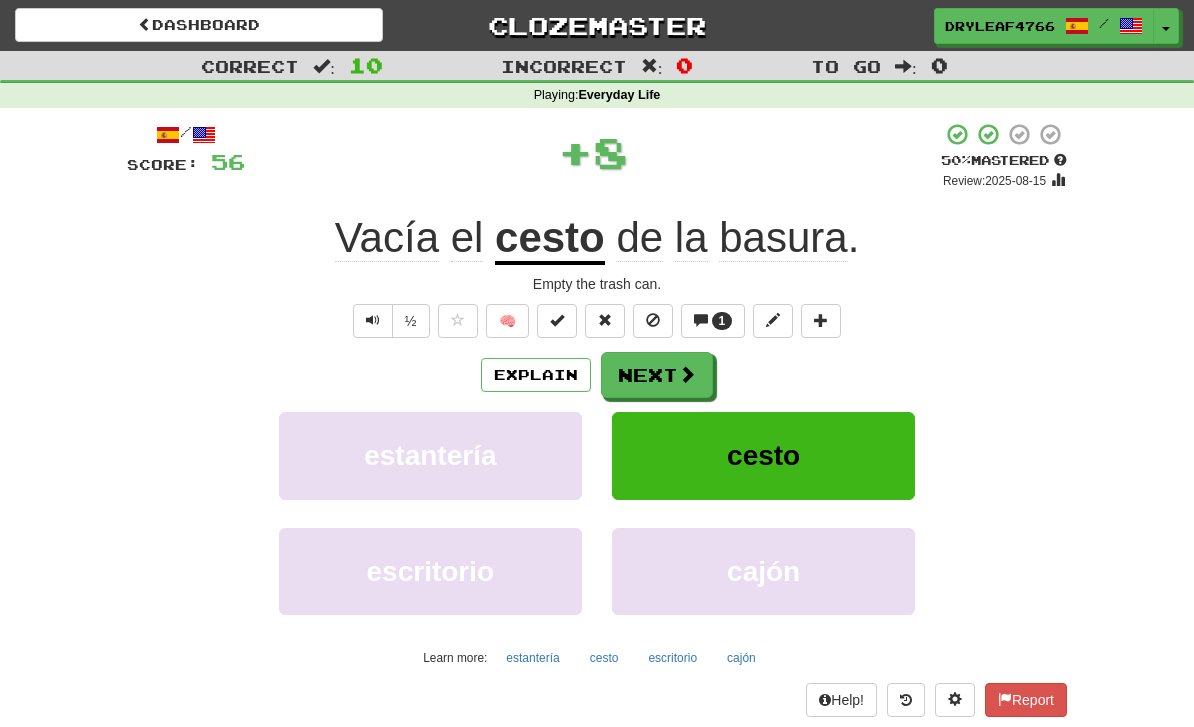 click on "Next" at bounding box center (657, 375) 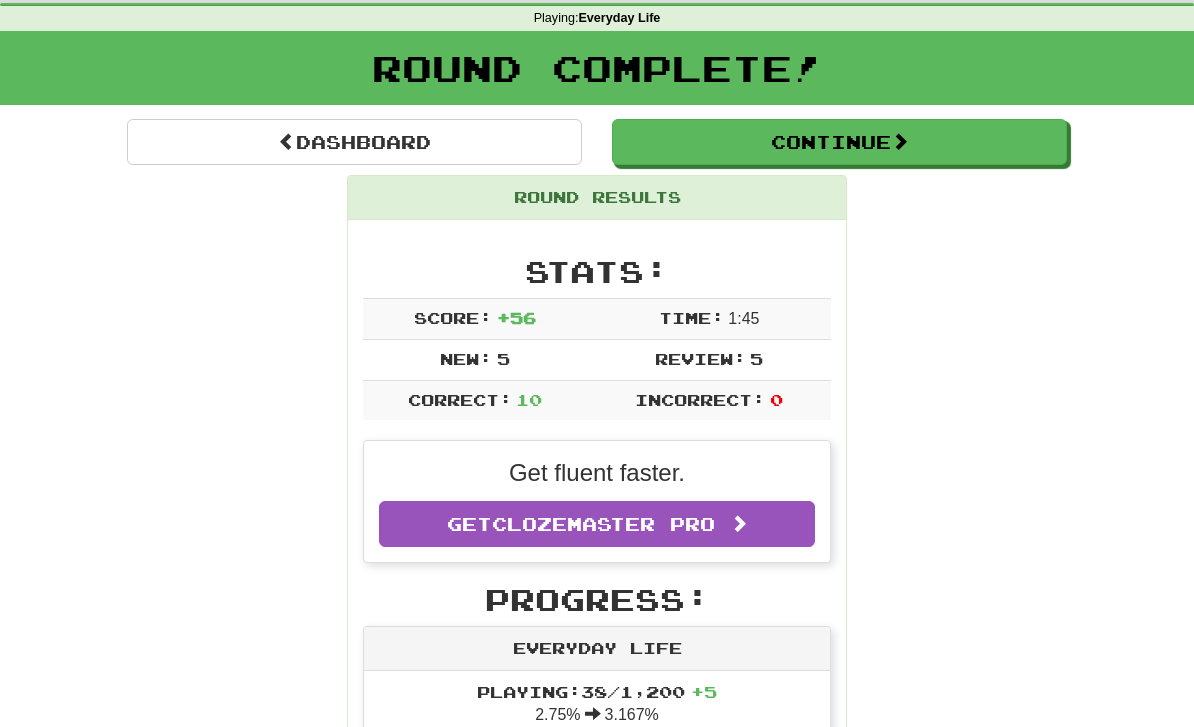 scroll, scrollTop: 57, scrollLeft: 0, axis: vertical 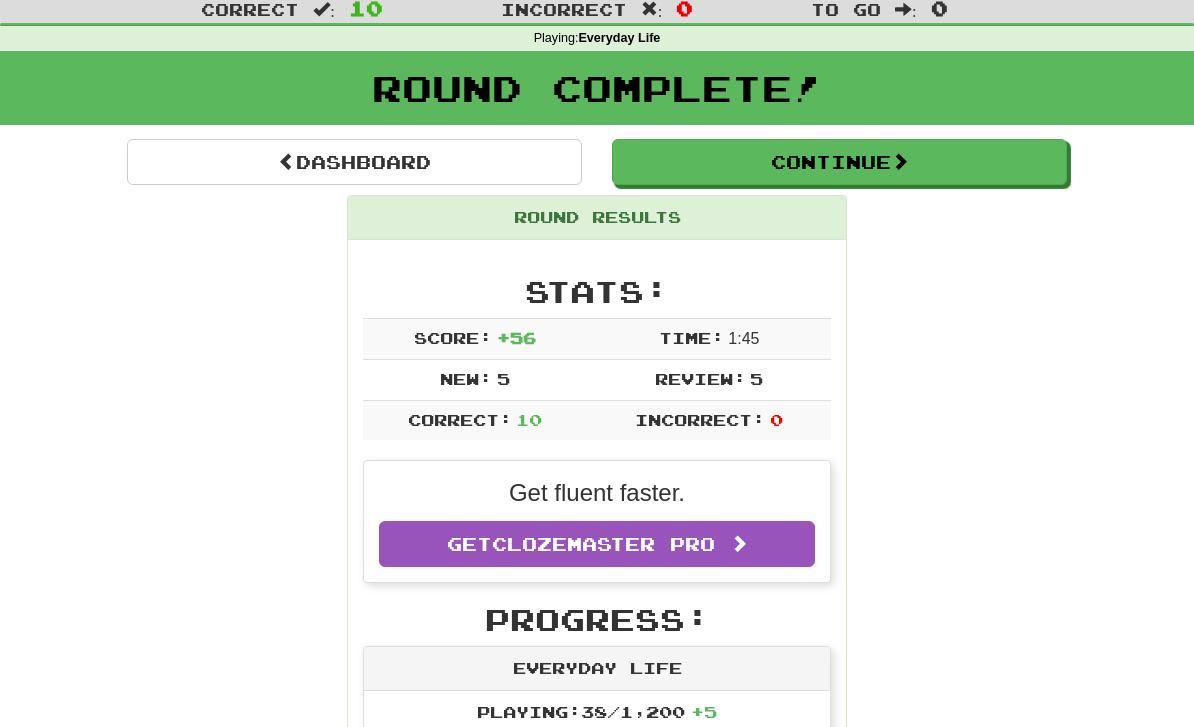click on "Continue" at bounding box center [839, 162] 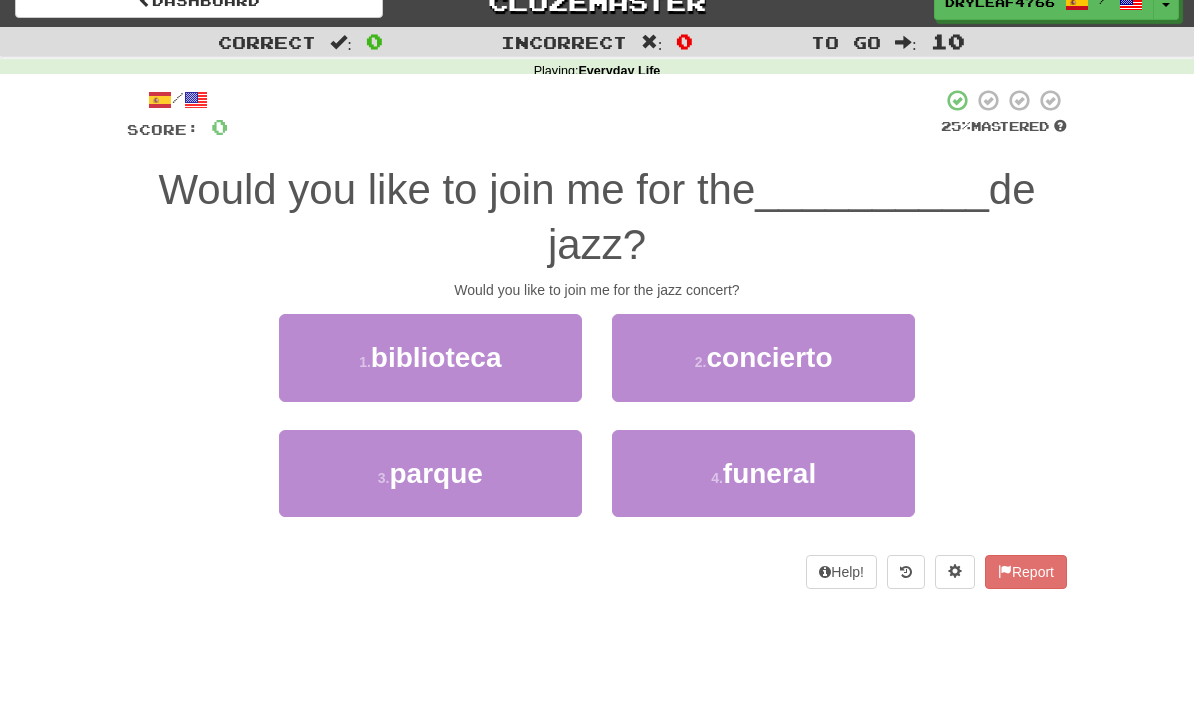 scroll, scrollTop: 0, scrollLeft: 0, axis: both 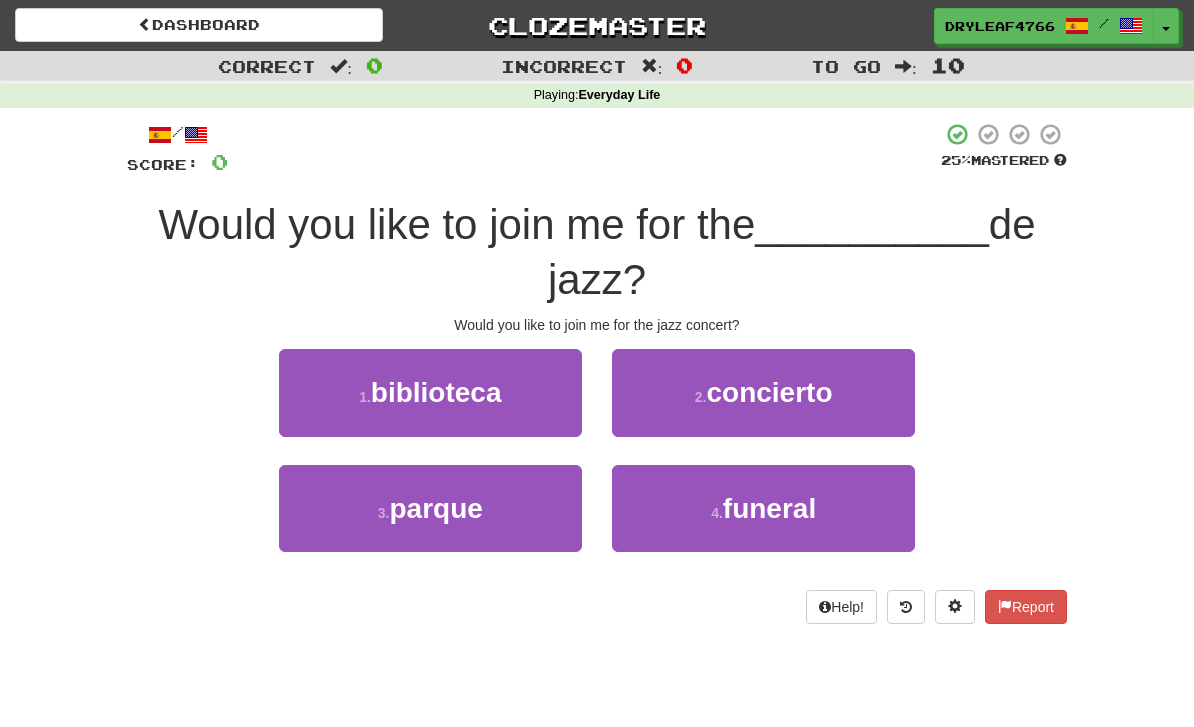 click on "2 .  concierto" at bounding box center (763, 392) 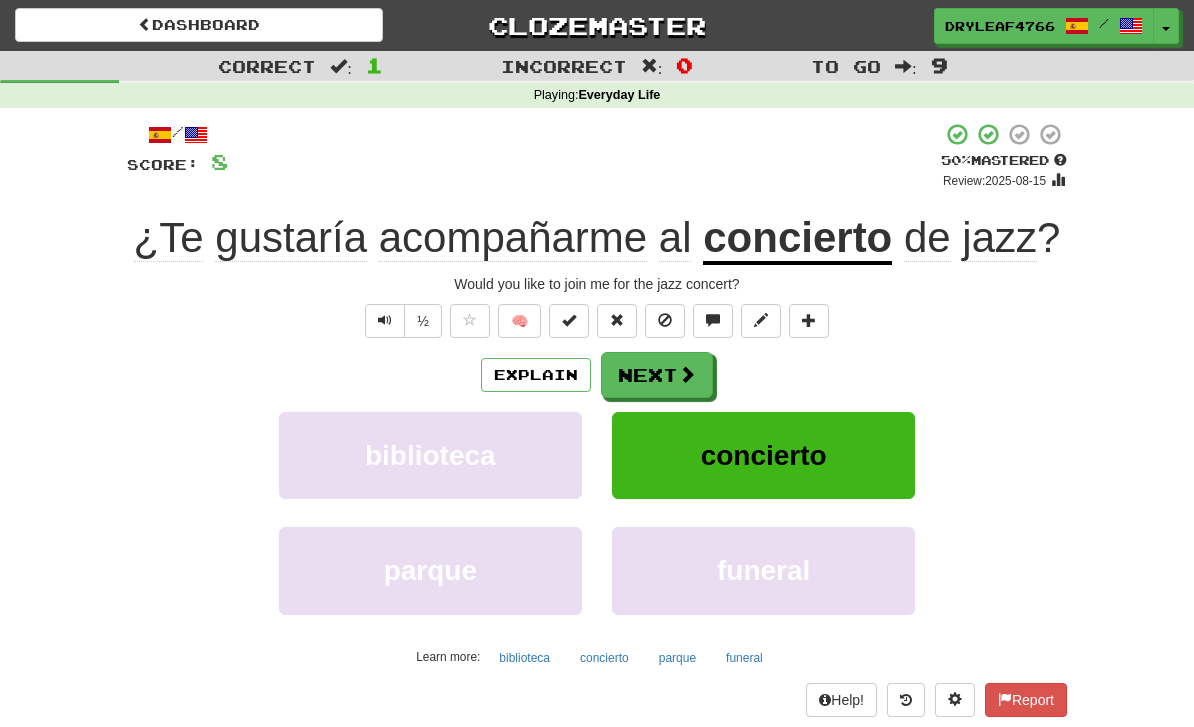 click at bounding box center [687, 374] 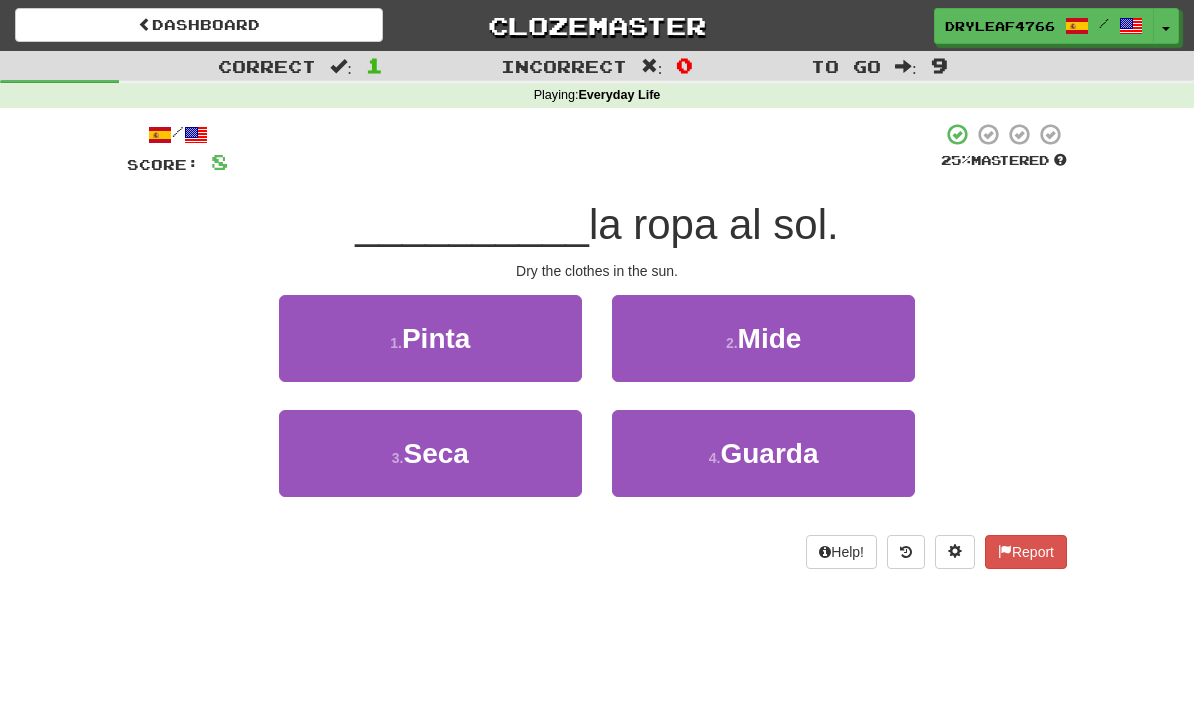 click on "3 .  Seca" at bounding box center [430, 453] 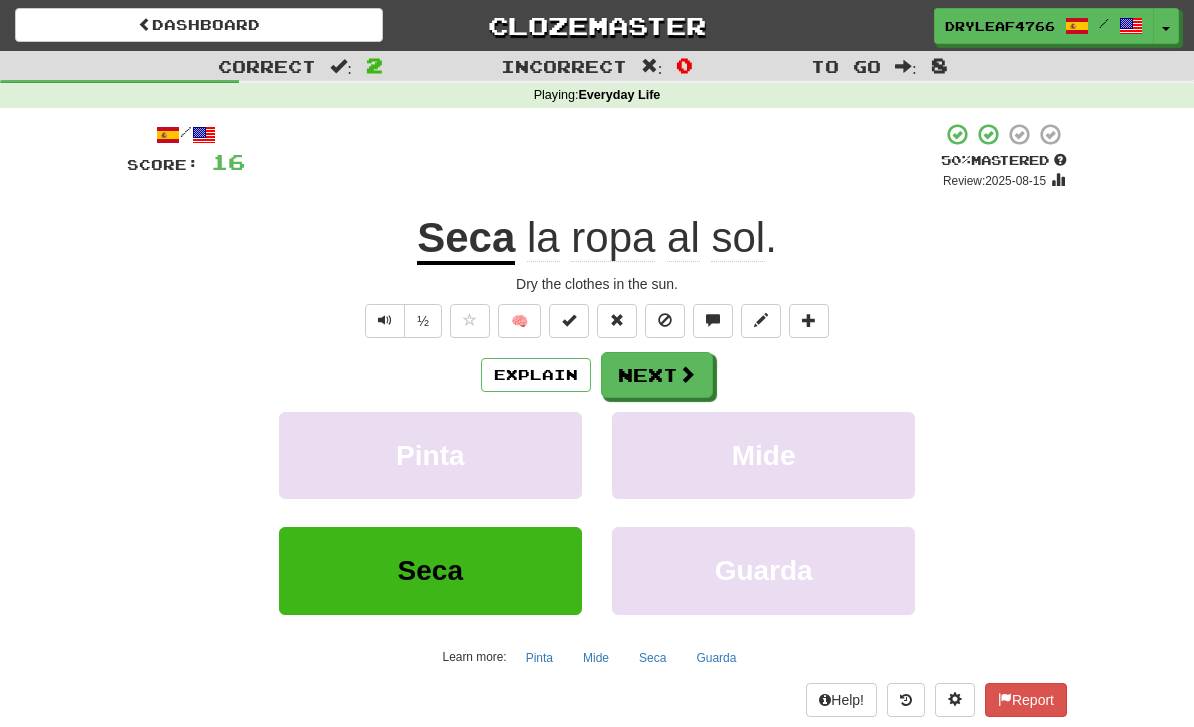 click on "Next" at bounding box center (657, 375) 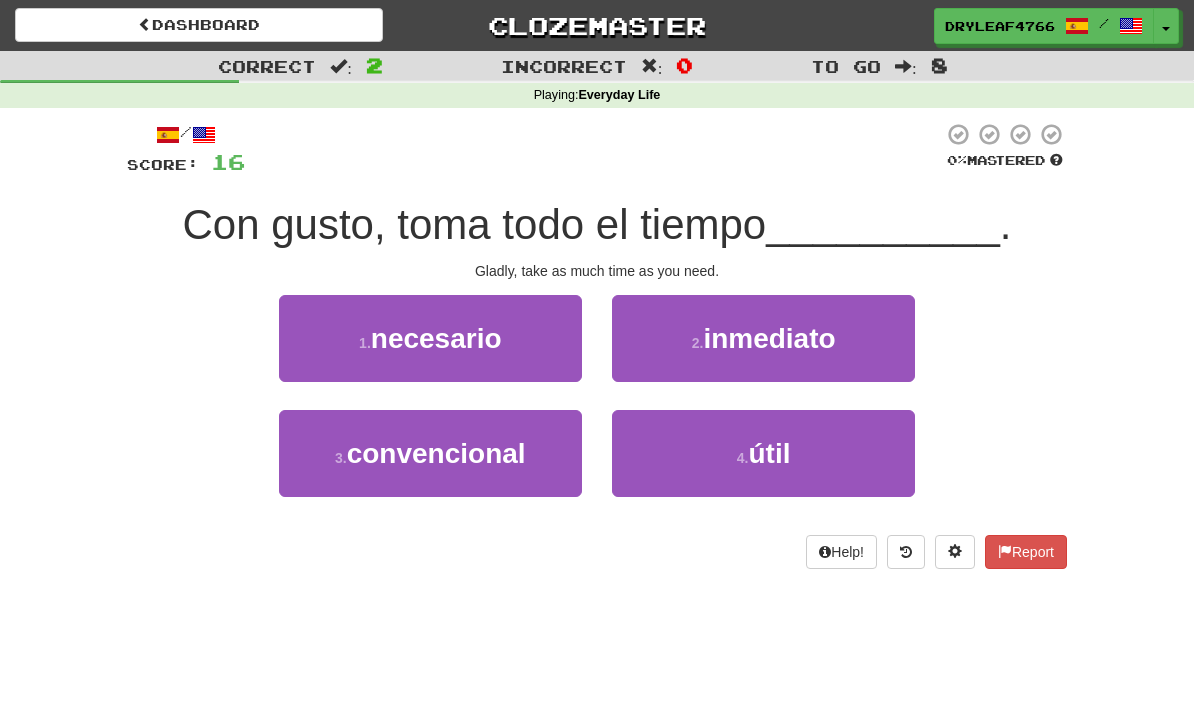 click on "necesario" at bounding box center [436, 338] 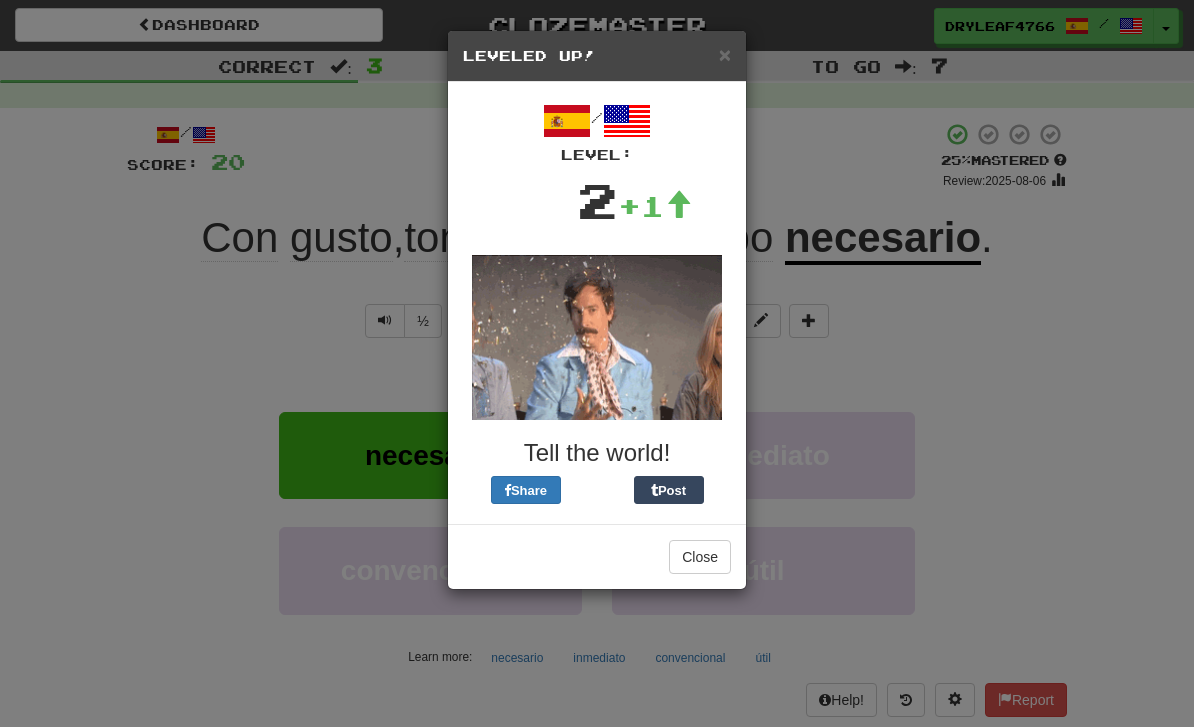 click on "Close" at bounding box center [700, 557] 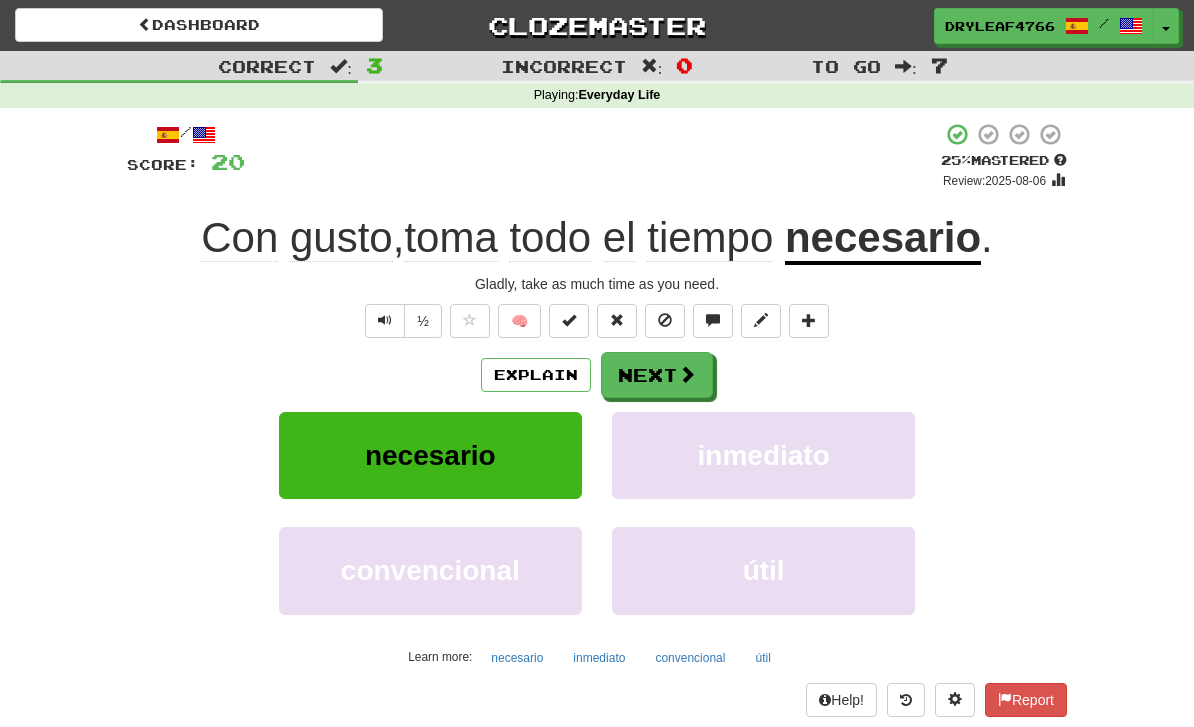 click on "Next" at bounding box center (657, 375) 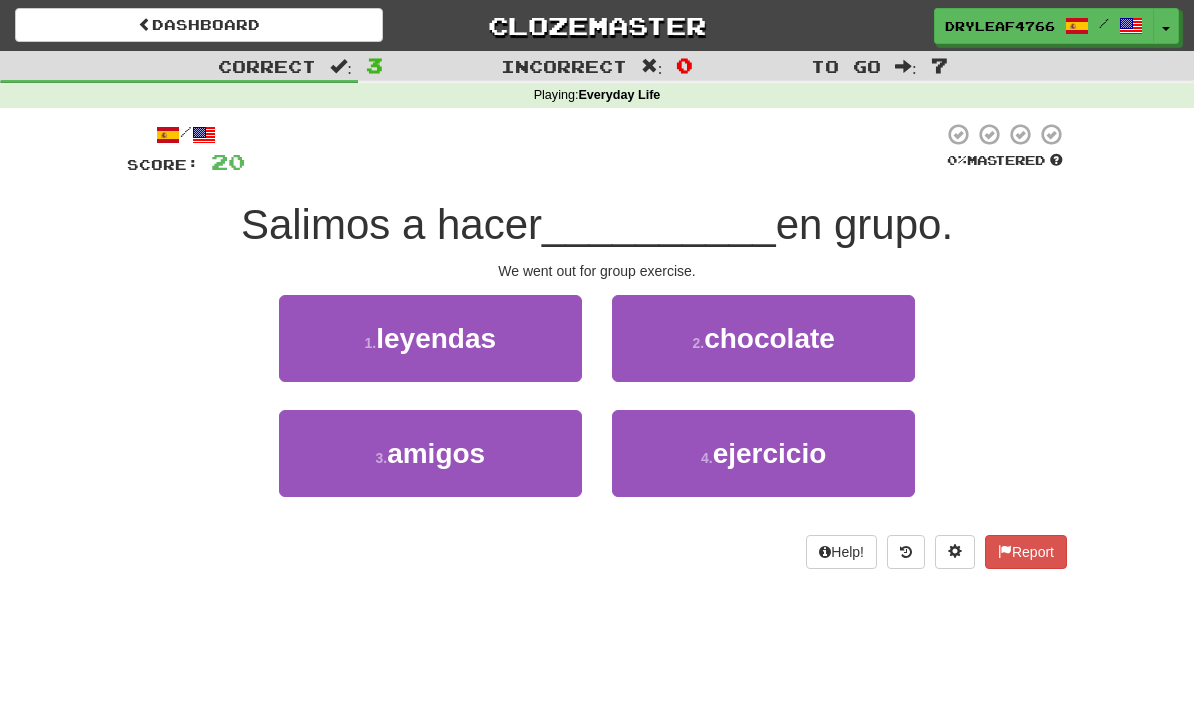 click on "4 .  ejercicio" at bounding box center (763, 453) 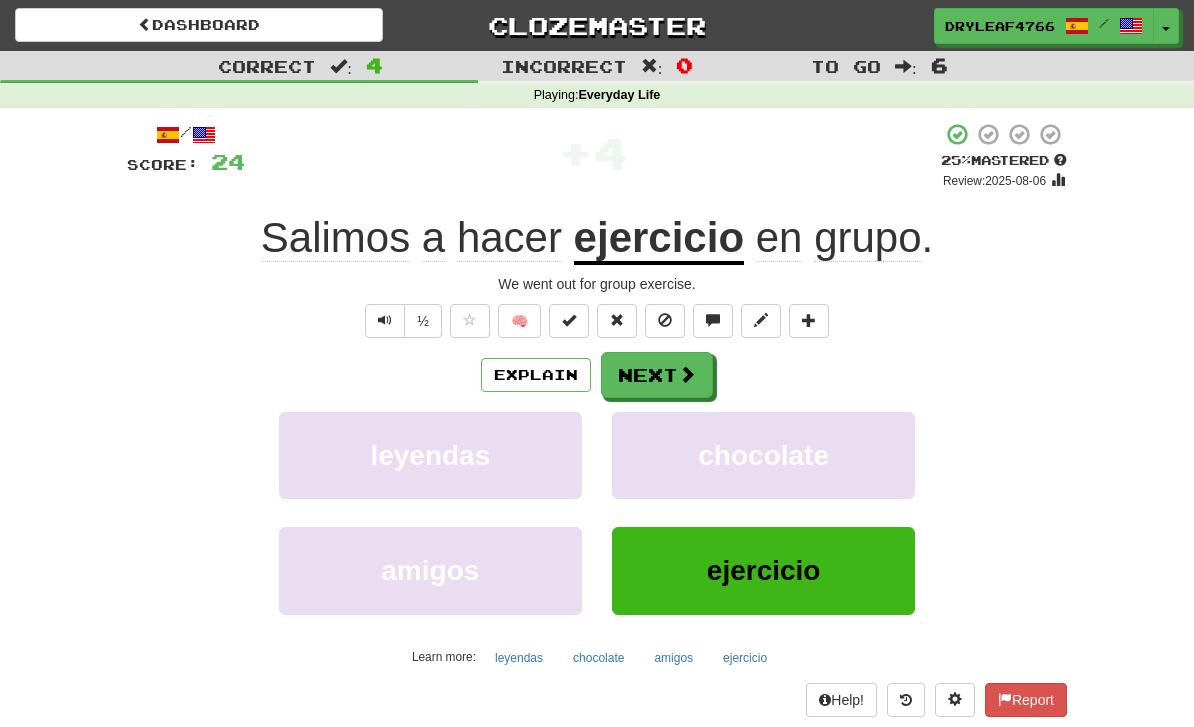 click at bounding box center (569, 320) 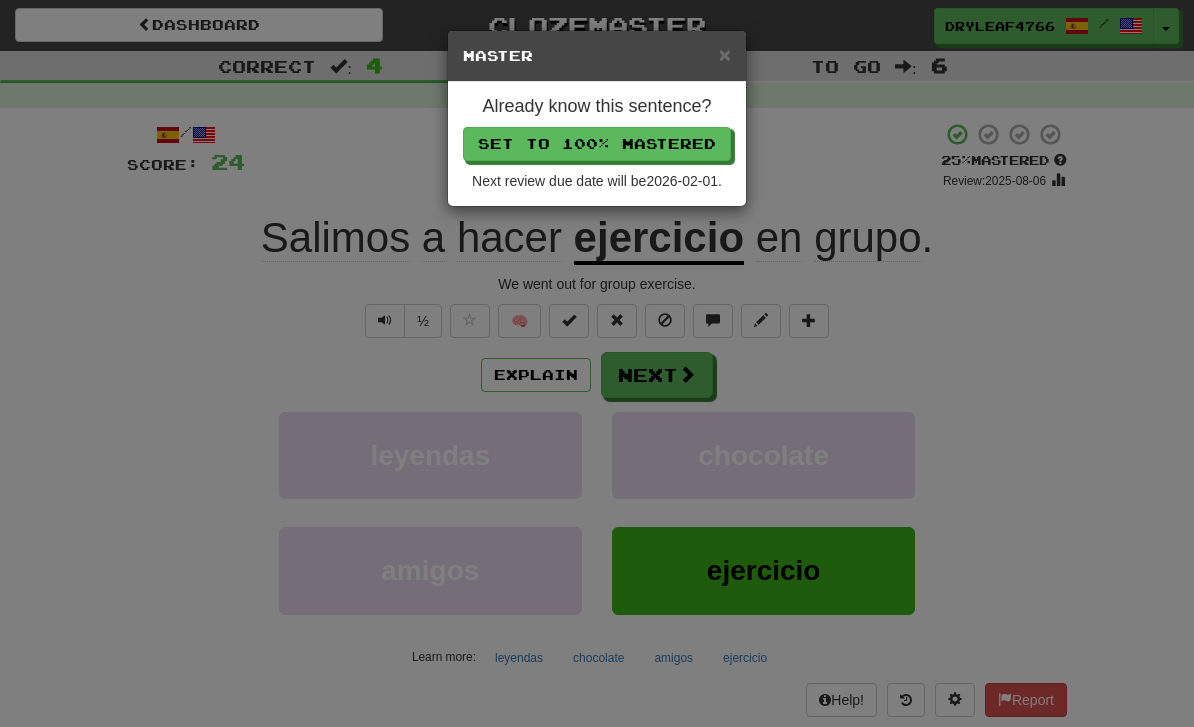 click on "×" at bounding box center [725, 54] 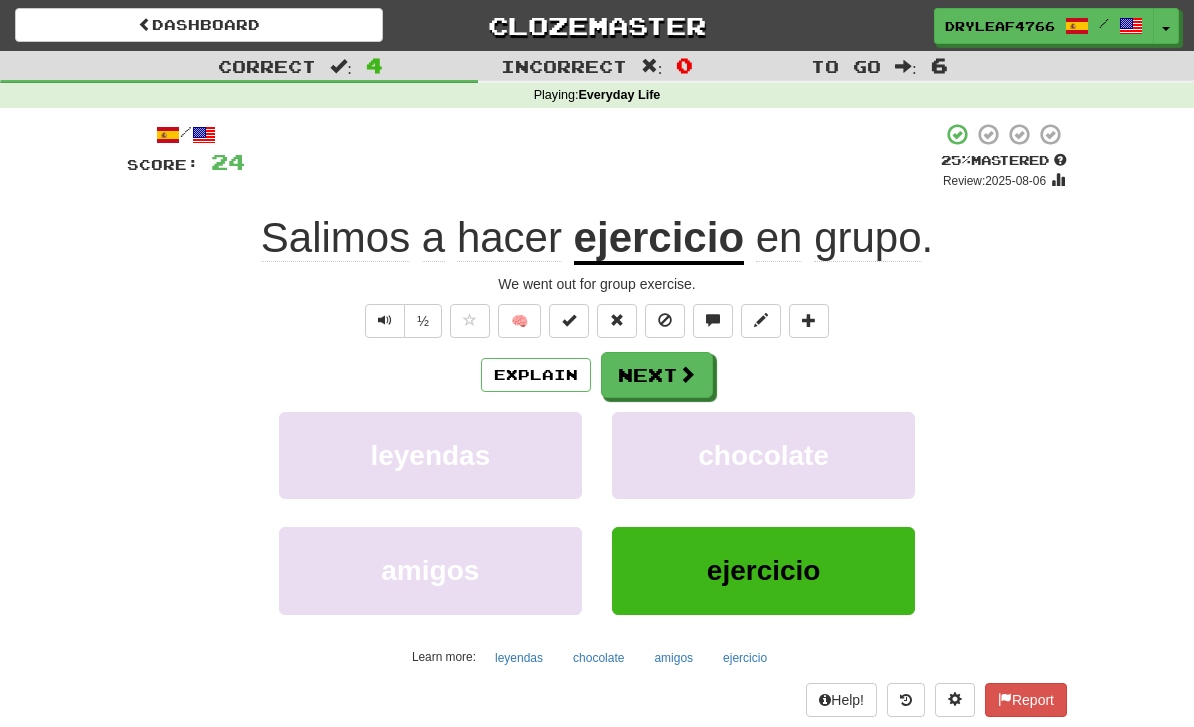 click on "Next" at bounding box center [657, 375] 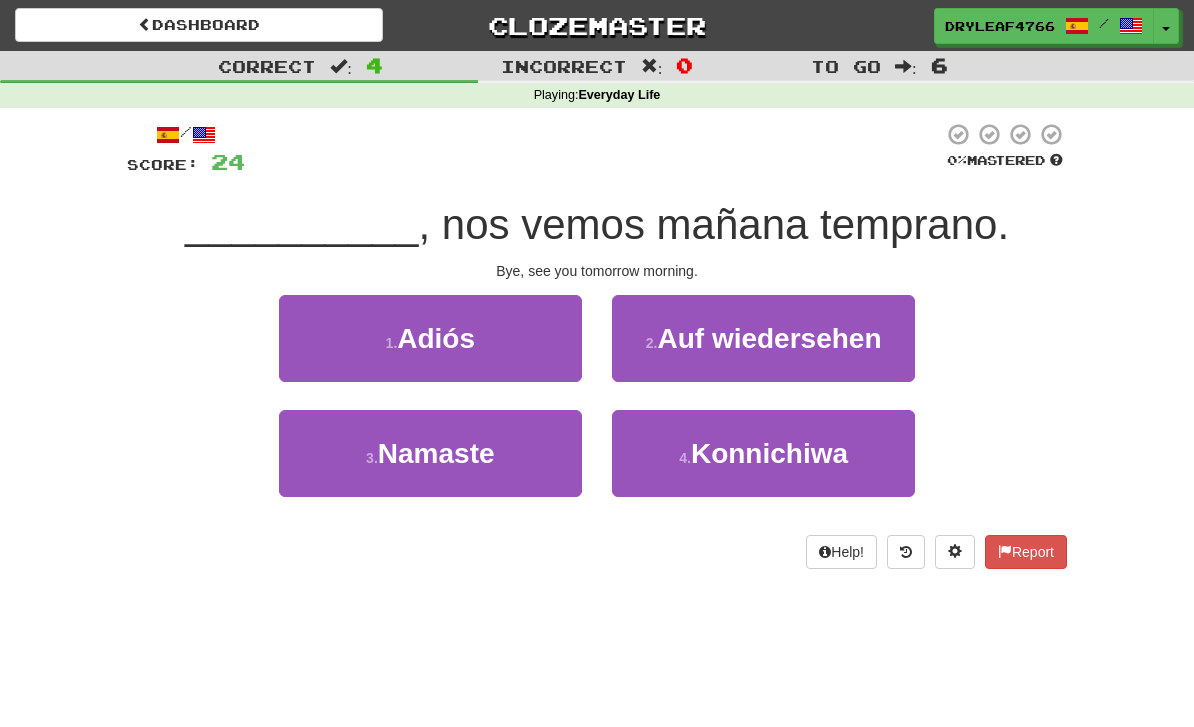 click on "1 .  Adiós" at bounding box center [430, 338] 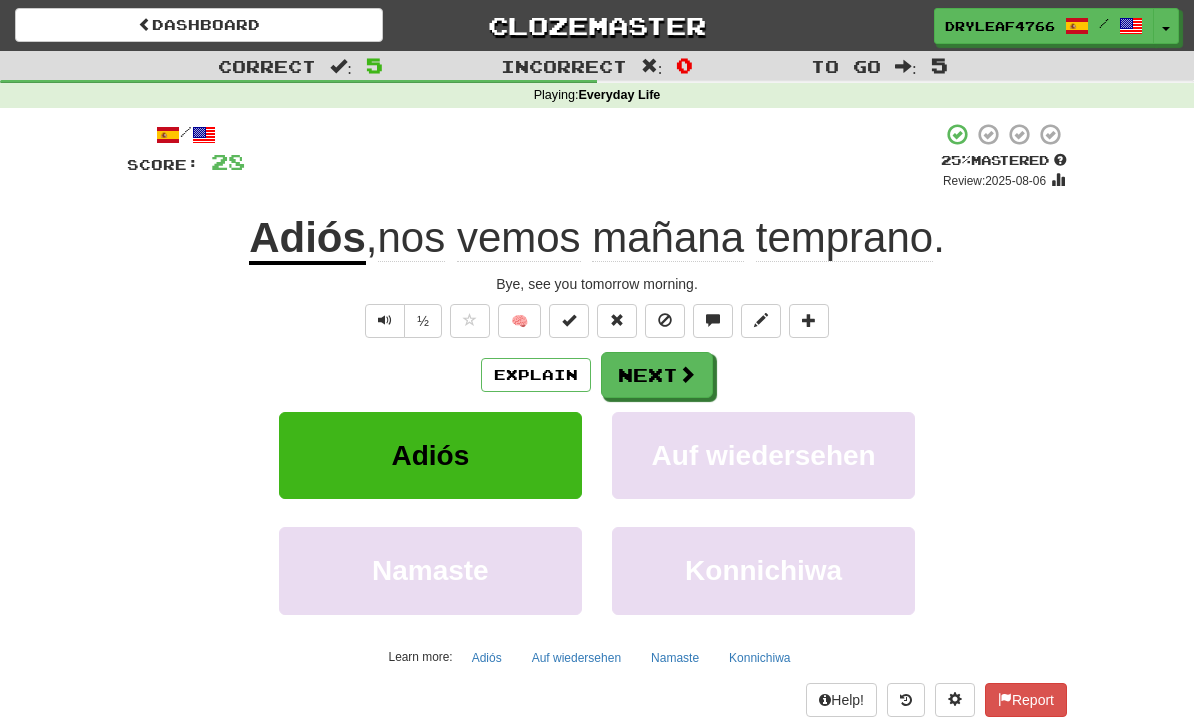 click on "Next" at bounding box center (657, 375) 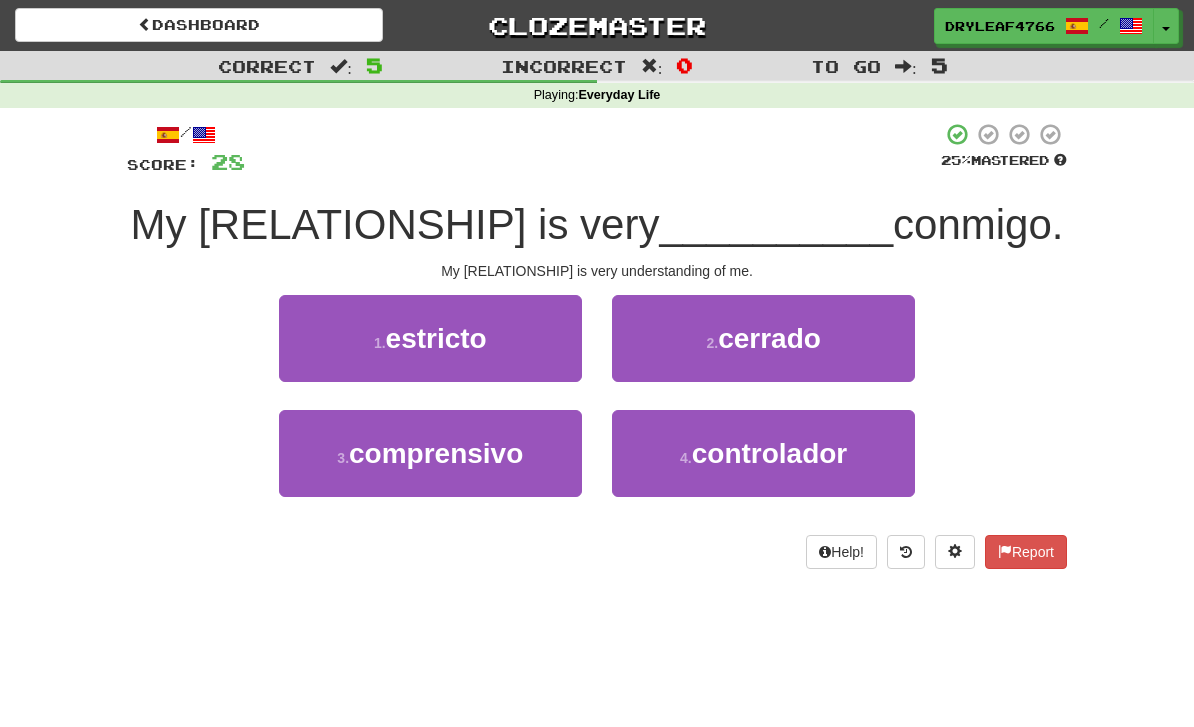 click on "comprensivo" at bounding box center (436, 453) 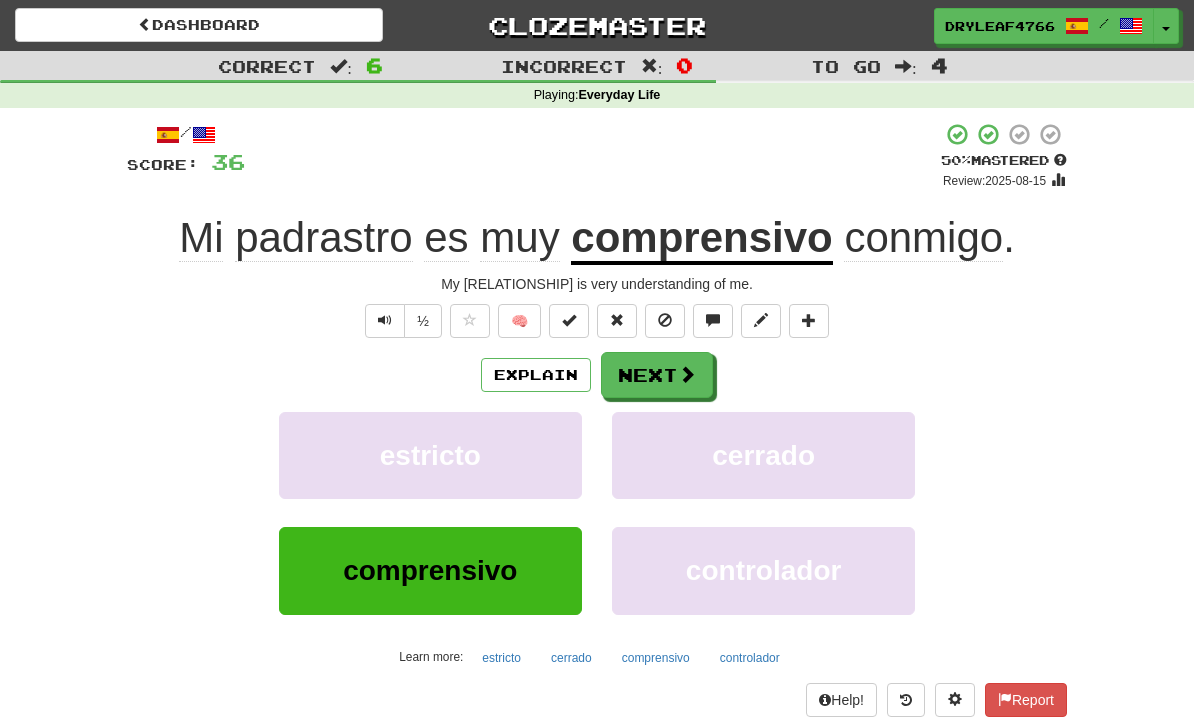 click at bounding box center (687, 374) 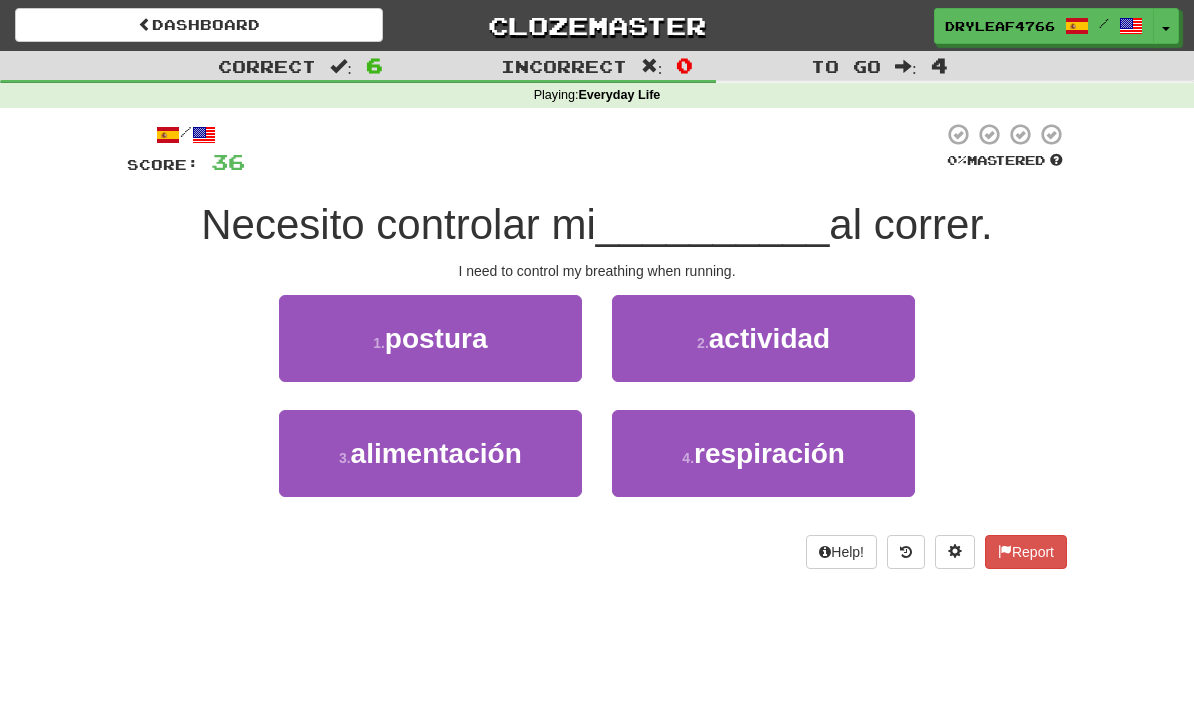 click on "4 .  respiración" at bounding box center (763, 453) 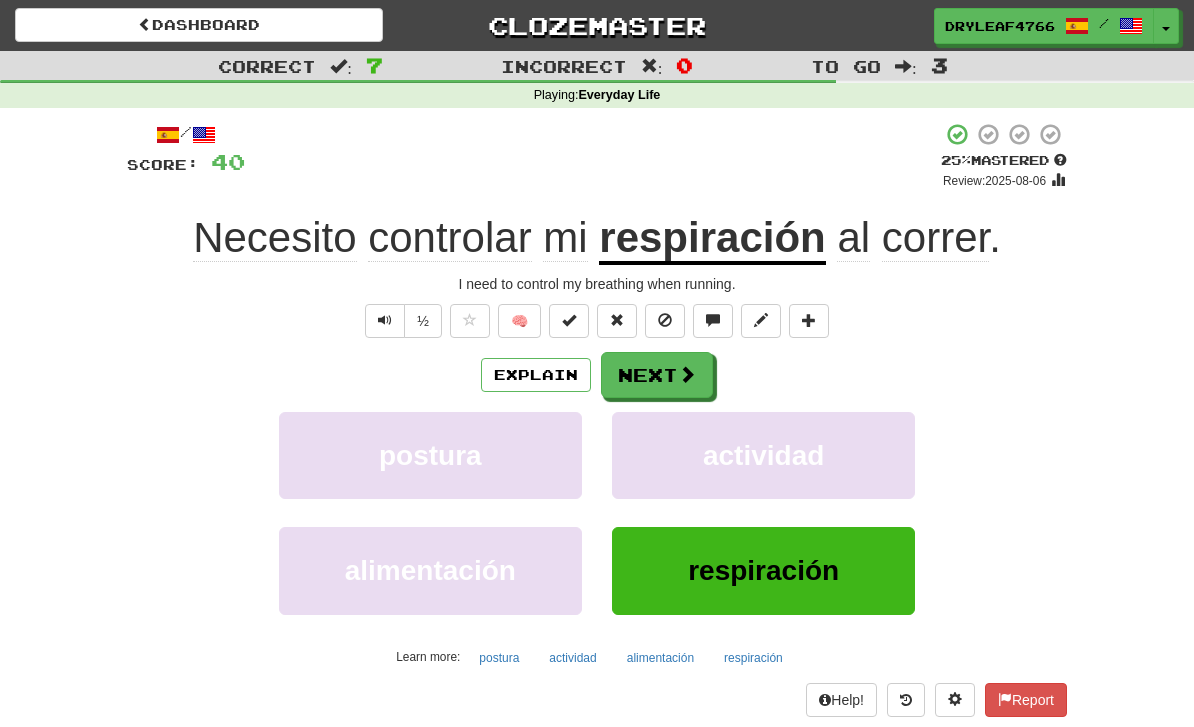 click at bounding box center [385, 321] 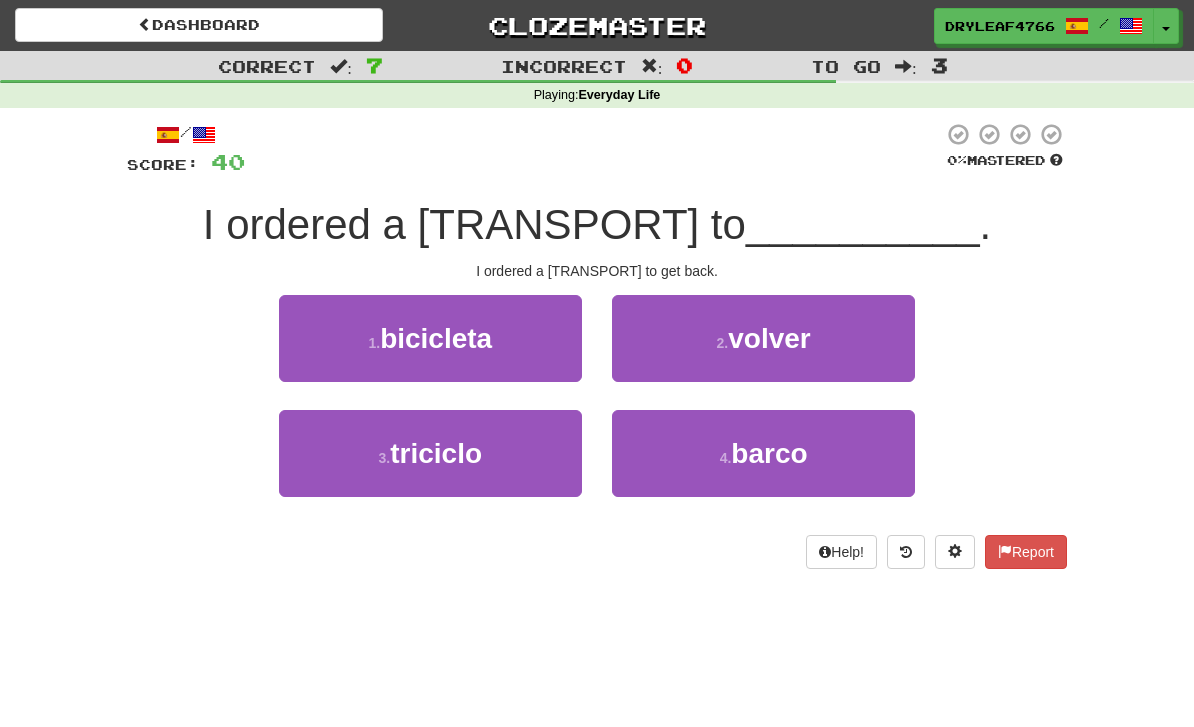 click on "2 .  volver" at bounding box center (763, 338) 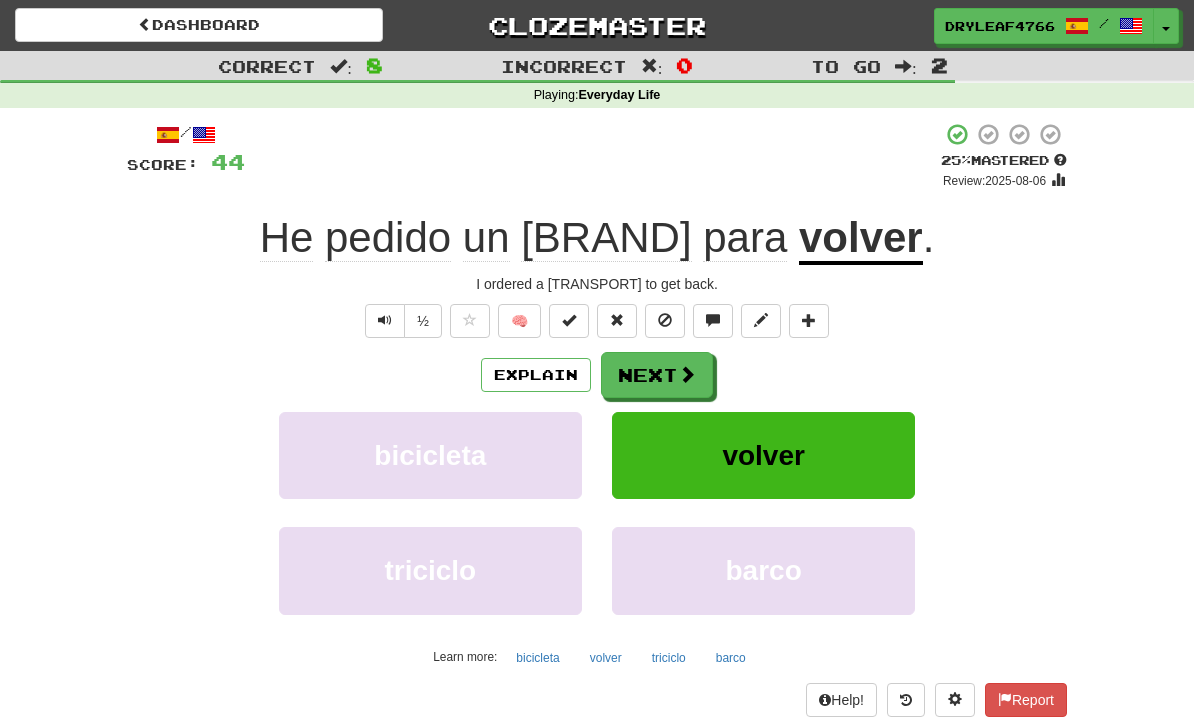 click on "Next" at bounding box center (657, 375) 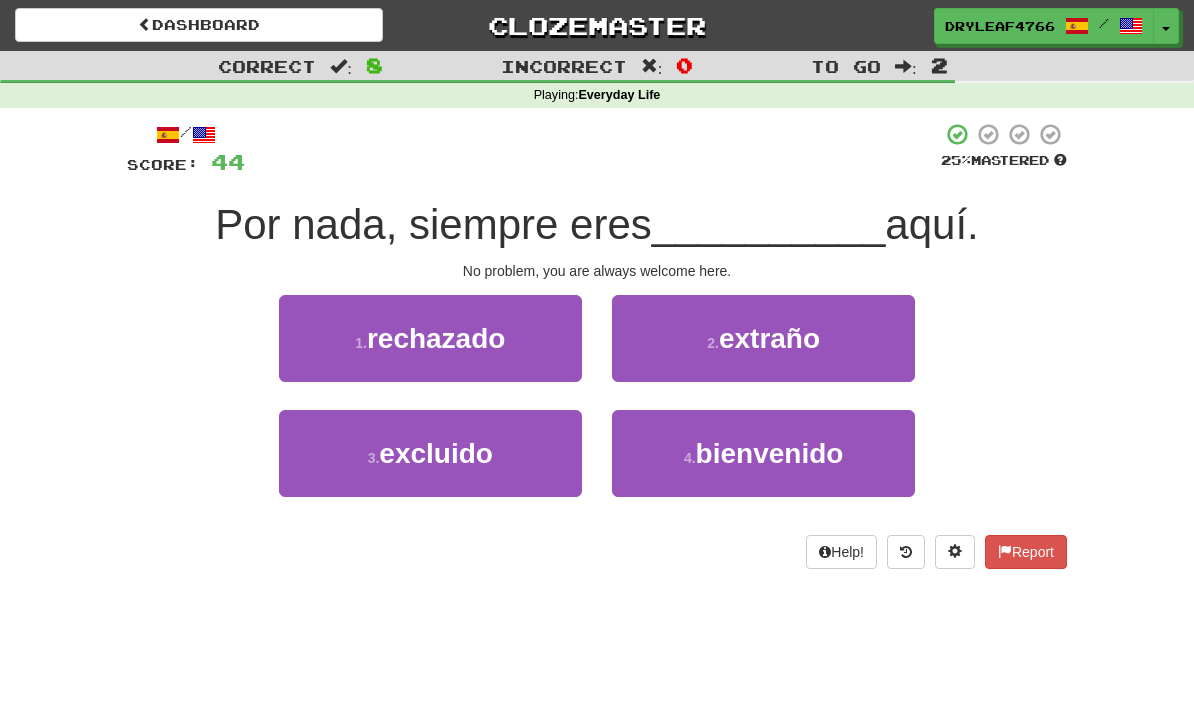 click on "4 .  bienvenido" at bounding box center [763, 453] 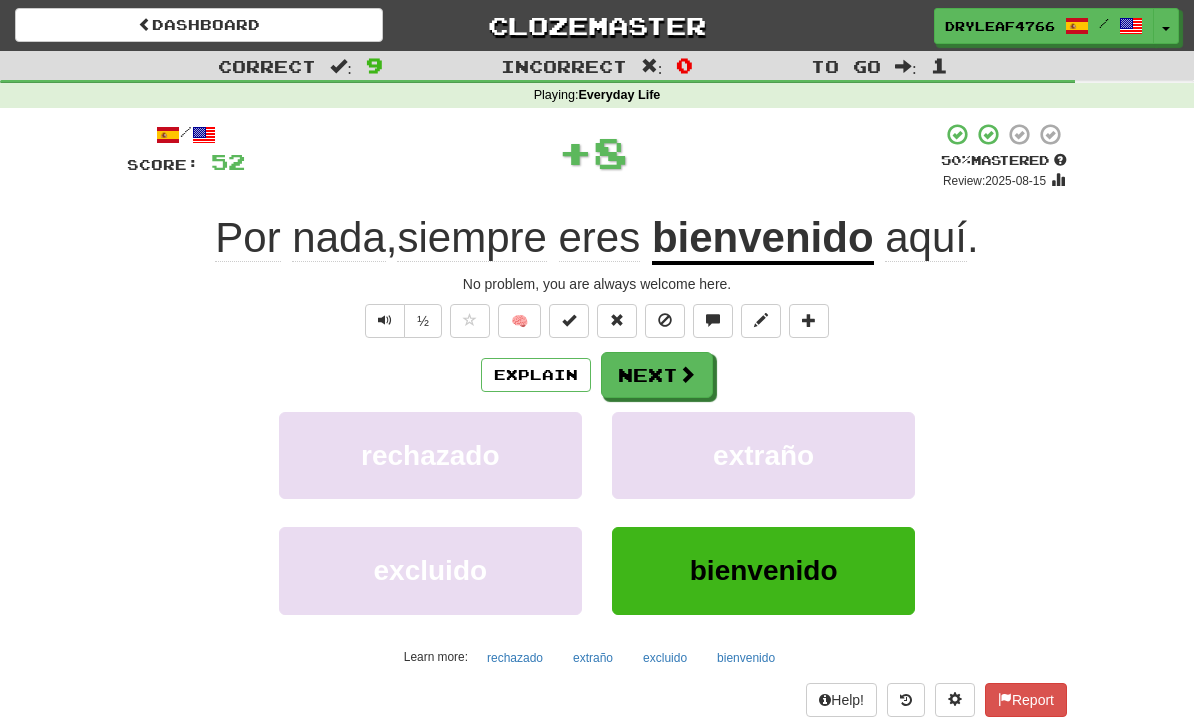click on "Next" at bounding box center (657, 375) 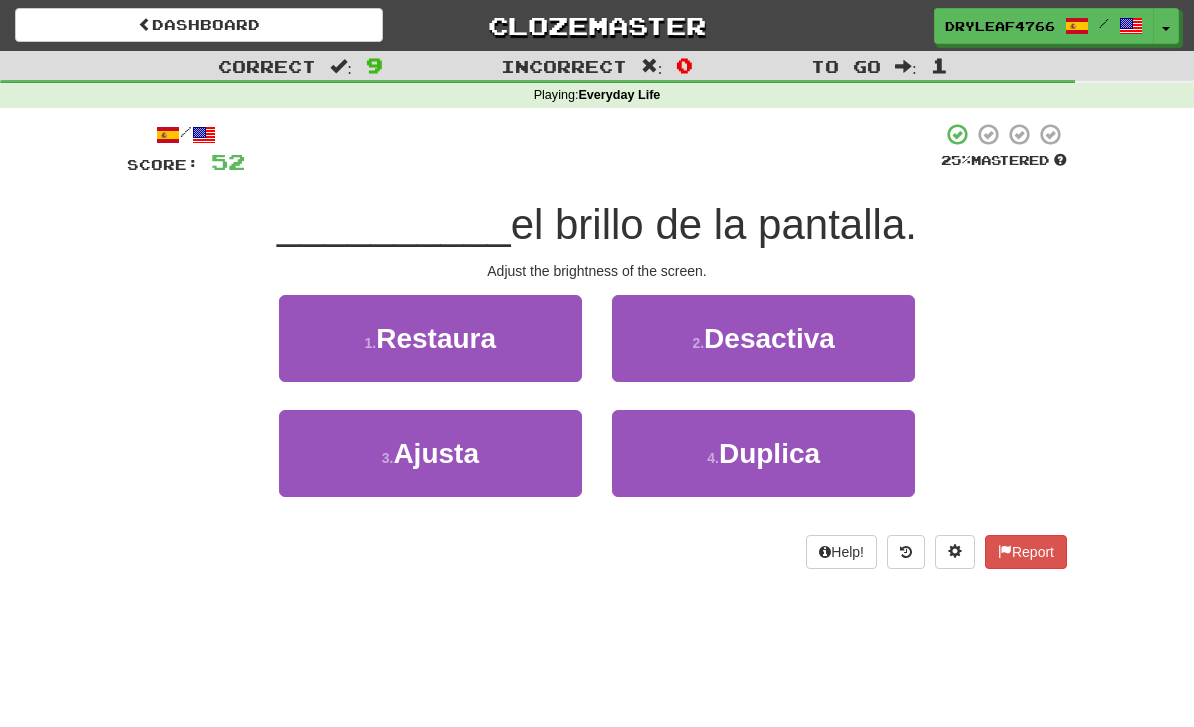 click on "3 .  Ajusta" at bounding box center (430, 453) 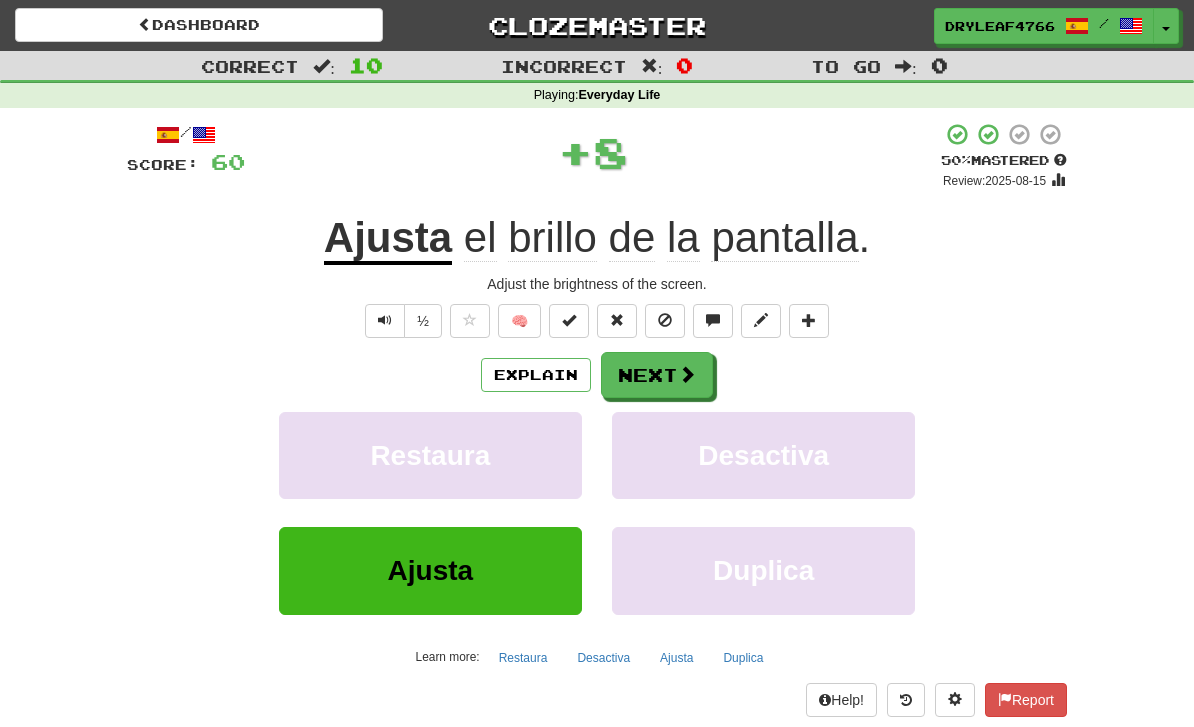 click at bounding box center (687, 374) 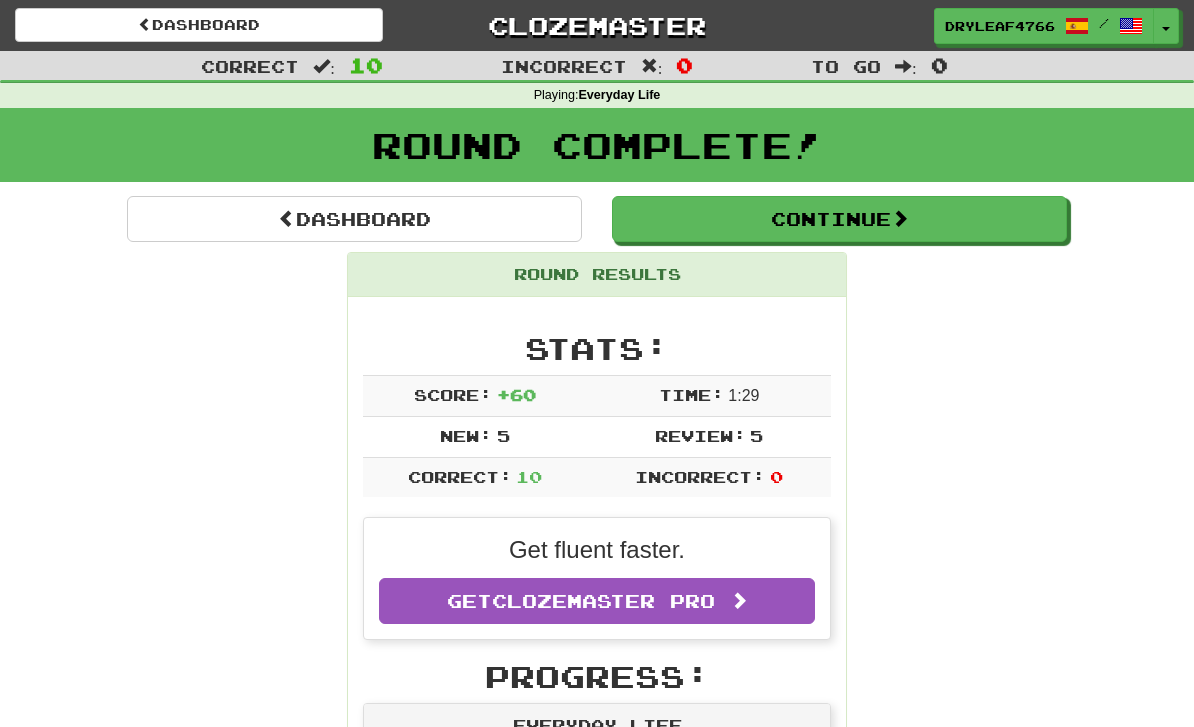 click on "Continue" at bounding box center (839, 219) 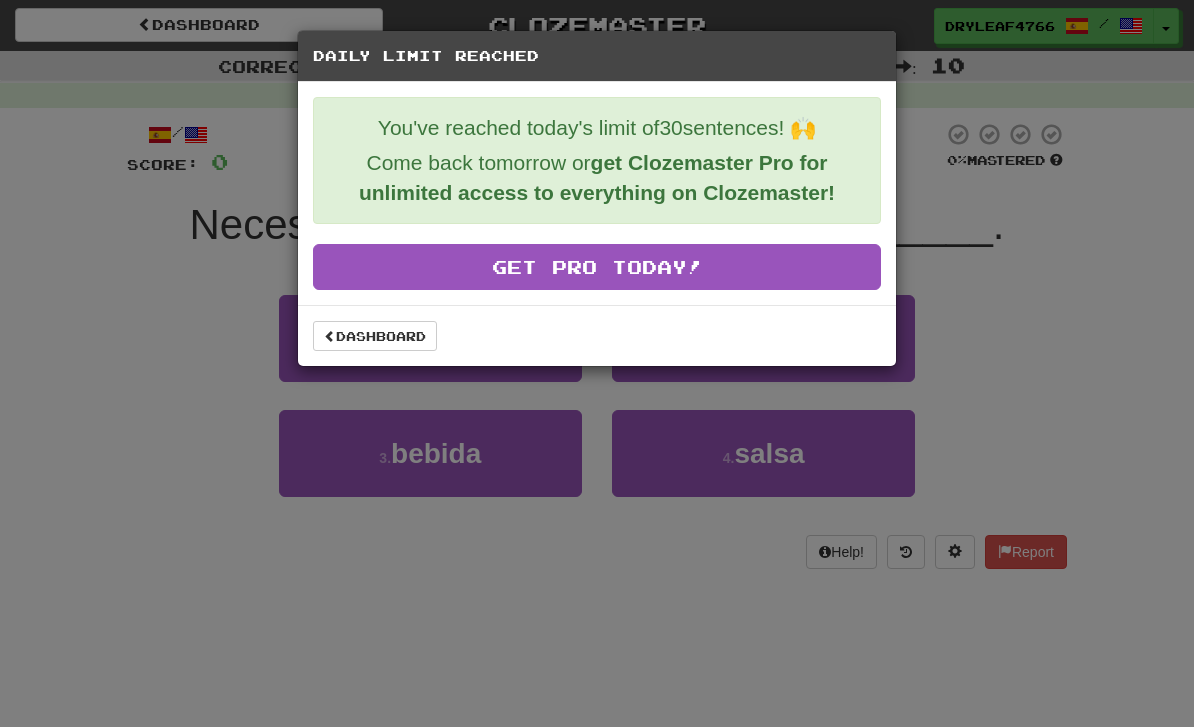 click on "Dashboard" at bounding box center [375, 336] 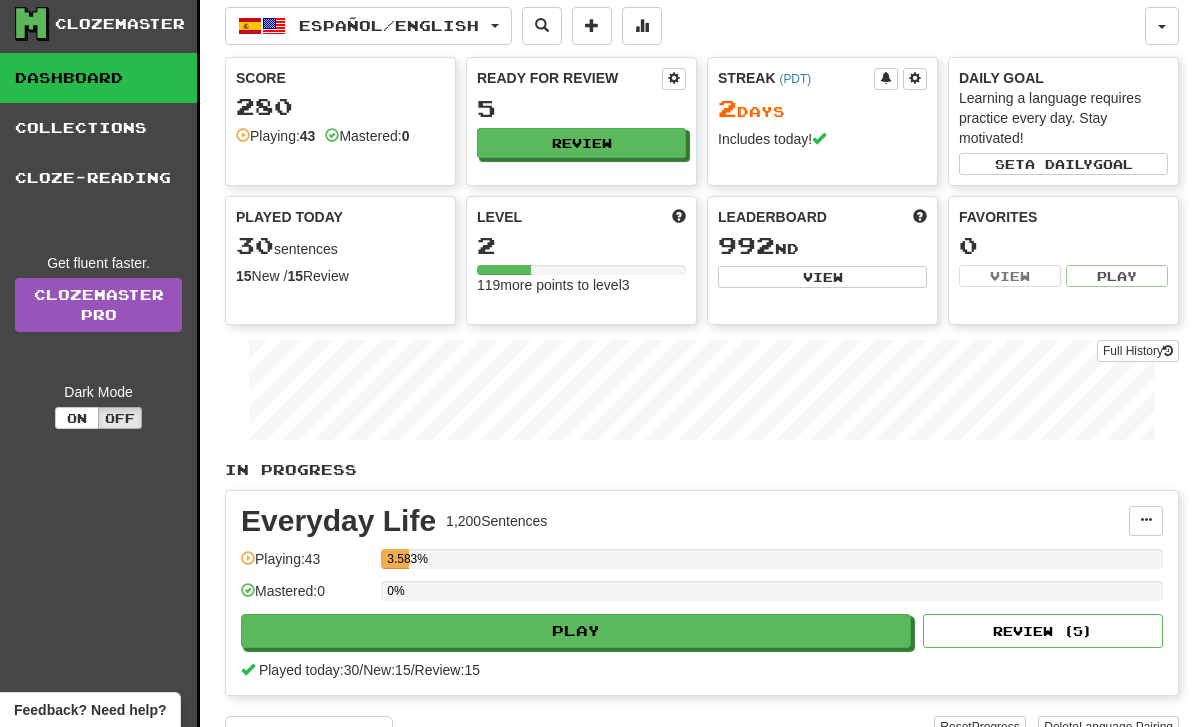 scroll, scrollTop: 0, scrollLeft: 0, axis: both 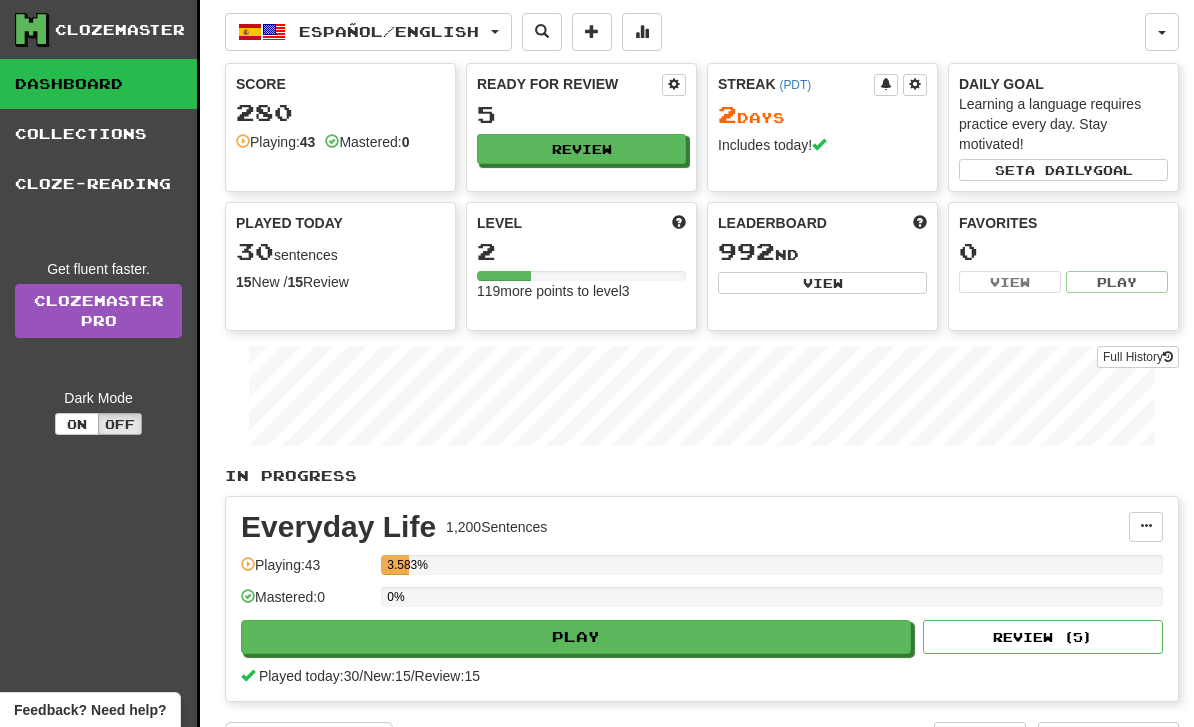 click on "Cloze-Reading" at bounding box center (98, 184) 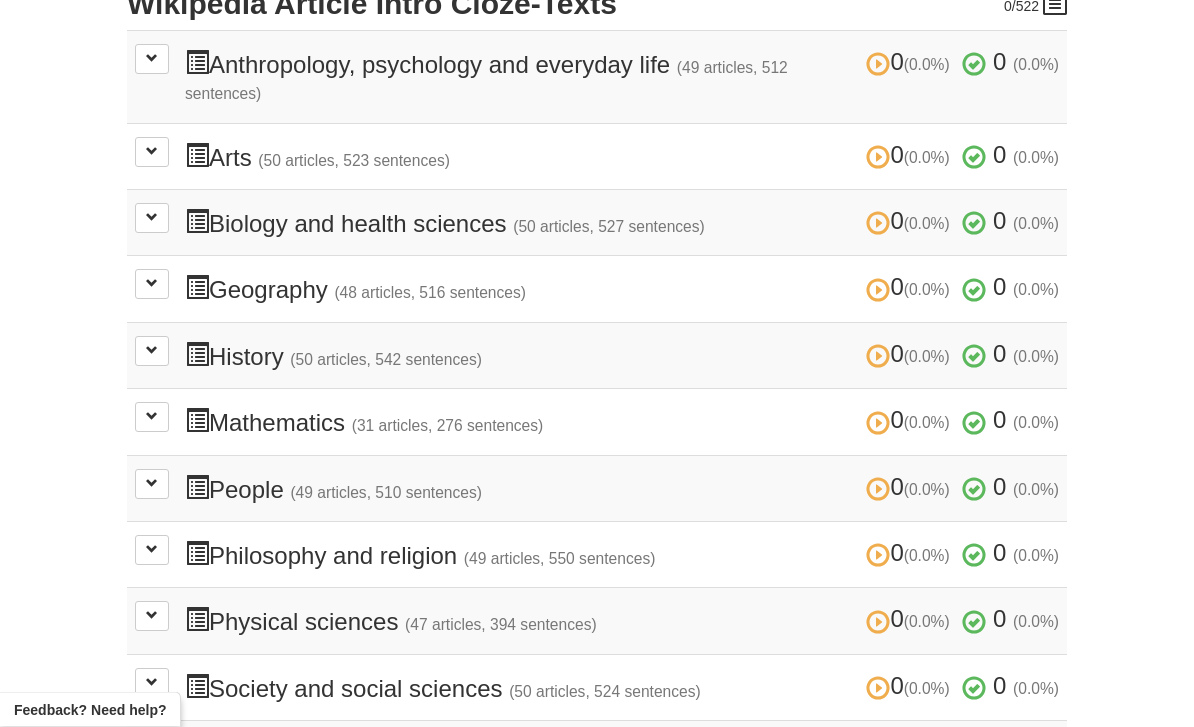scroll, scrollTop: 496, scrollLeft: 0, axis: vertical 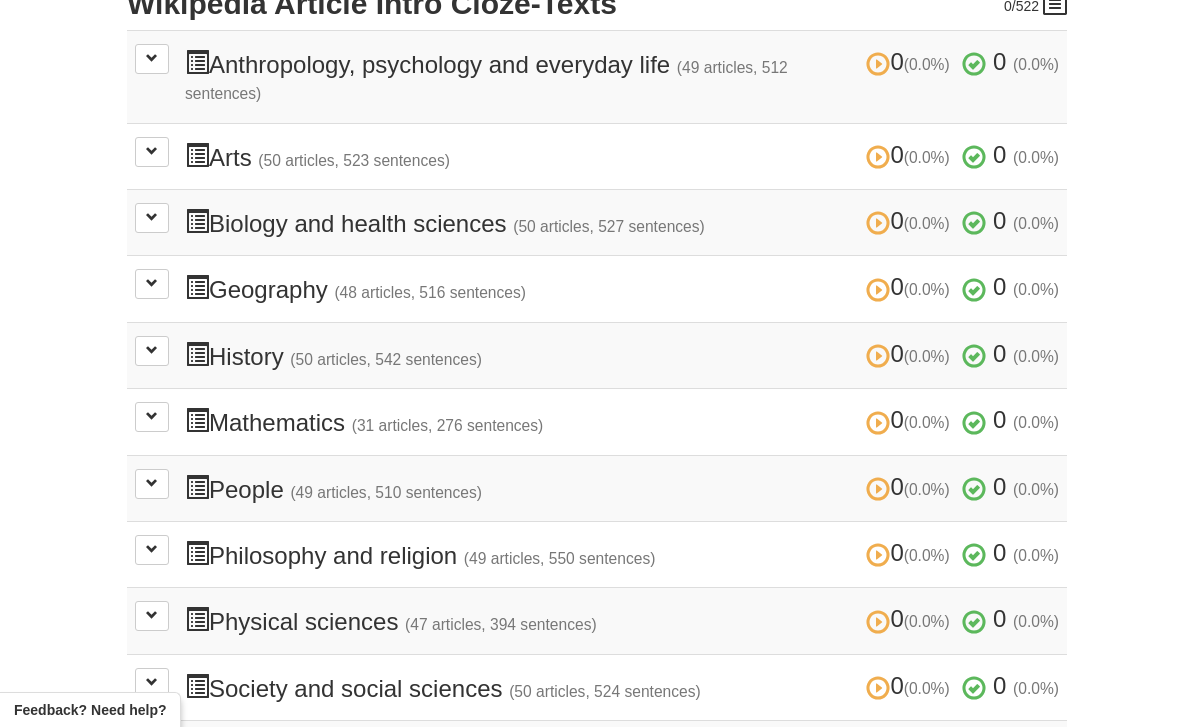 click at bounding box center [152, 351] 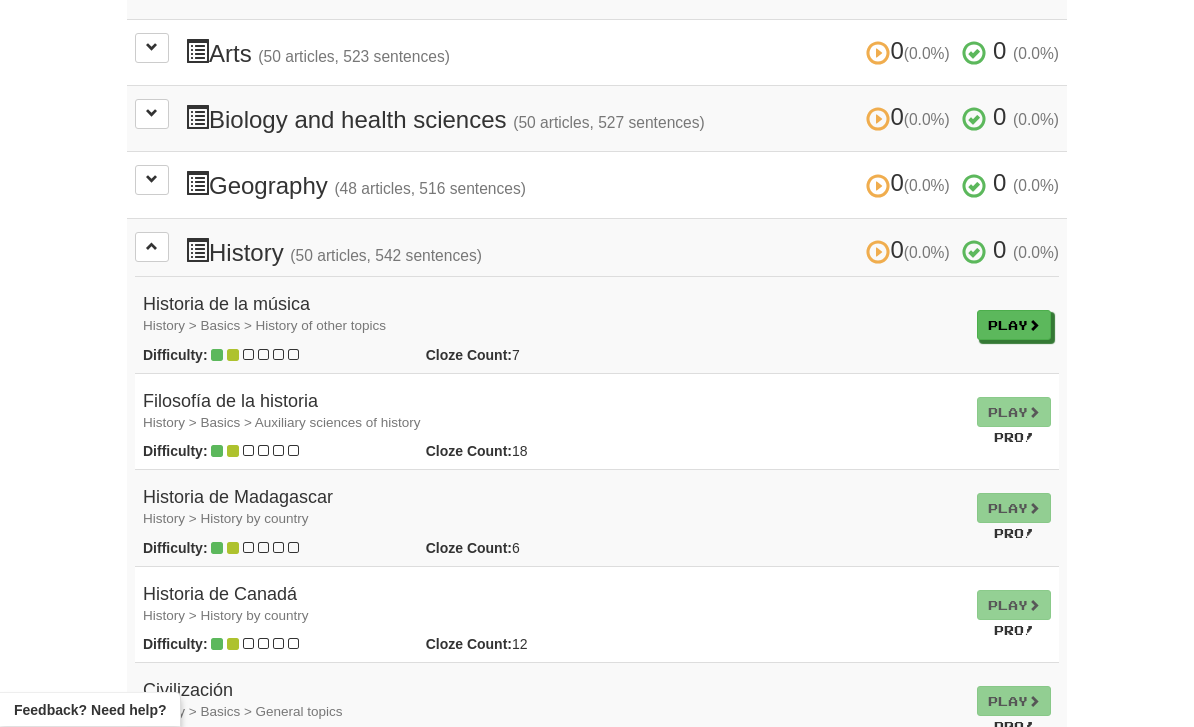 scroll, scrollTop: 600, scrollLeft: 0, axis: vertical 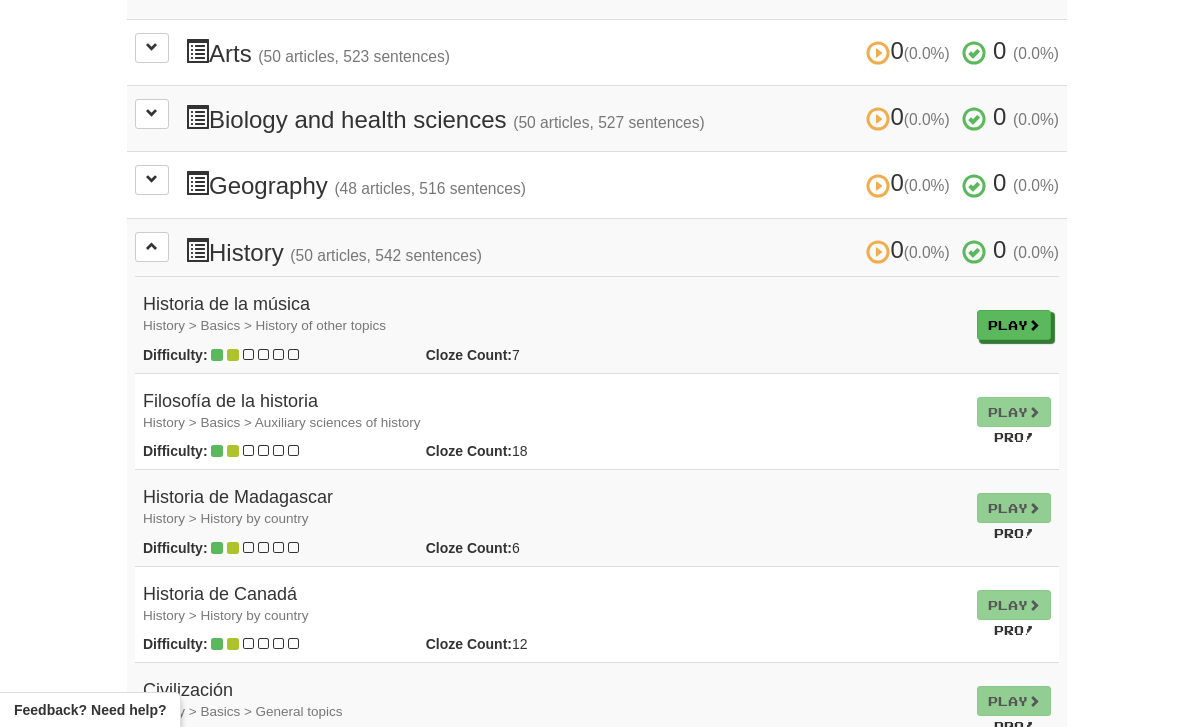 click on "Play" at bounding box center [1014, 325] 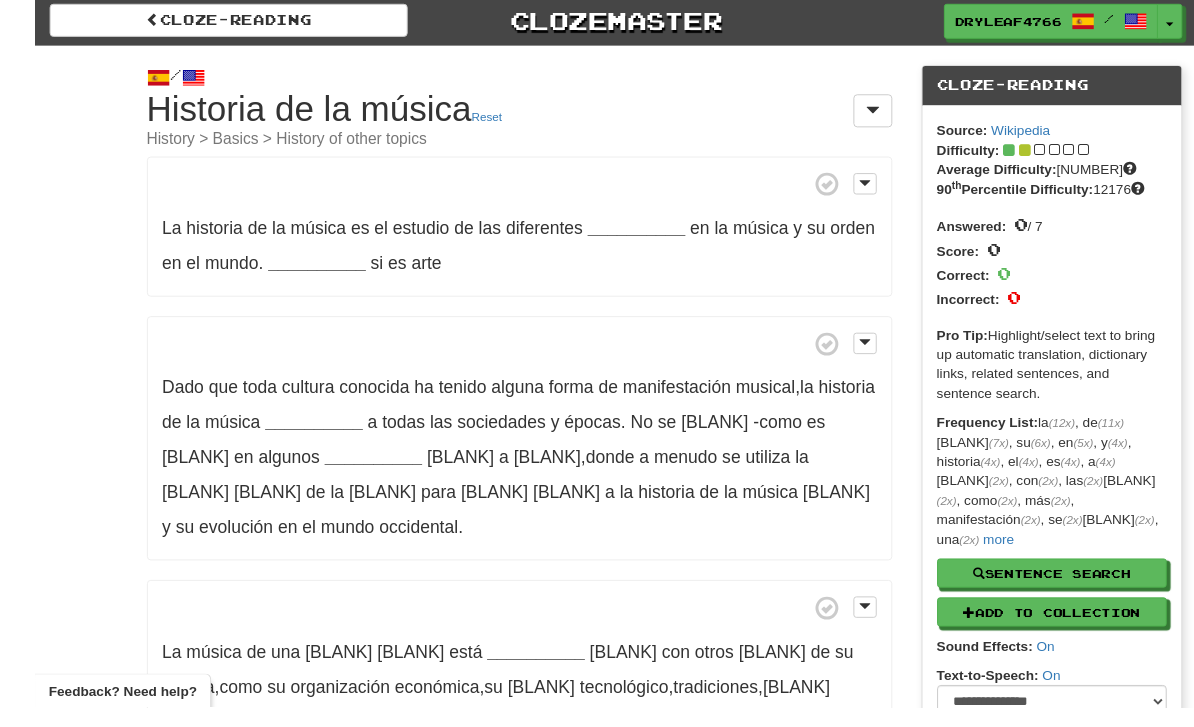 scroll, scrollTop: 10, scrollLeft: 0, axis: vertical 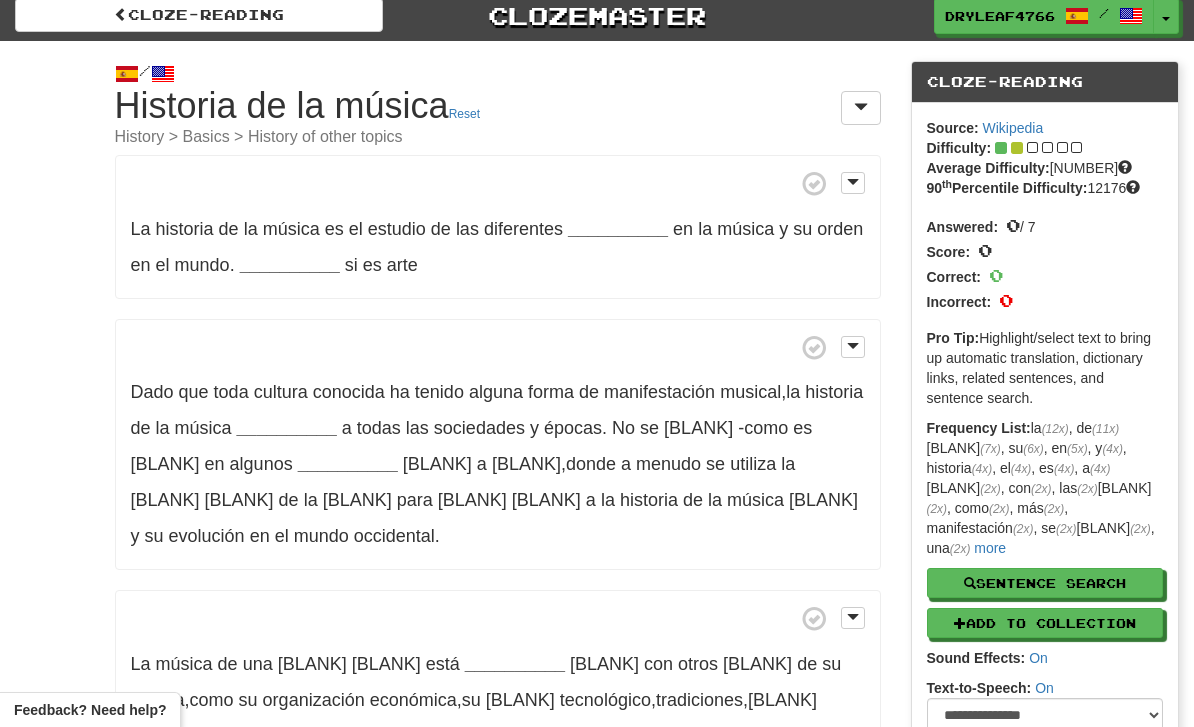 click at bounding box center (853, 182) 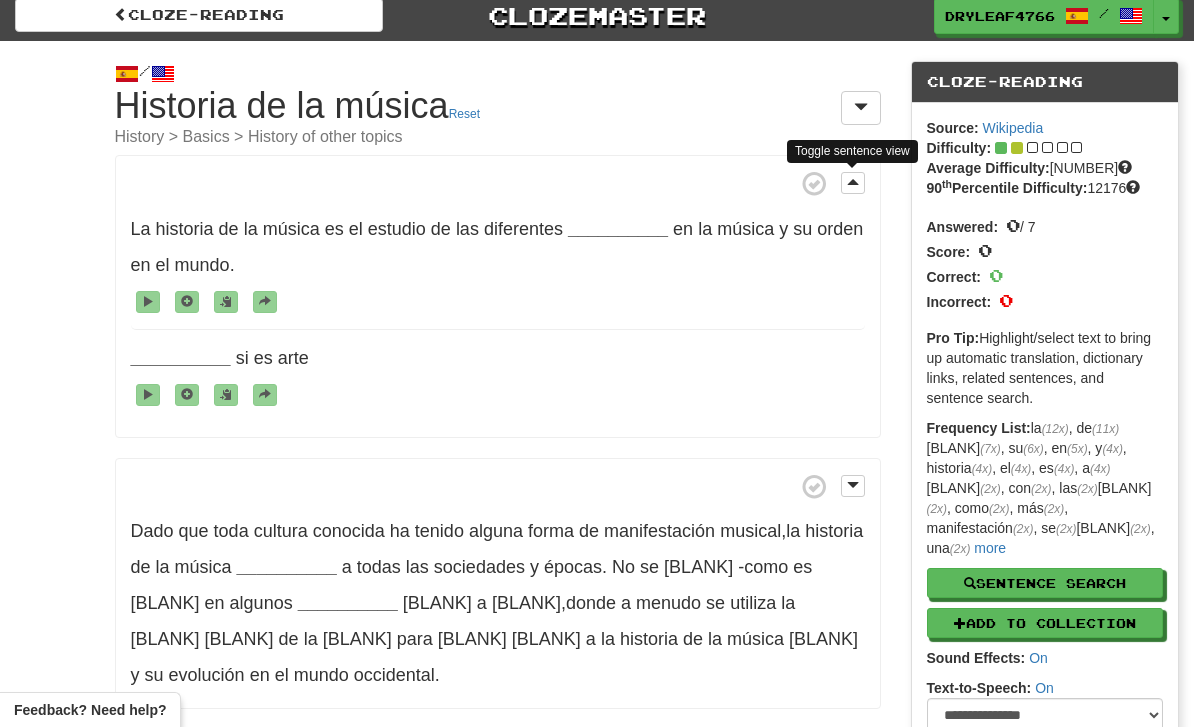 click at bounding box center [853, 183] 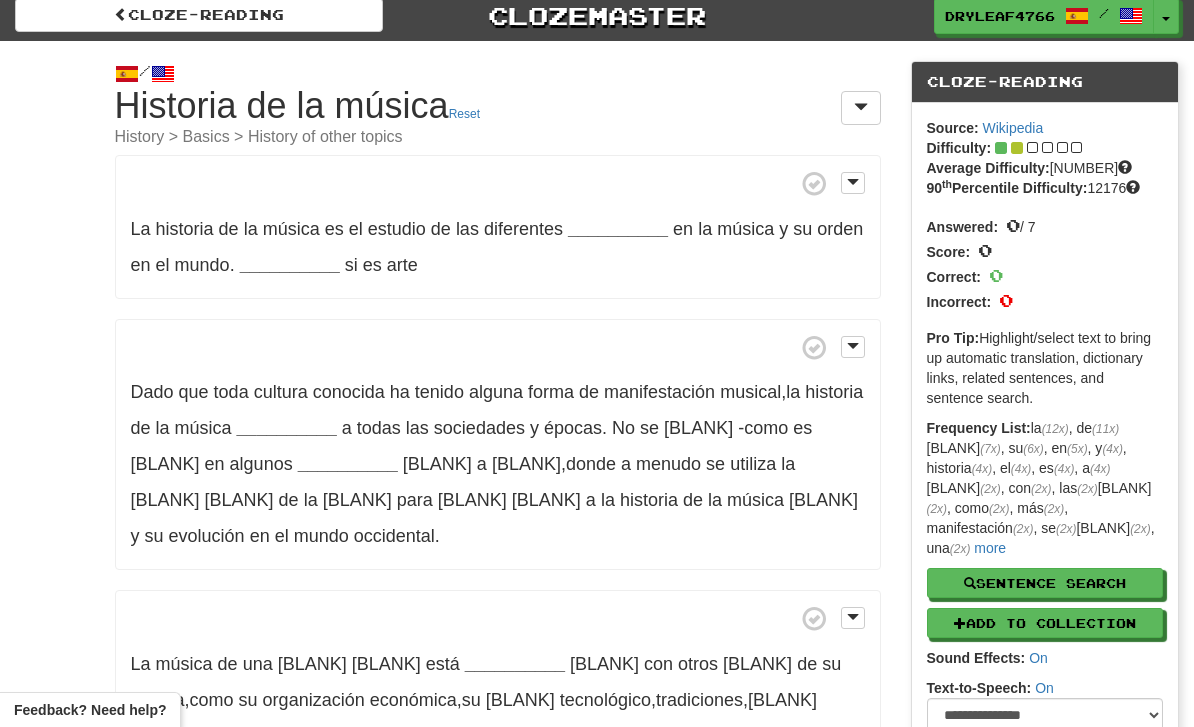 click on "__________" at bounding box center [618, 229] 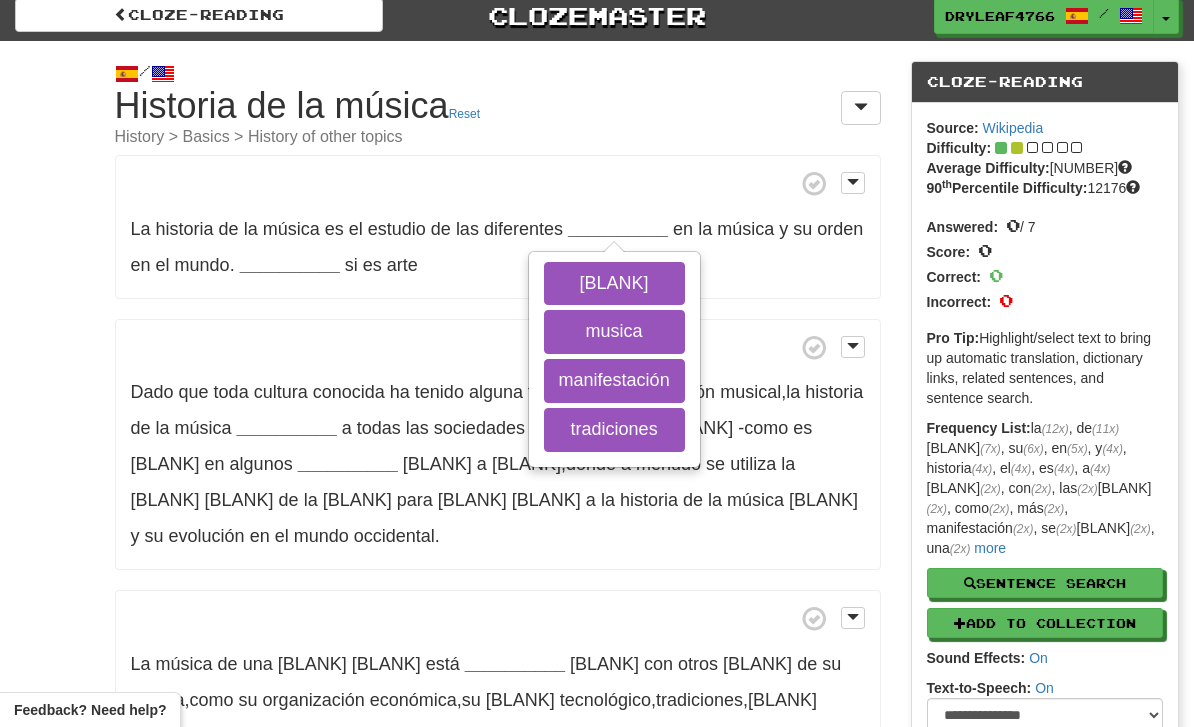 click on "/
Cloze-Reading
Historia de la música
Reset
History > Basics > History of other topics
La historia de la música es el estudio de las diferentes
[BLANK] abarca musica manifestación tradiciones
en la música y su orden en el mundo.
[BLANK]
si es arte
Dado que toda cultura conocida ha tenido alguna forma de manifestación musical, la historia de la música
[BLANK]
a todas las sociedades y épocas.
No se limita -como es habitual en algunos
[BLANK]
académicos- a occidente, donde a menudo se utiliza la expresión "historia de la música" para referirse exclusivamente a la historia de la música europea y su evolución en el mundo." at bounding box center (597, 548) 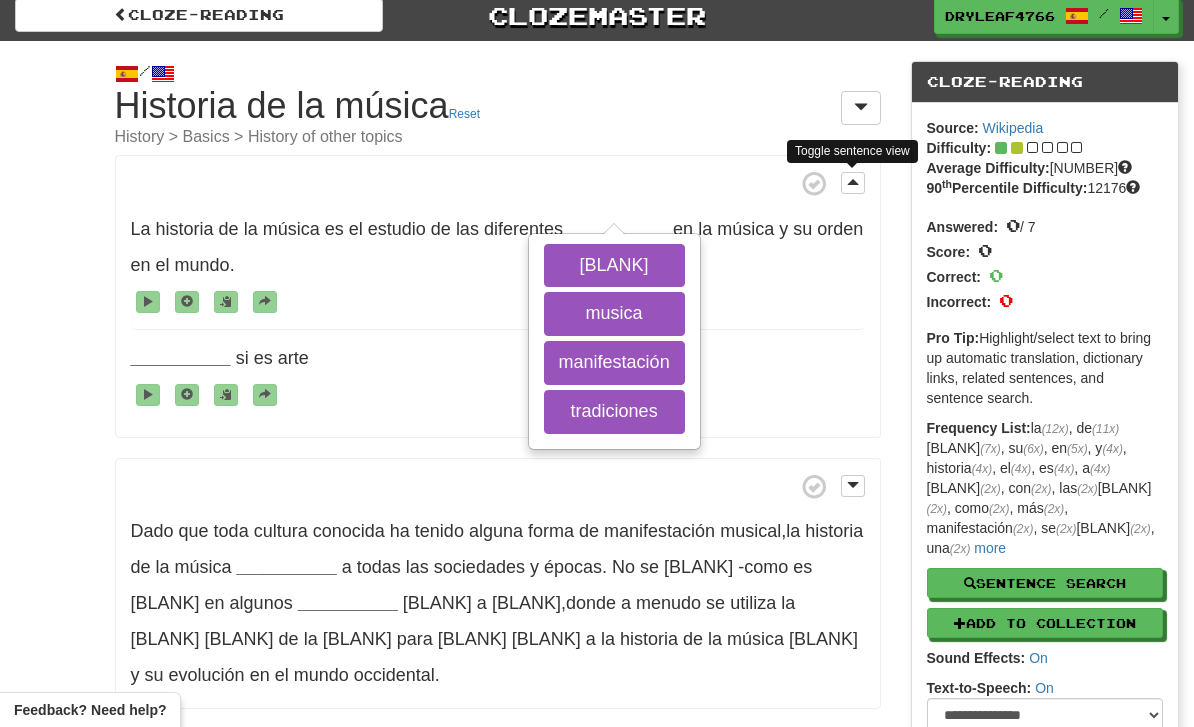 click at bounding box center (853, 182) 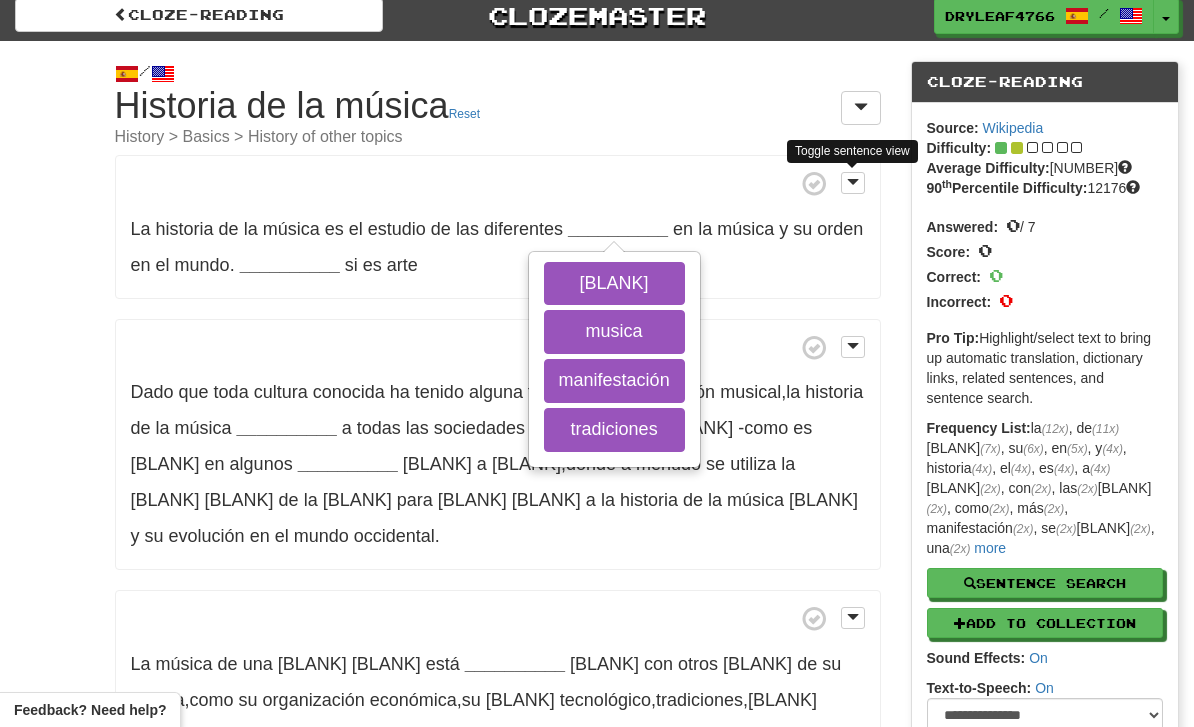 click on "La historia de la música es el estudio de las diferentes
[BLANK] abarca musica manifestación tradiciones
en la música y su orden en el mundo.
[BLANK]
si es arte" at bounding box center [498, 227] 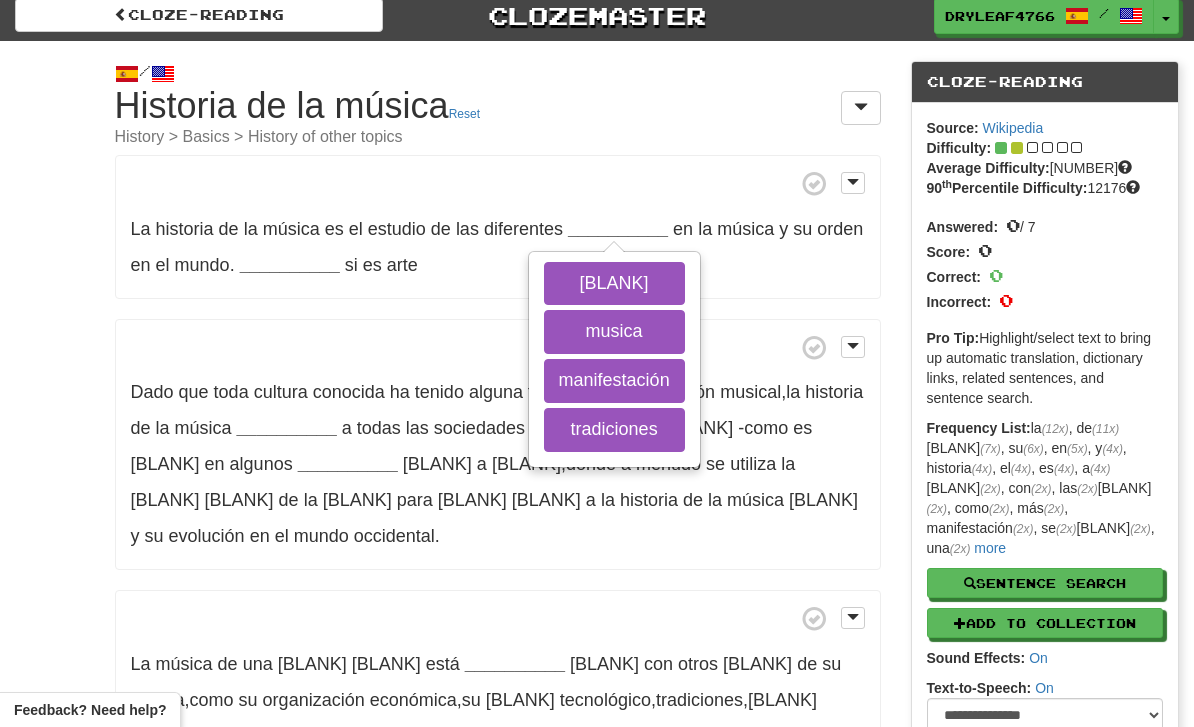 click at bounding box center (861, 107) 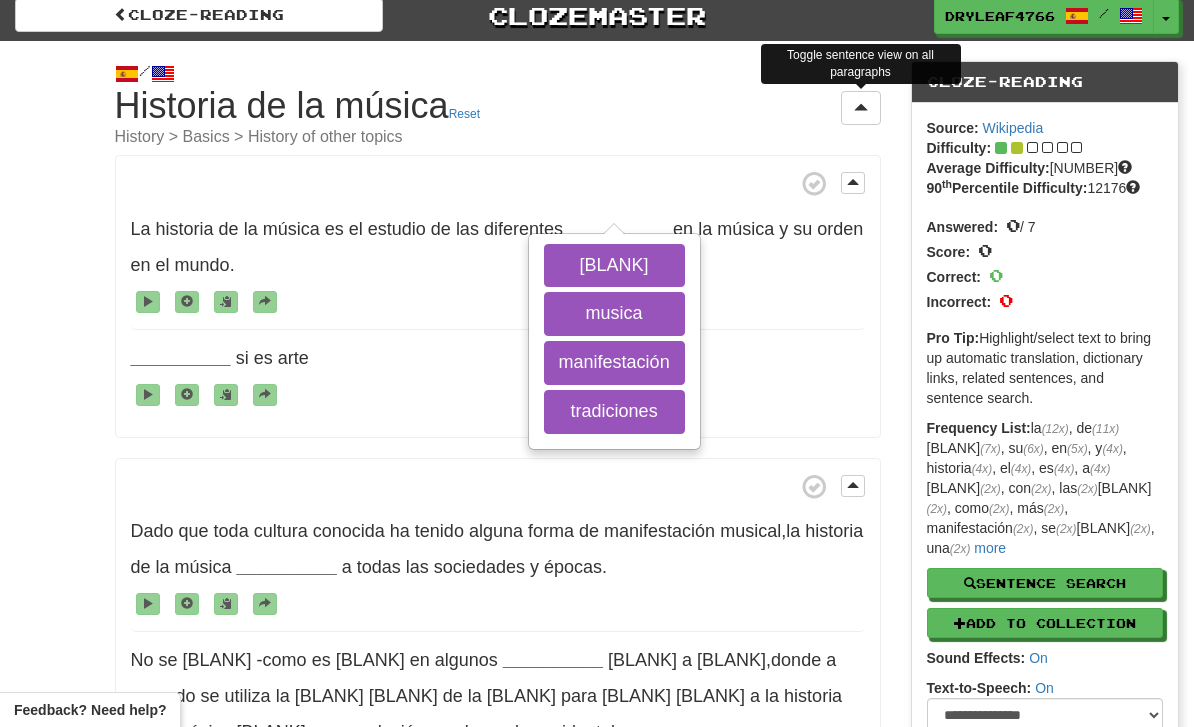 click at bounding box center [861, 107] 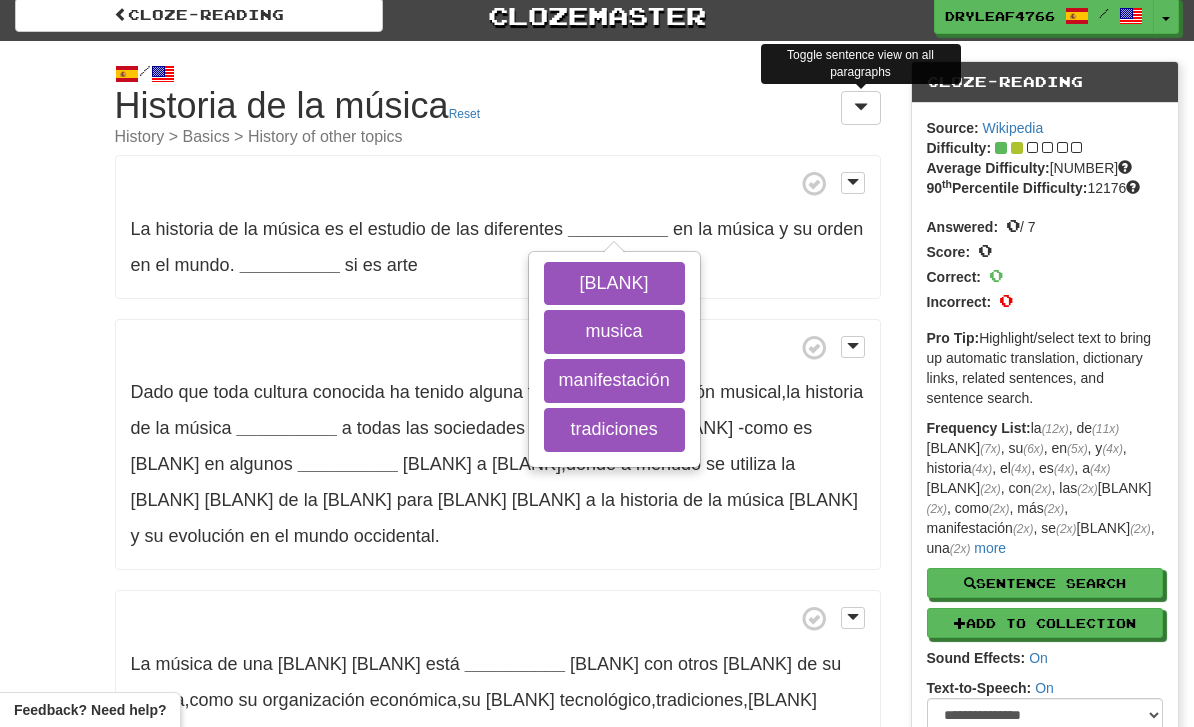 click at bounding box center (861, 107) 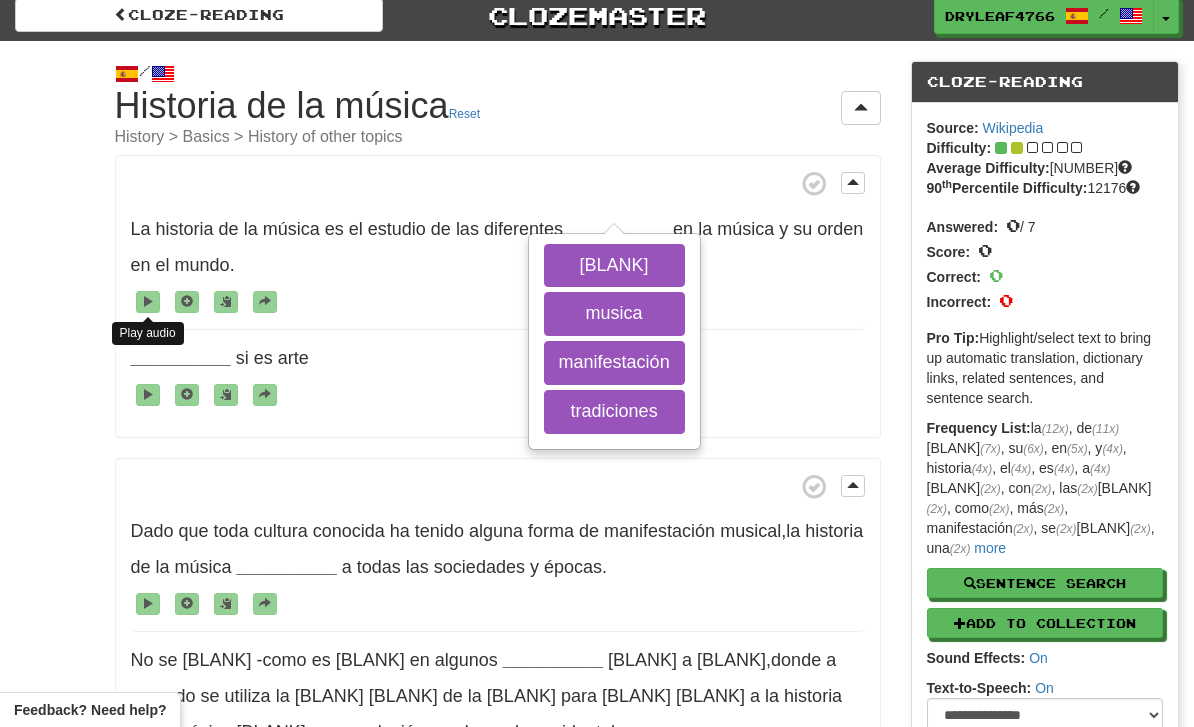 click at bounding box center [861, 108] 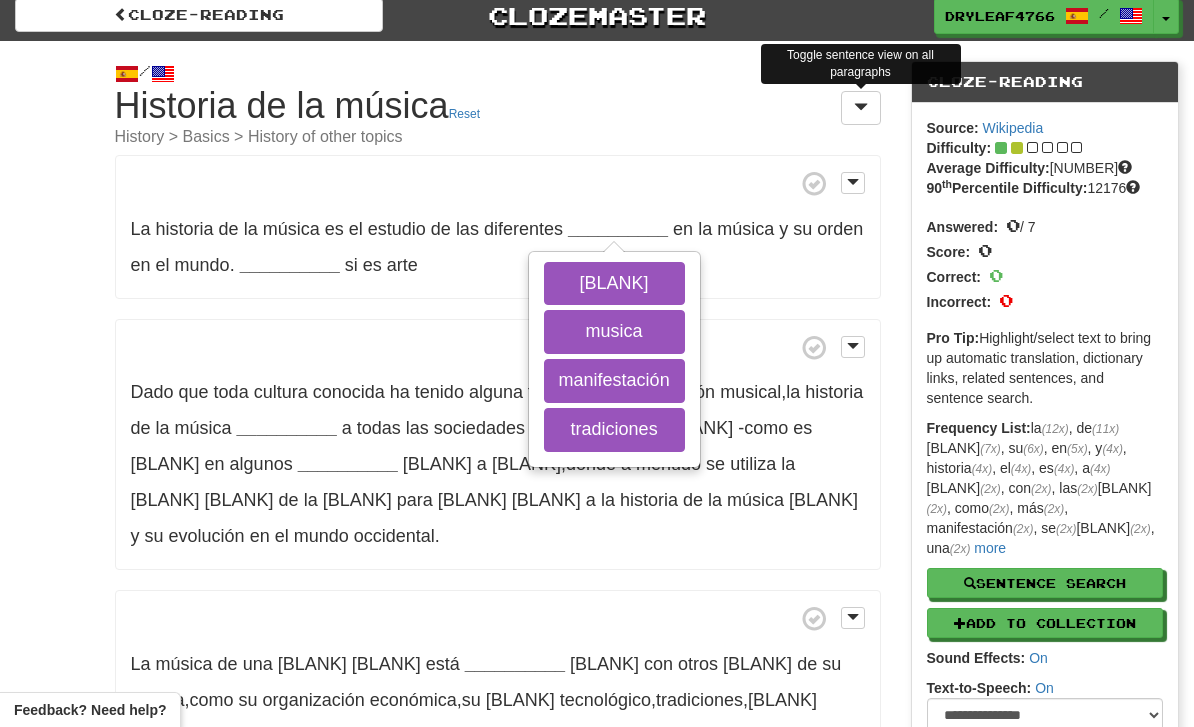 click on "tradiciones" at bounding box center (614, 430) 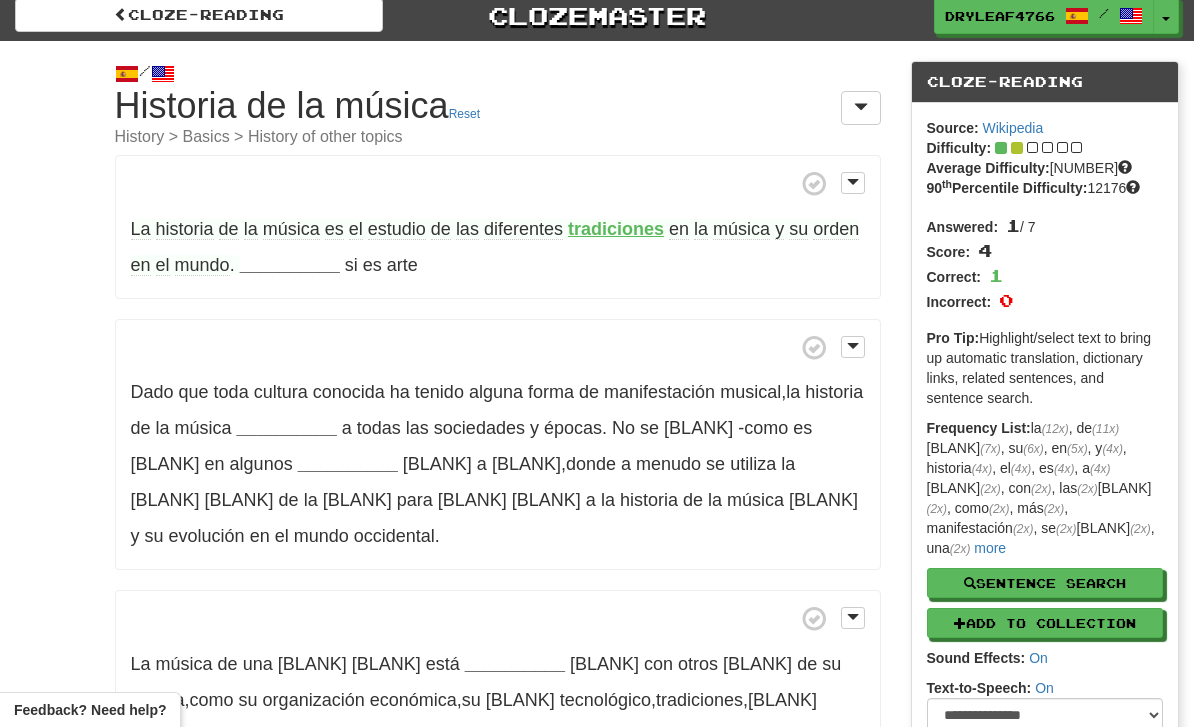 click on "La historia de la música es el estudio de las diferentes
tradiciones
en la música y su orden en el mundo.
[BLANK]
si es arte" at bounding box center (498, 227) 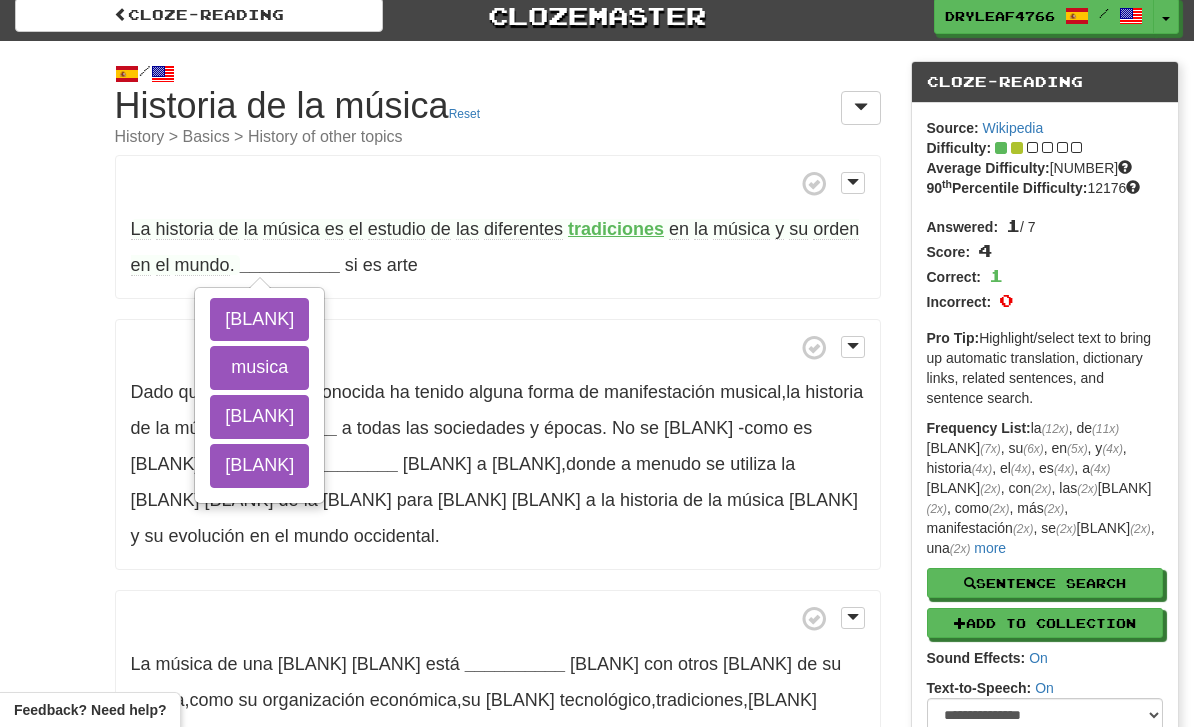 click on "musica" at bounding box center [259, 368] 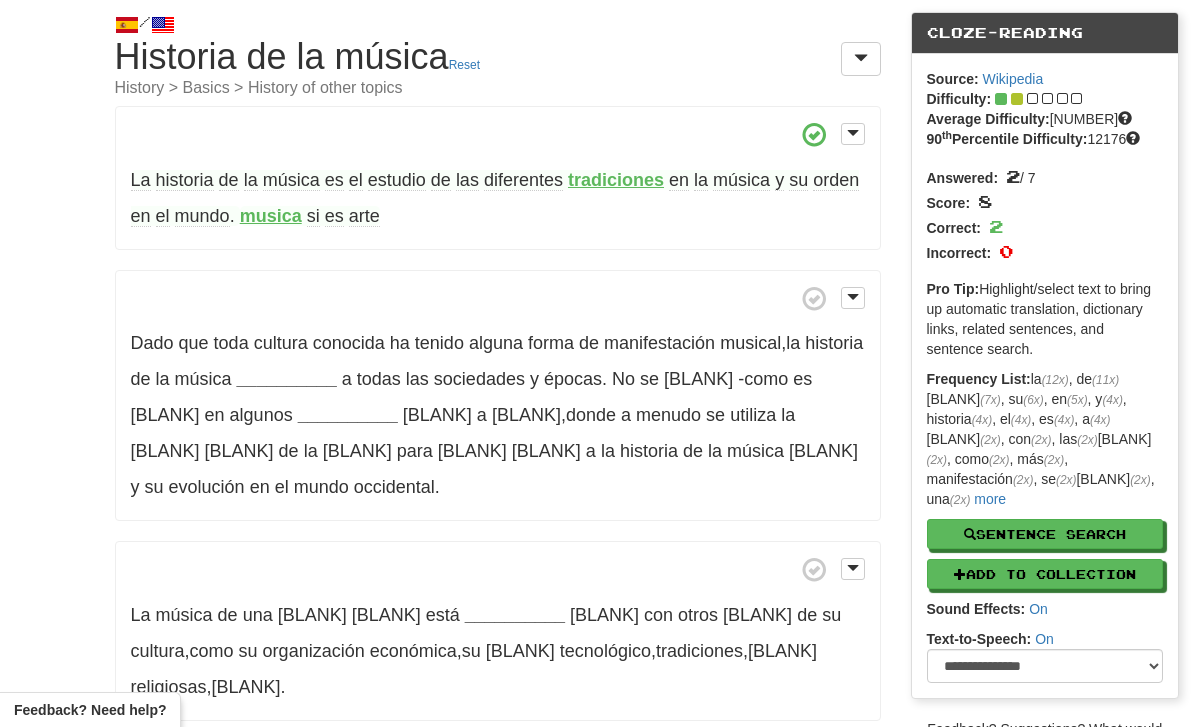 scroll, scrollTop: 47, scrollLeft: 0, axis: vertical 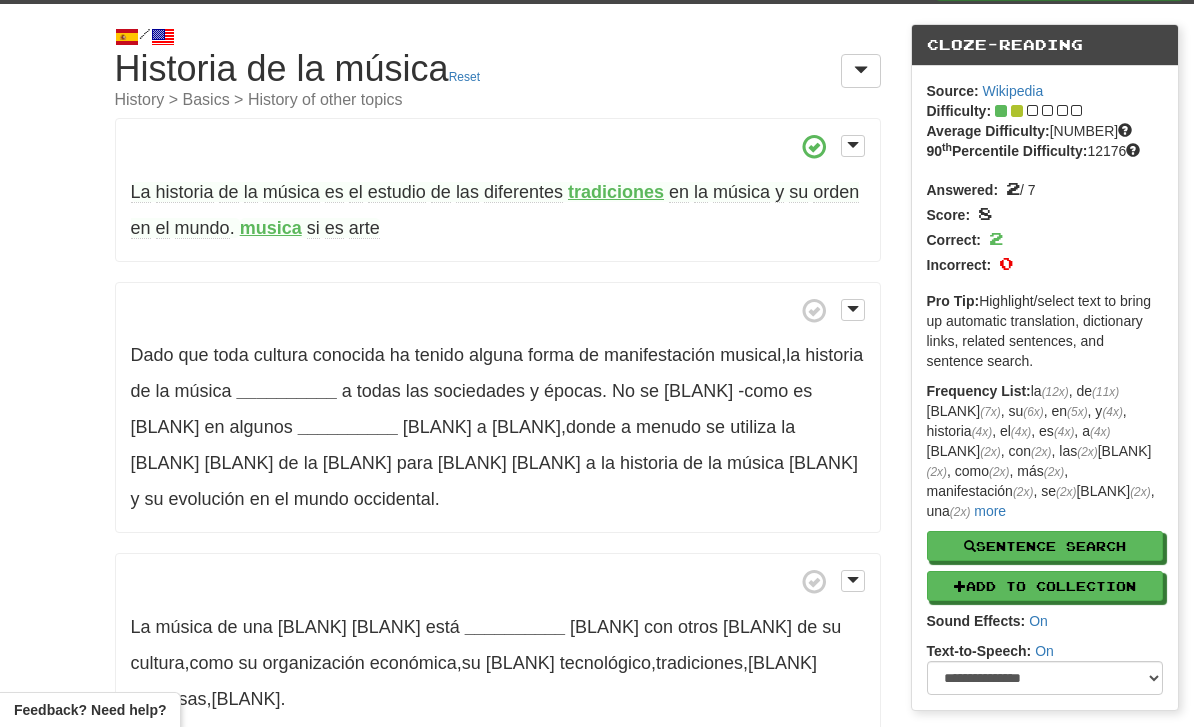 click on "__________" at bounding box center [287, 391] 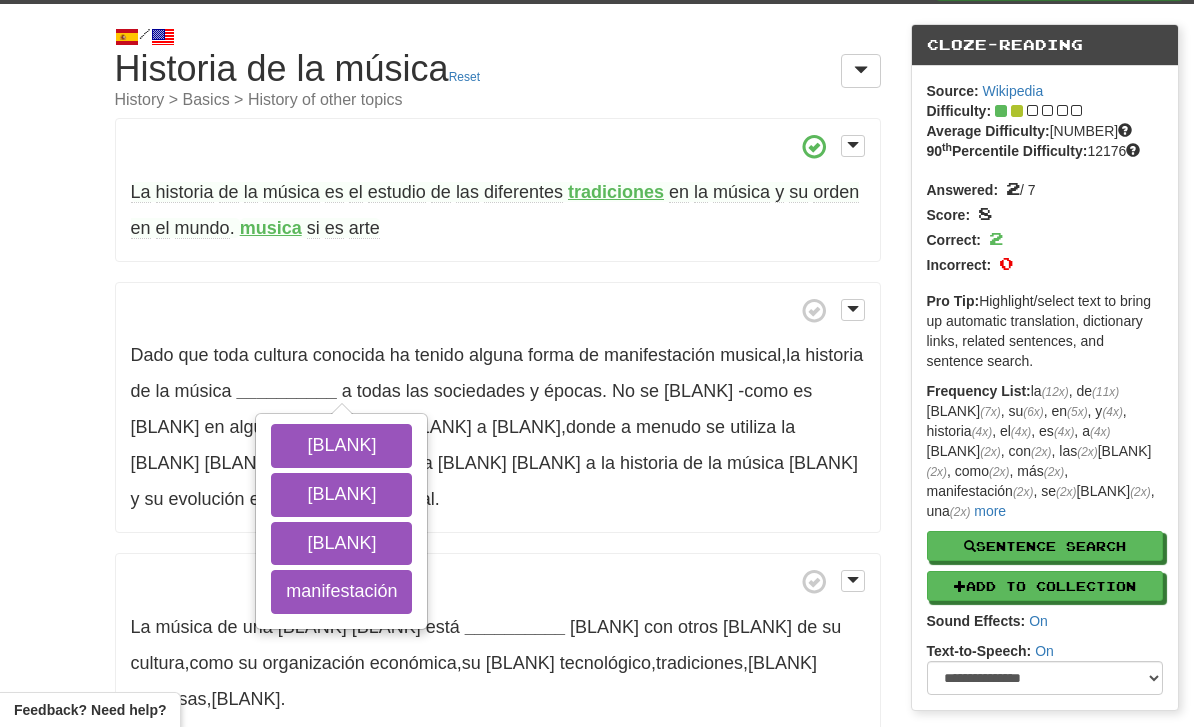 click on "/
Cloze-Reading
Historia de la música
Reset
History > Basics > History of other topics
La historia de la música es el estudio de las diferentes
tradiciones
en la música y su orden en el mundo.
musica
si es arte
Dado que toda cultura conocida ha tenido alguna forma de manifestación musical, la historia de la música
[BLANK]
a todas las sociedades y épocas.
No se limita -como es habitual en algunos
[BLANK]
académicos- a occidente, donde a menudo se utiliza la expresión "historia de la música" para referirse exclusivamente a la historia de la música europea y su evolución en el mundo." at bounding box center (597, 511) 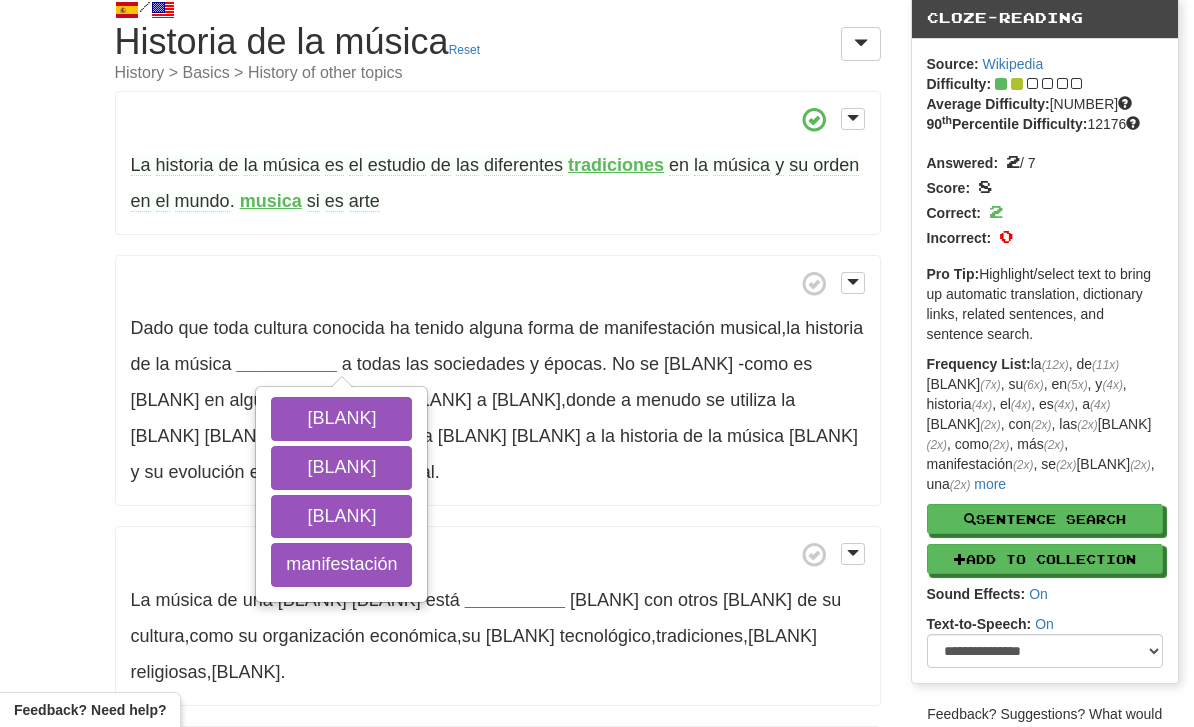 click on "Dado que toda cultura conocida ha tenido alguna forma de manifestación musical, la historia de la música
[BLANK] abarca migración estrechamente manifestación
a todas las sociedades y épocas.
No se limita -como es habitual en algunos
[BLANK]
académicos- a occidente, donde a menudo se utiliza la expresión "historia de la música" para referirse exclusivamente a la historia de la música europea y su evolución en el mundo occidental." at bounding box center [498, 381] 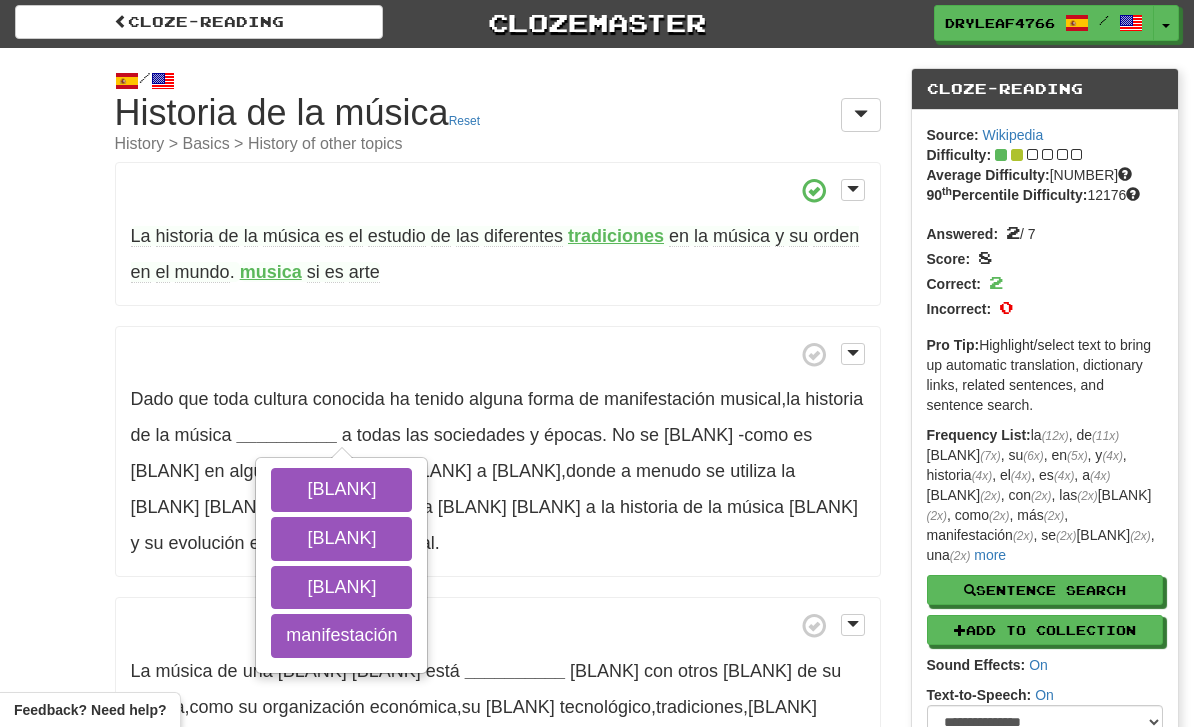 scroll, scrollTop: 8, scrollLeft: 0, axis: vertical 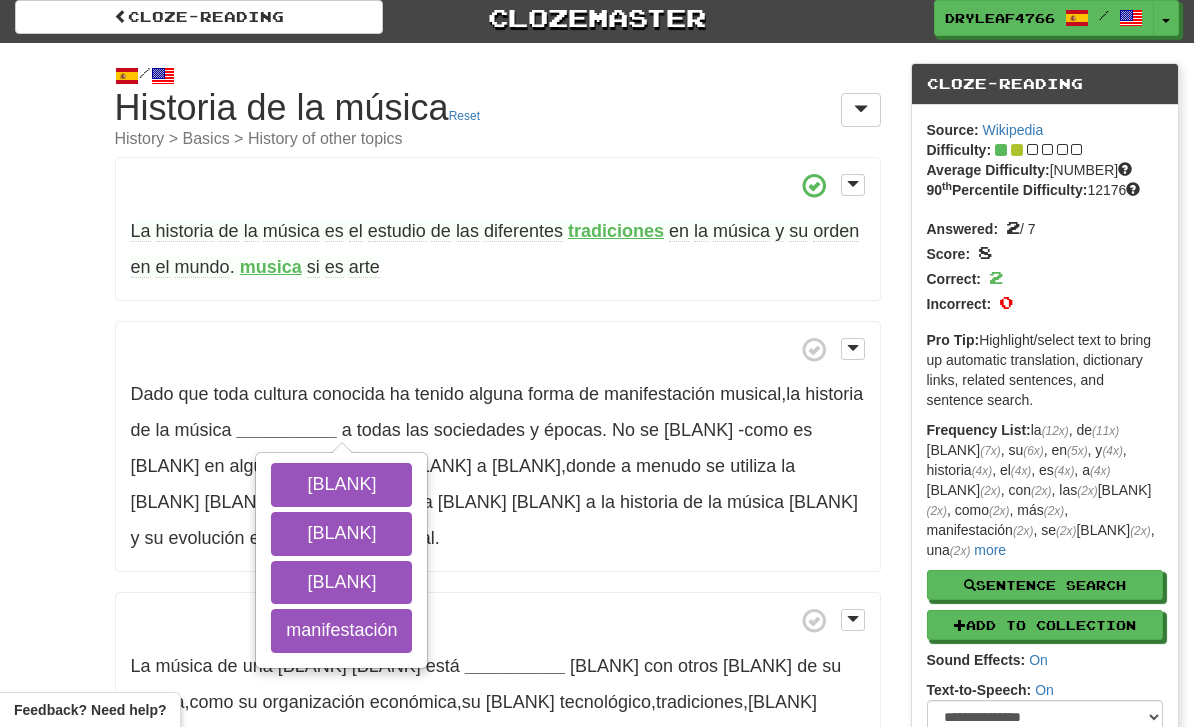 click on "DryLeaf4766
/" at bounding box center (1044, 18) 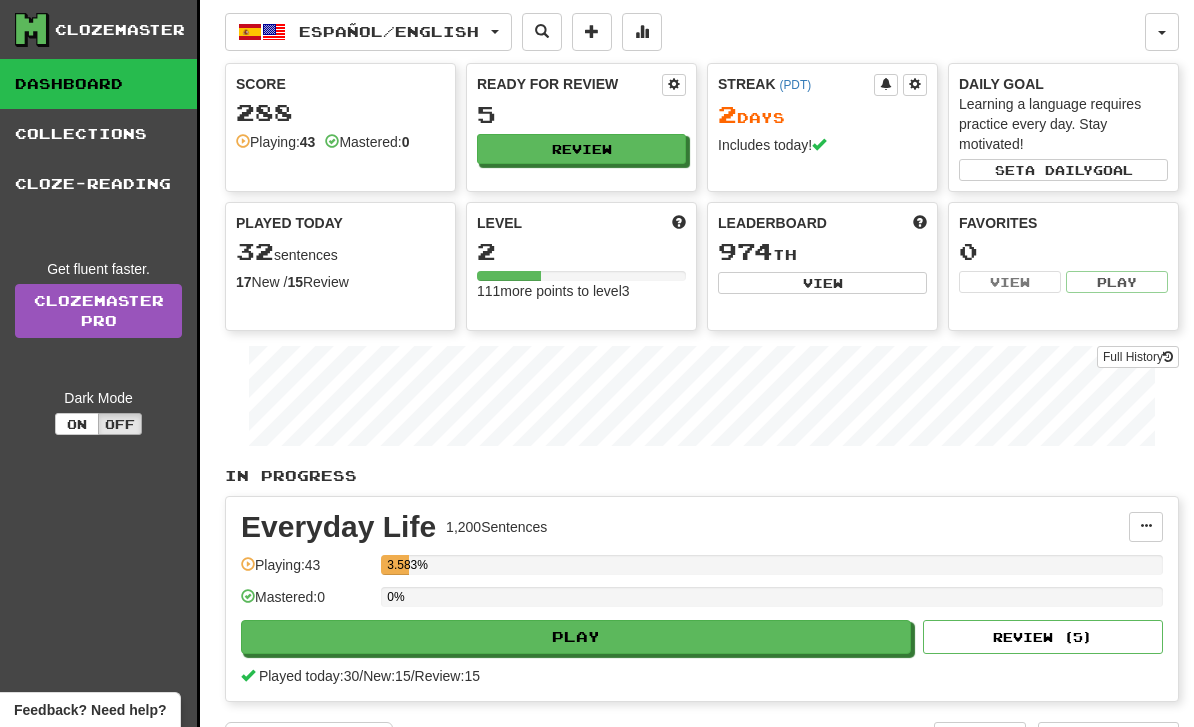 scroll, scrollTop: 0, scrollLeft: 0, axis: both 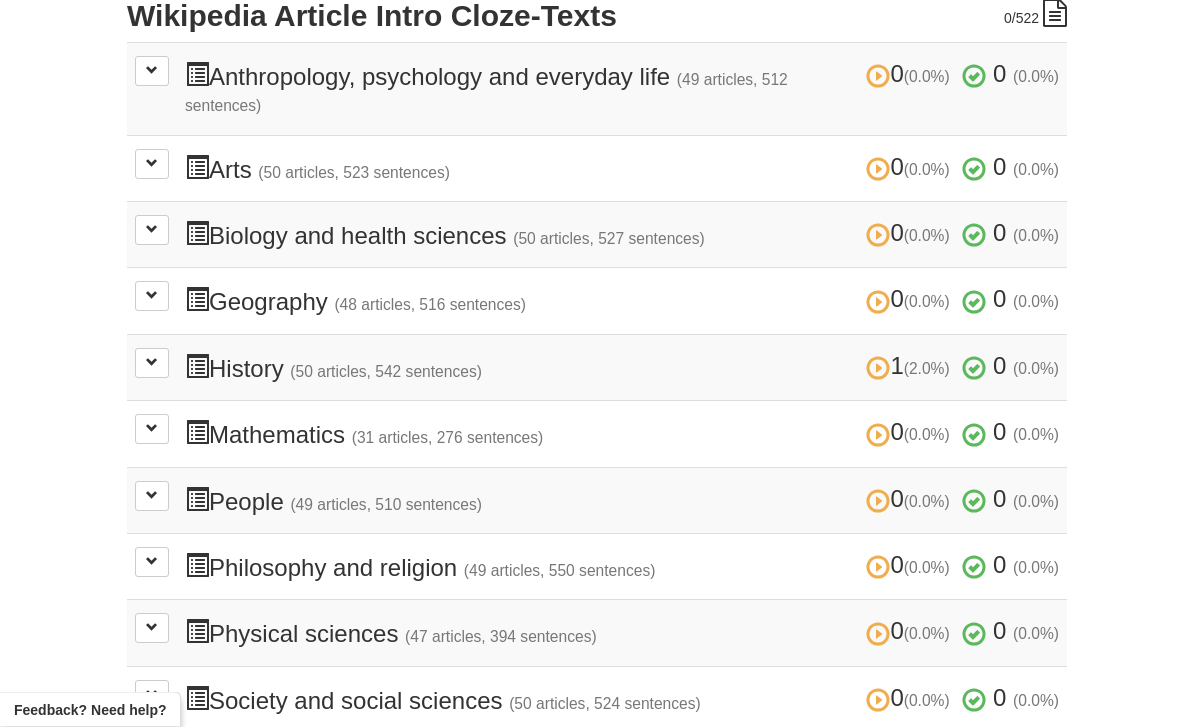 click at bounding box center [152, 363] 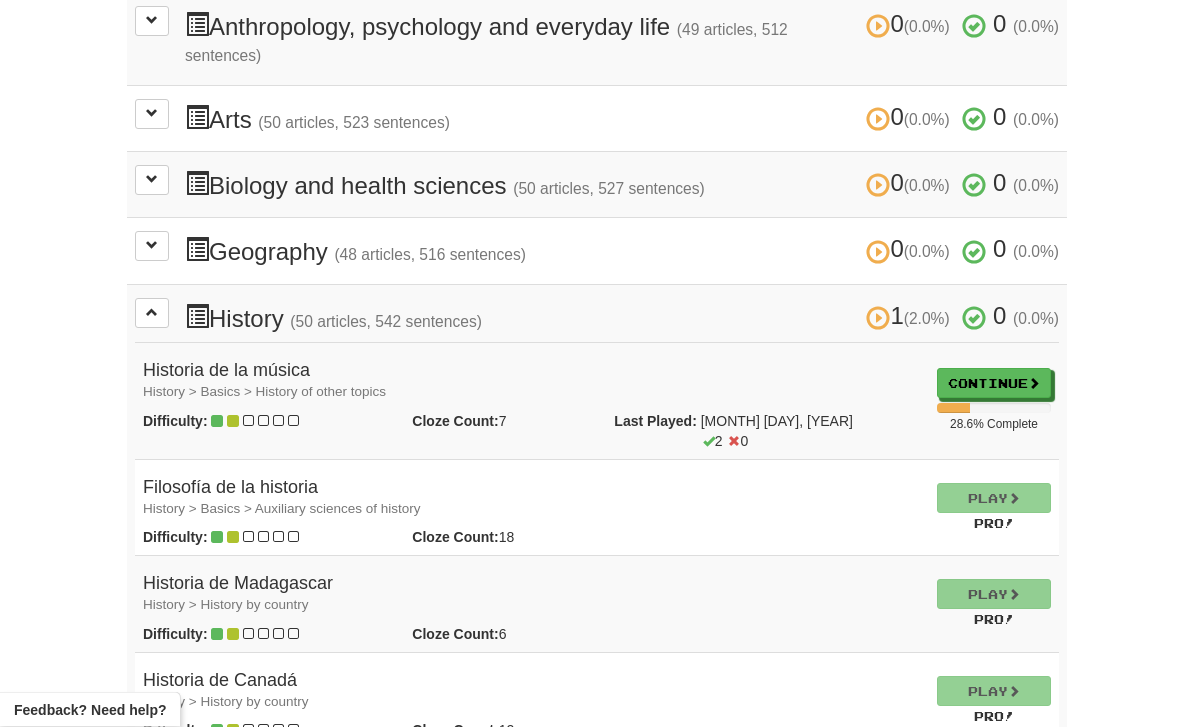 scroll, scrollTop: 534, scrollLeft: 0, axis: vertical 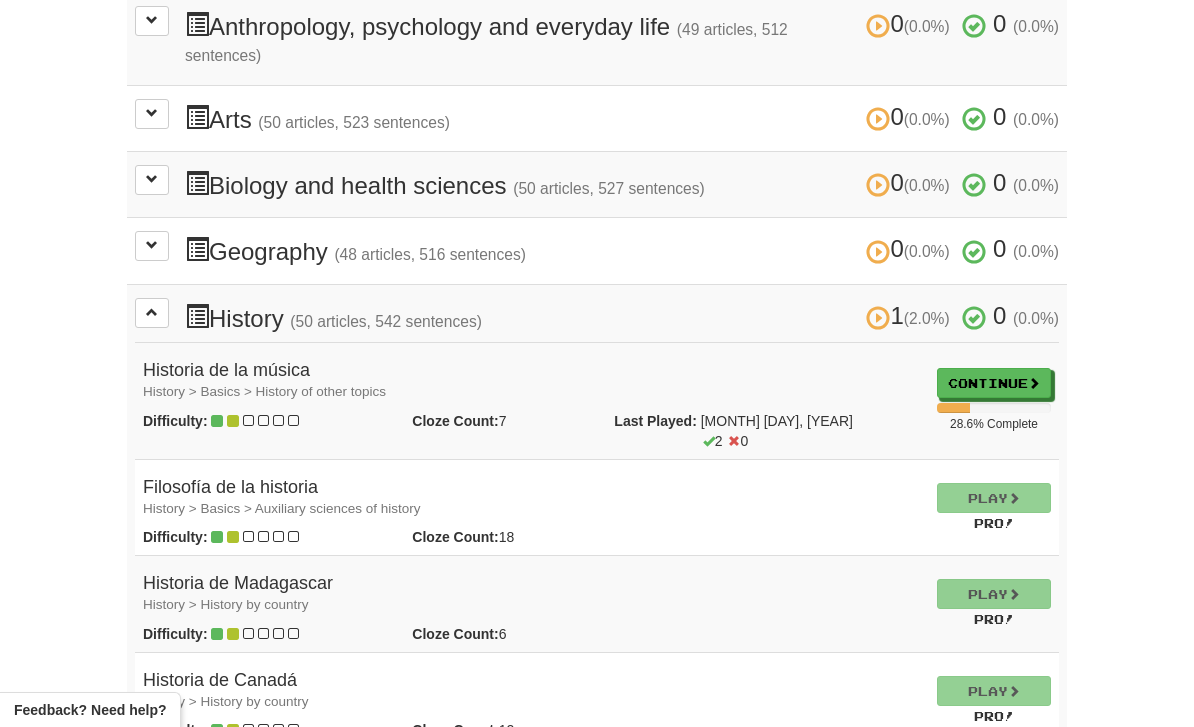 click on "Continue" at bounding box center [994, 383] 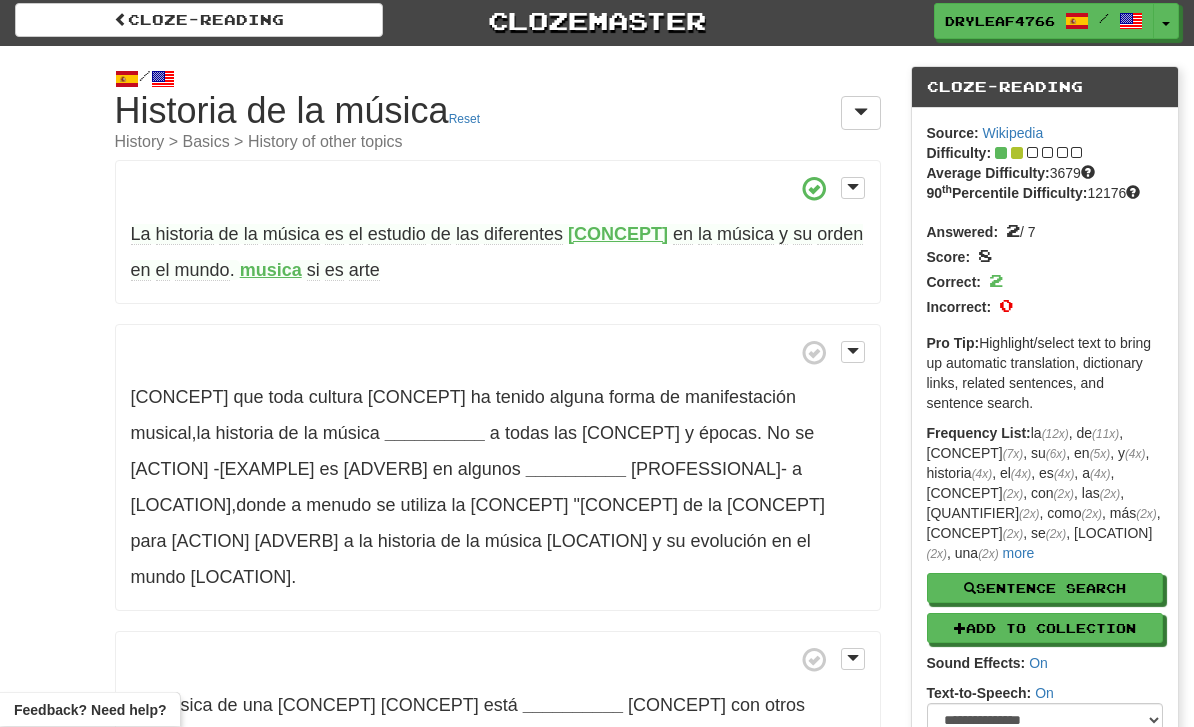 scroll, scrollTop: 0, scrollLeft: 0, axis: both 